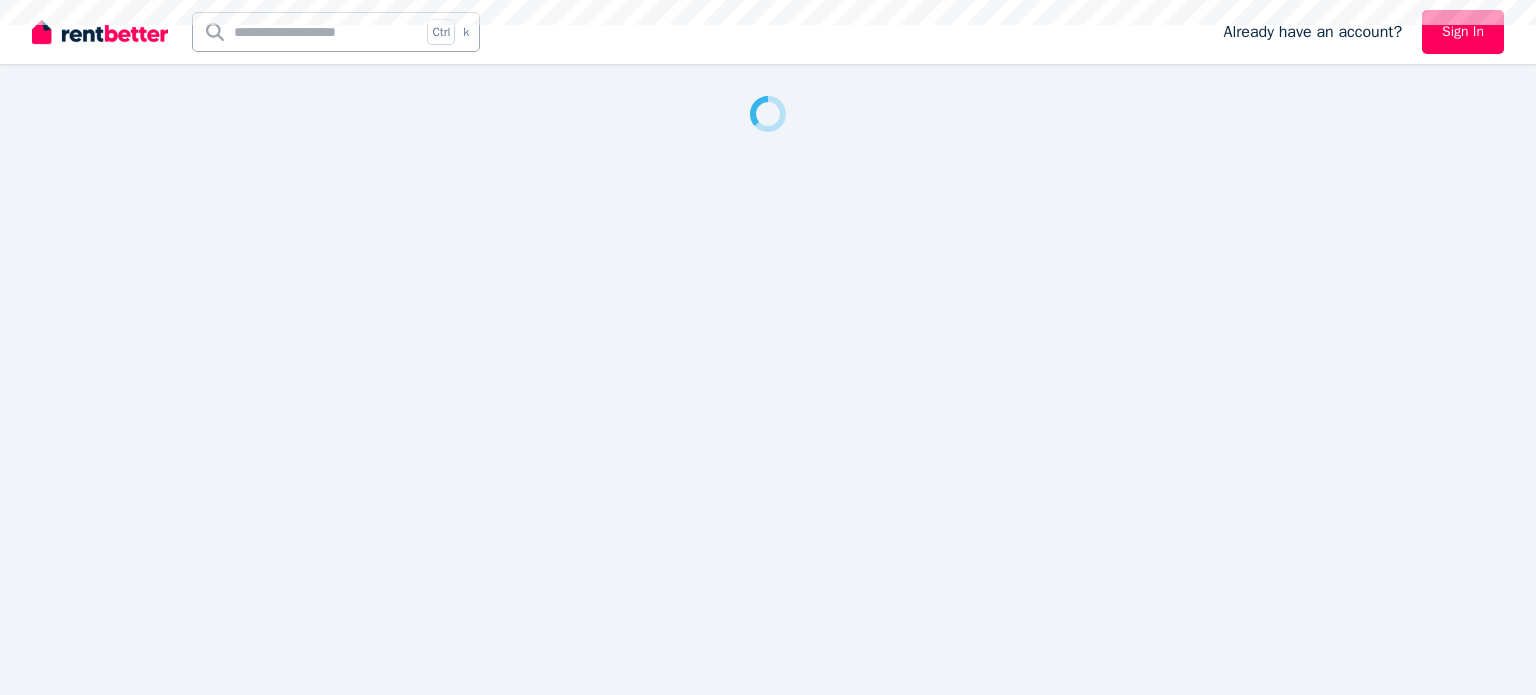 scroll, scrollTop: 0, scrollLeft: 0, axis: both 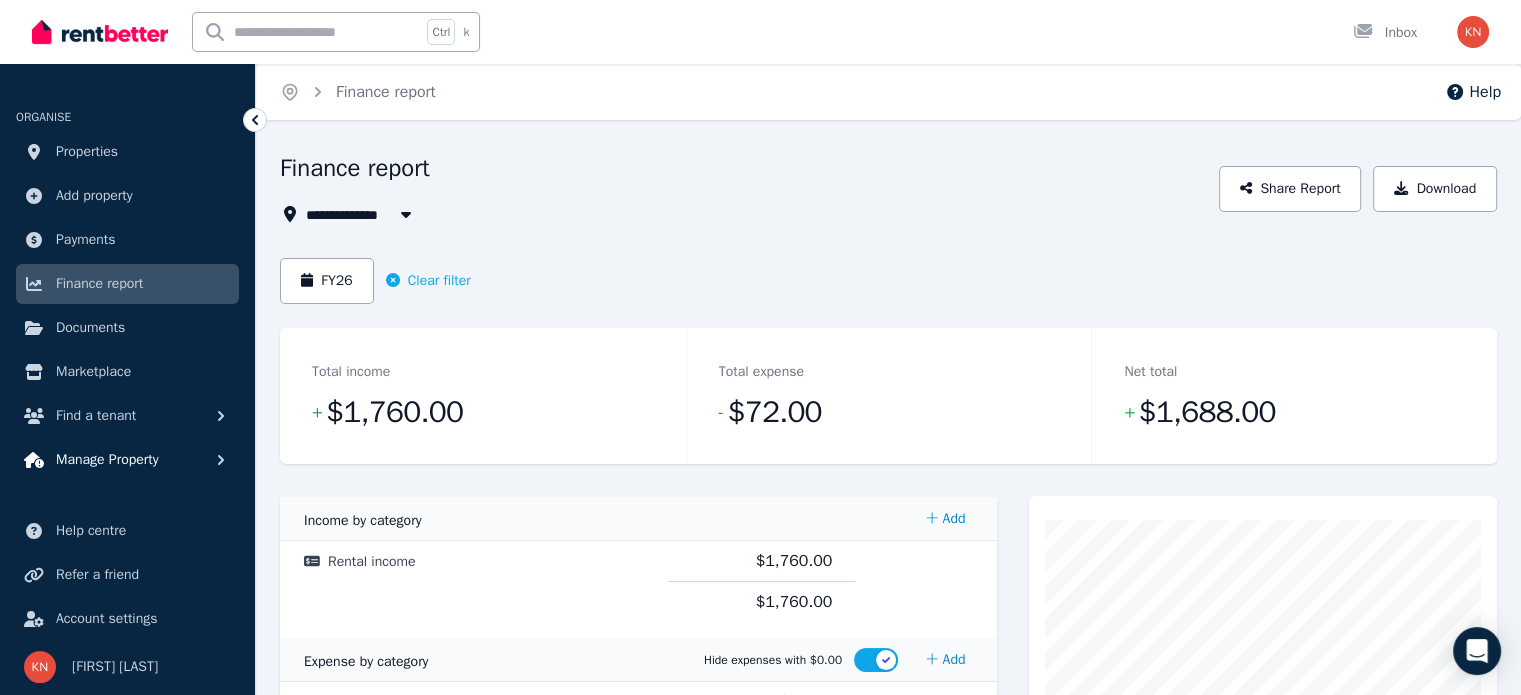 click on "Manage Property" at bounding box center [107, 460] 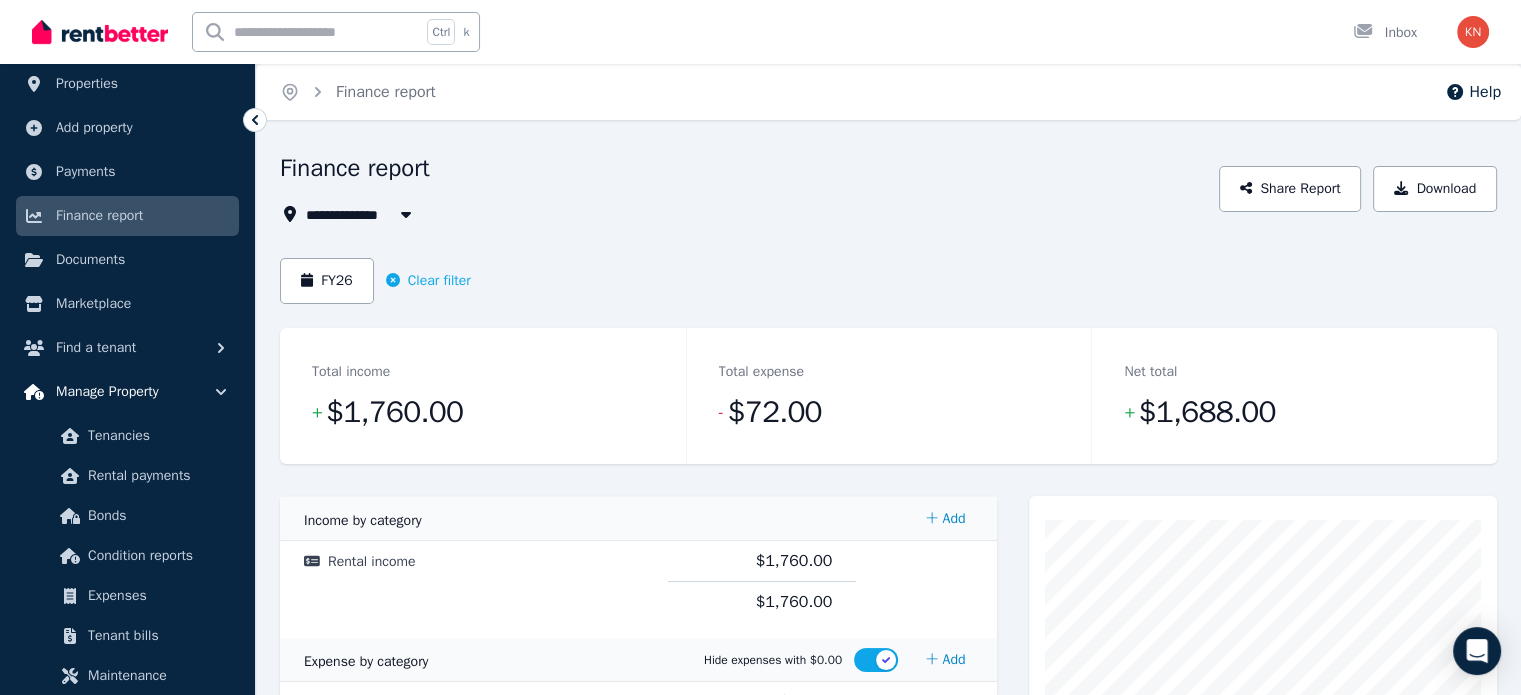 scroll, scrollTop: 100, scrollLeft: 0, axis: vertical 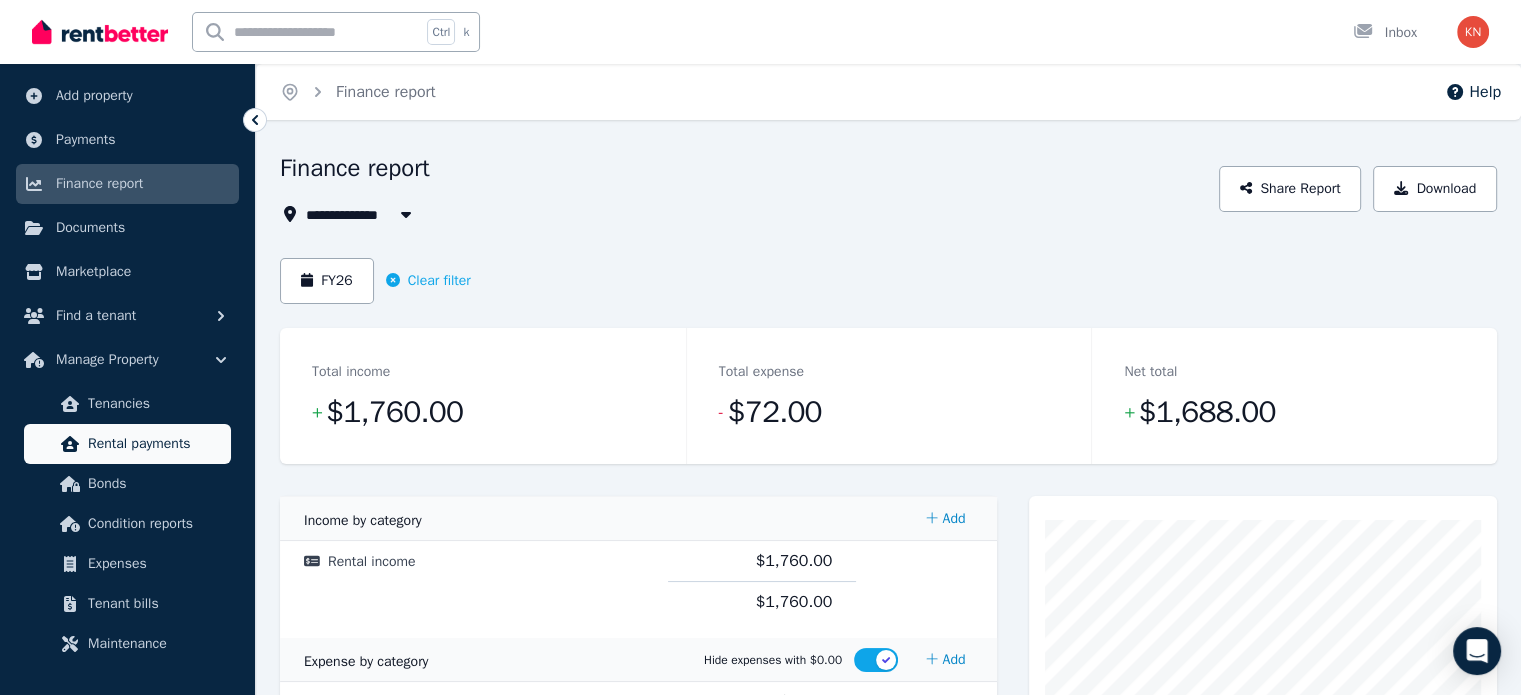 click on "Rental payments" at bounding box center [155, 444] 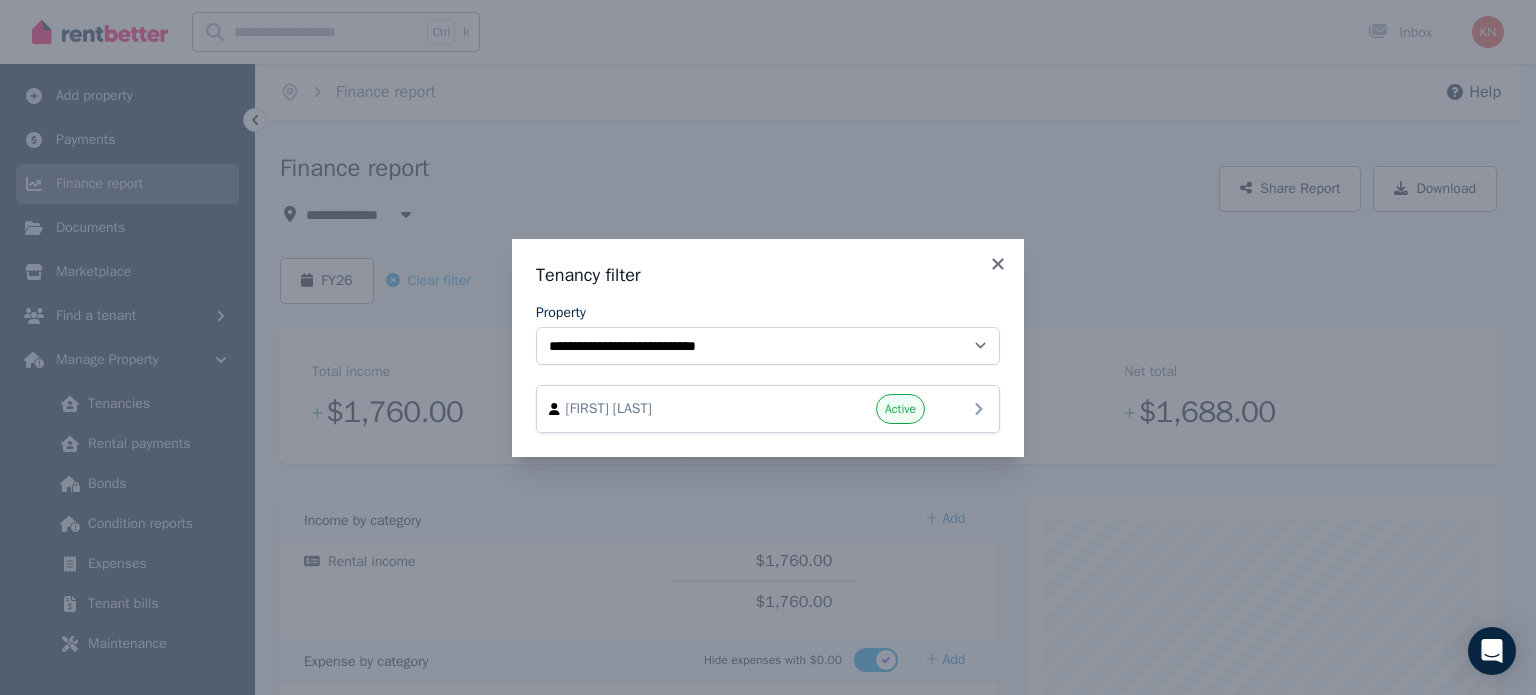 click on "[FIRST] [LAST] Active" at bounding box center [768, 409] 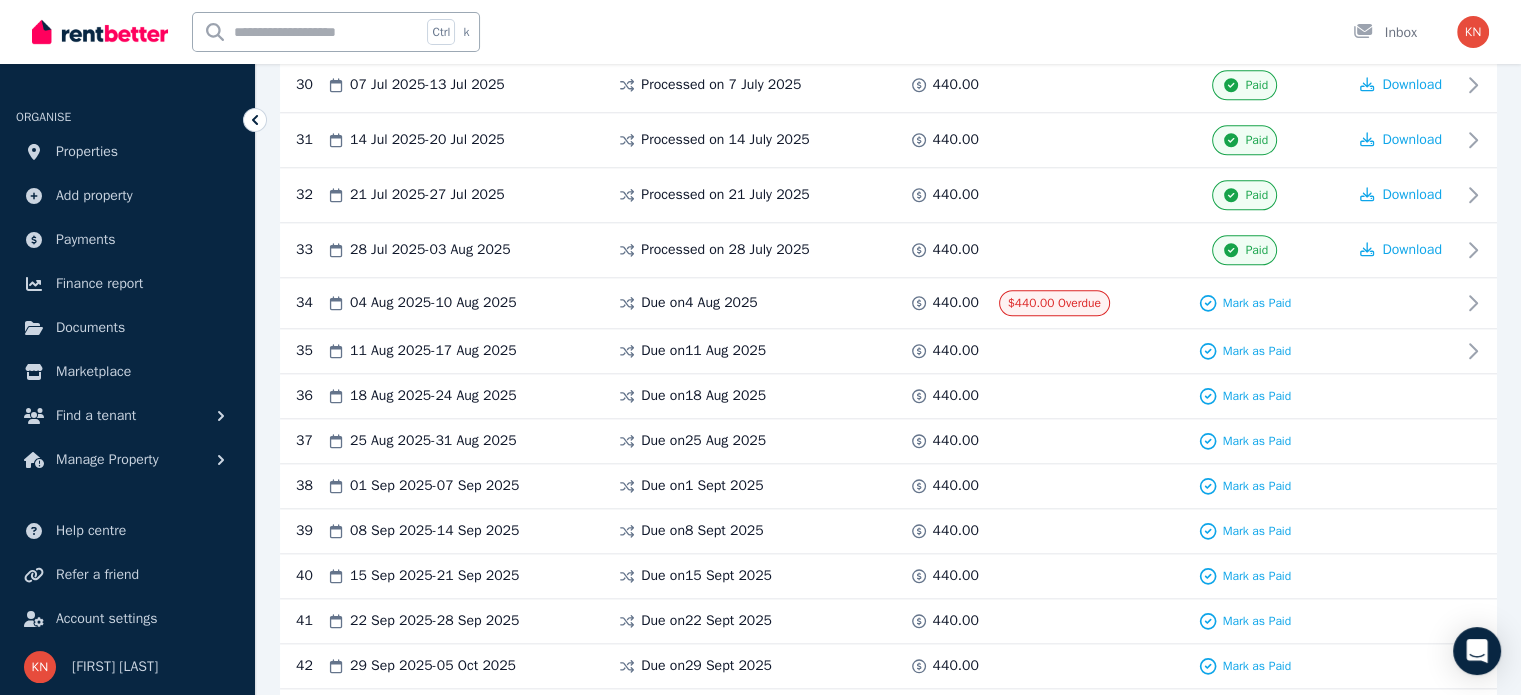 scroll, scrollTop: 2100, scrollLeft: 0, axis: vertical 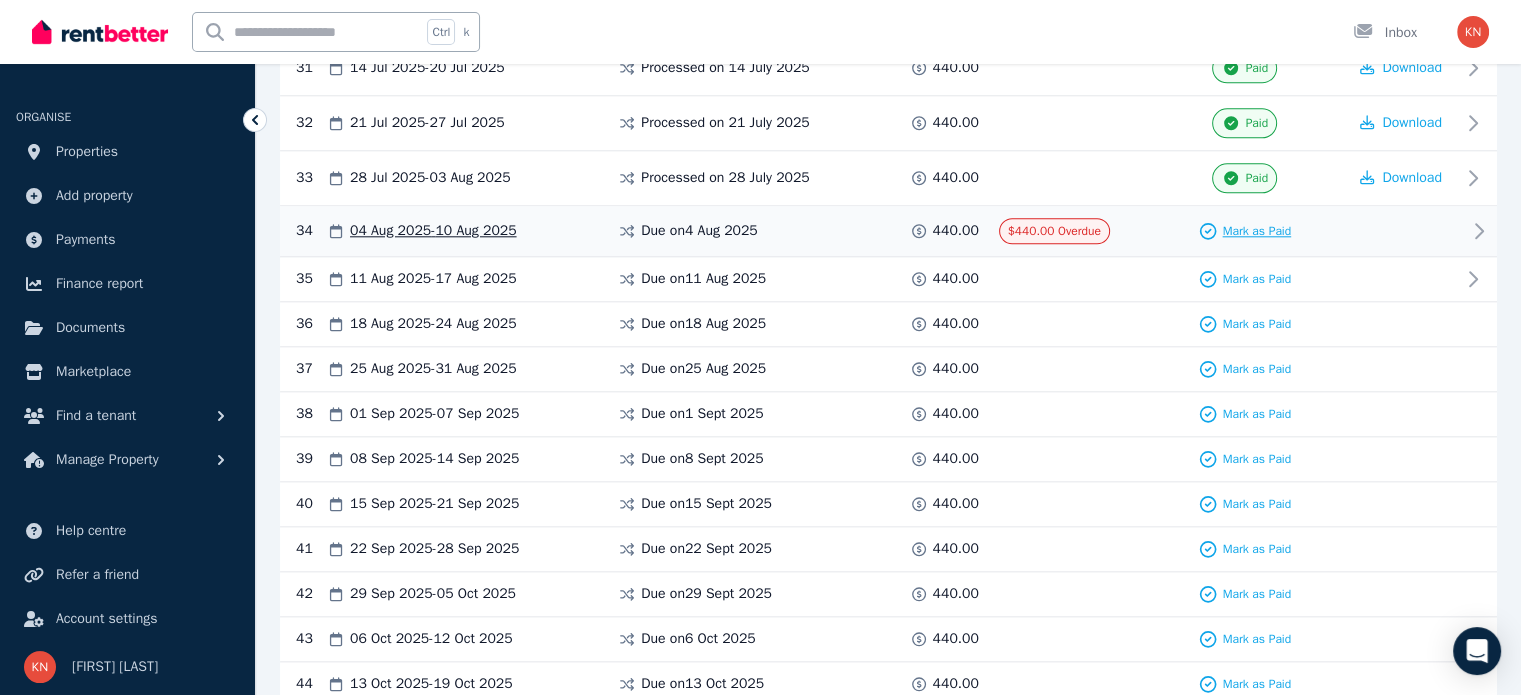 click on "Mark as Paid" at bounding box center (1256, 231) 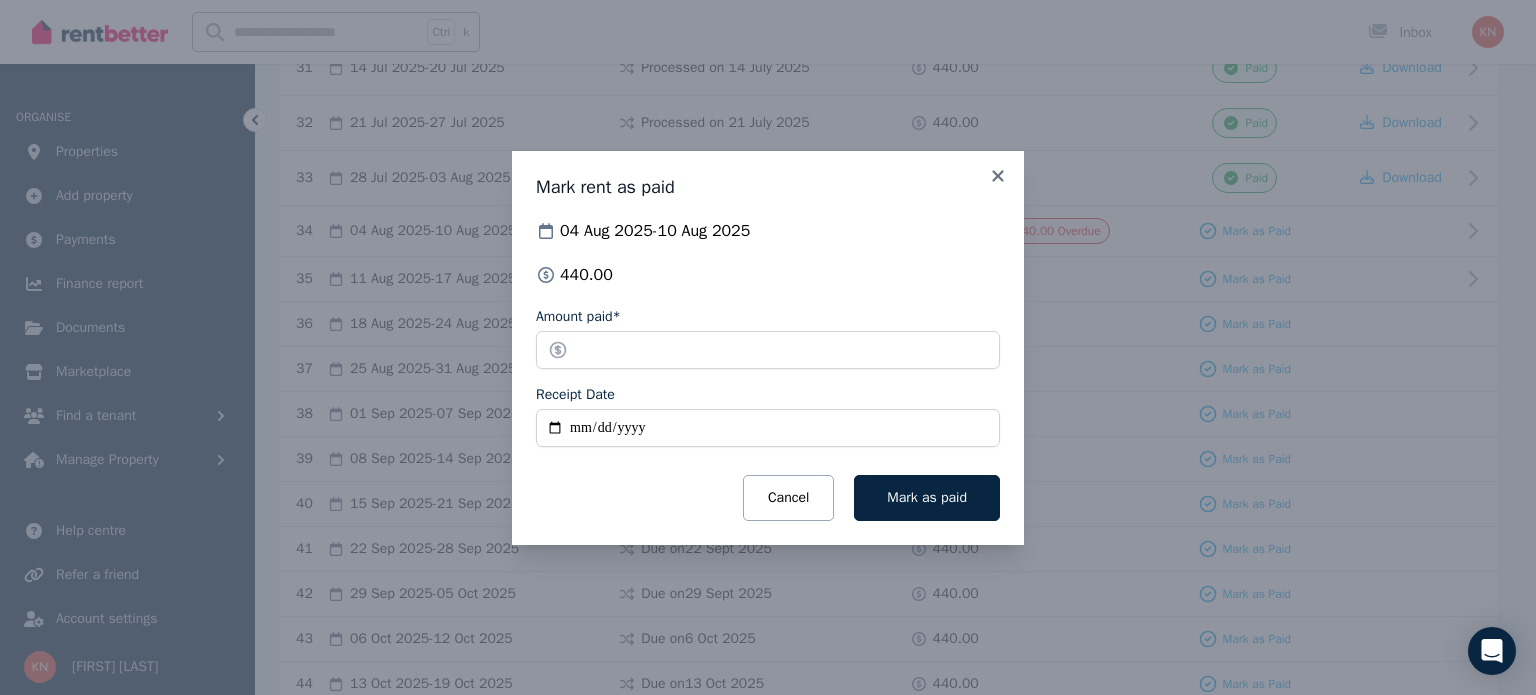 click on "Receipt Date" at bounding box center [768, 428] 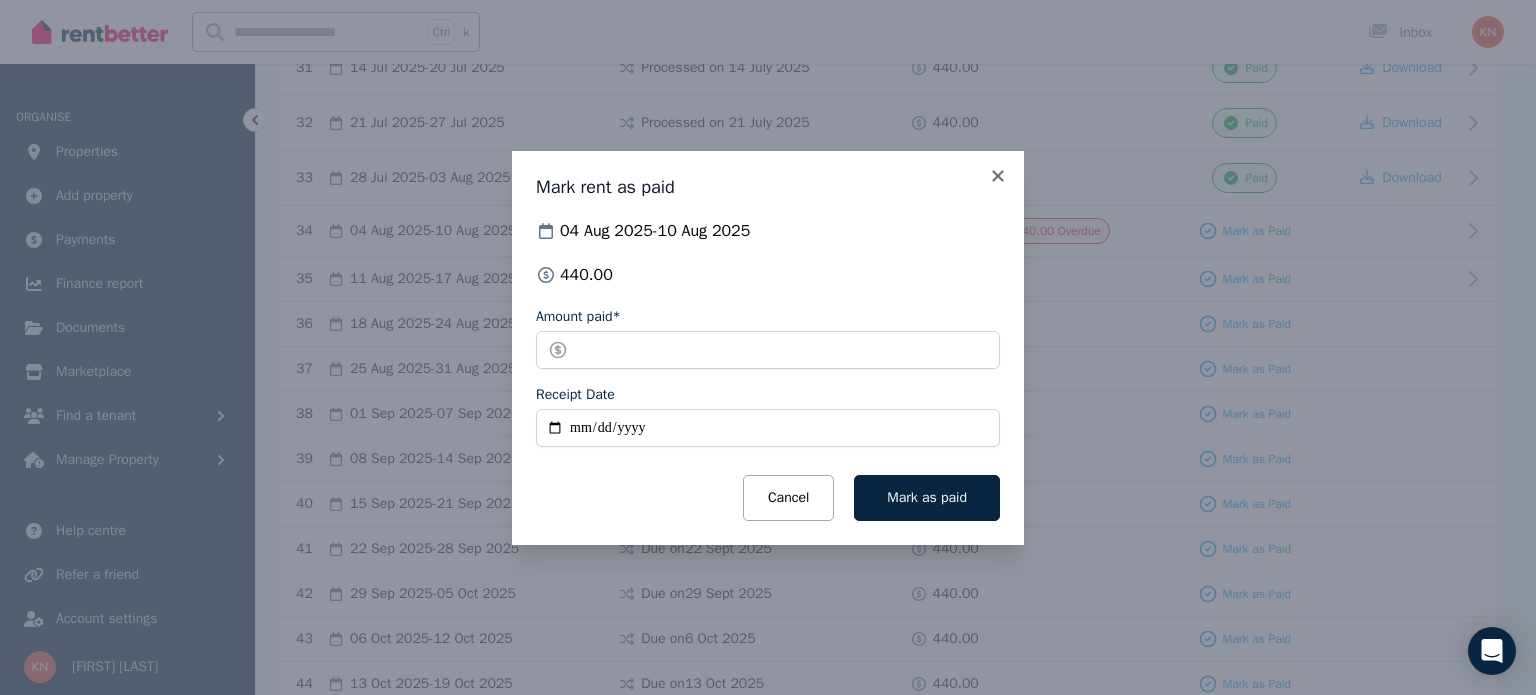type on "**********" 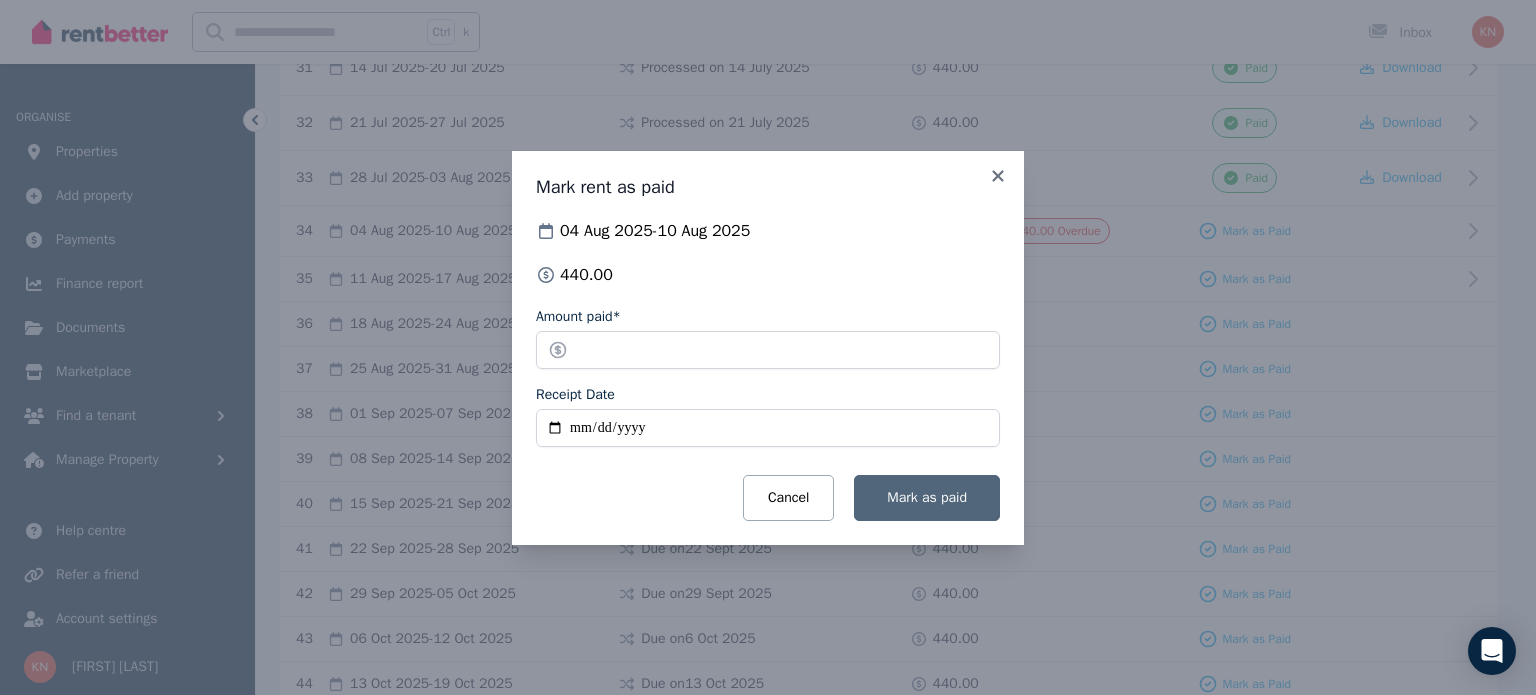 click on "Mark as paid" at bounding box center (927, 498) 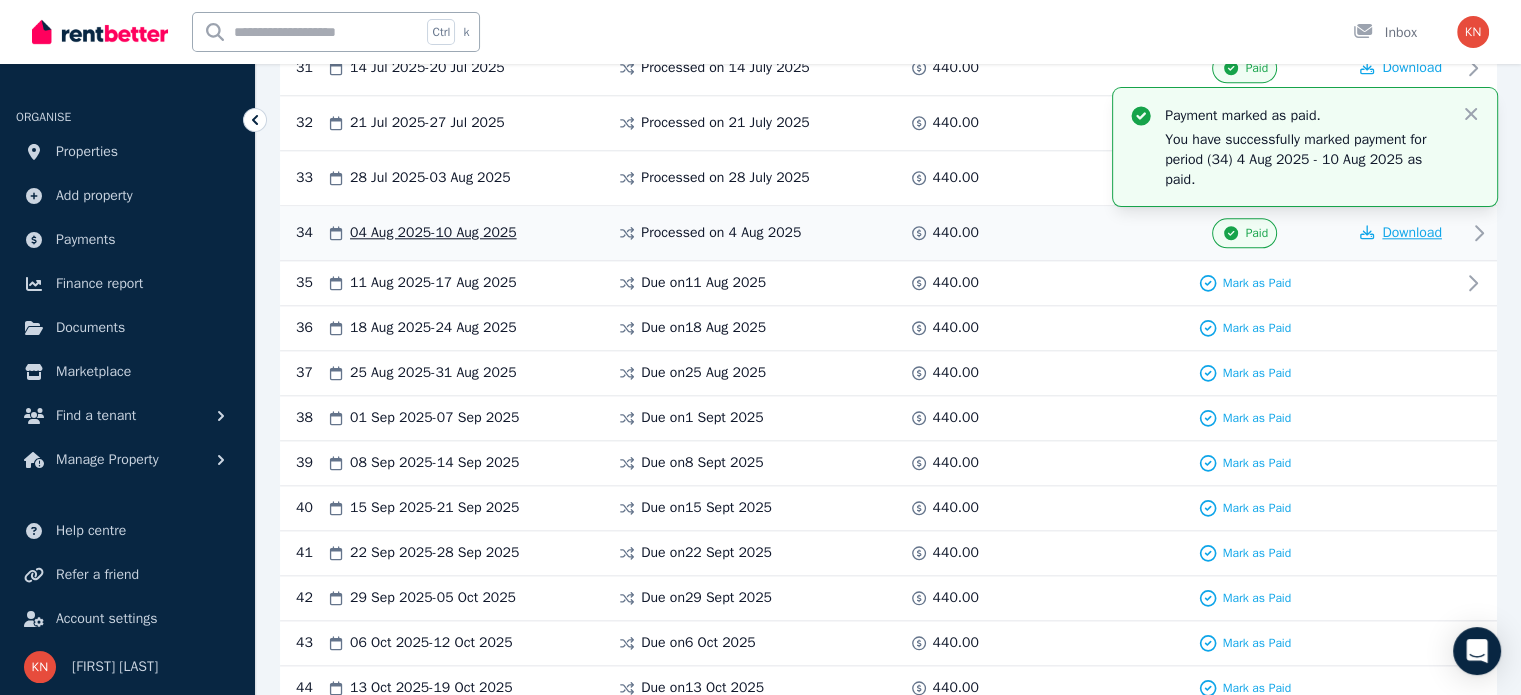 click on "Download" at bounding box center (1412, 232) 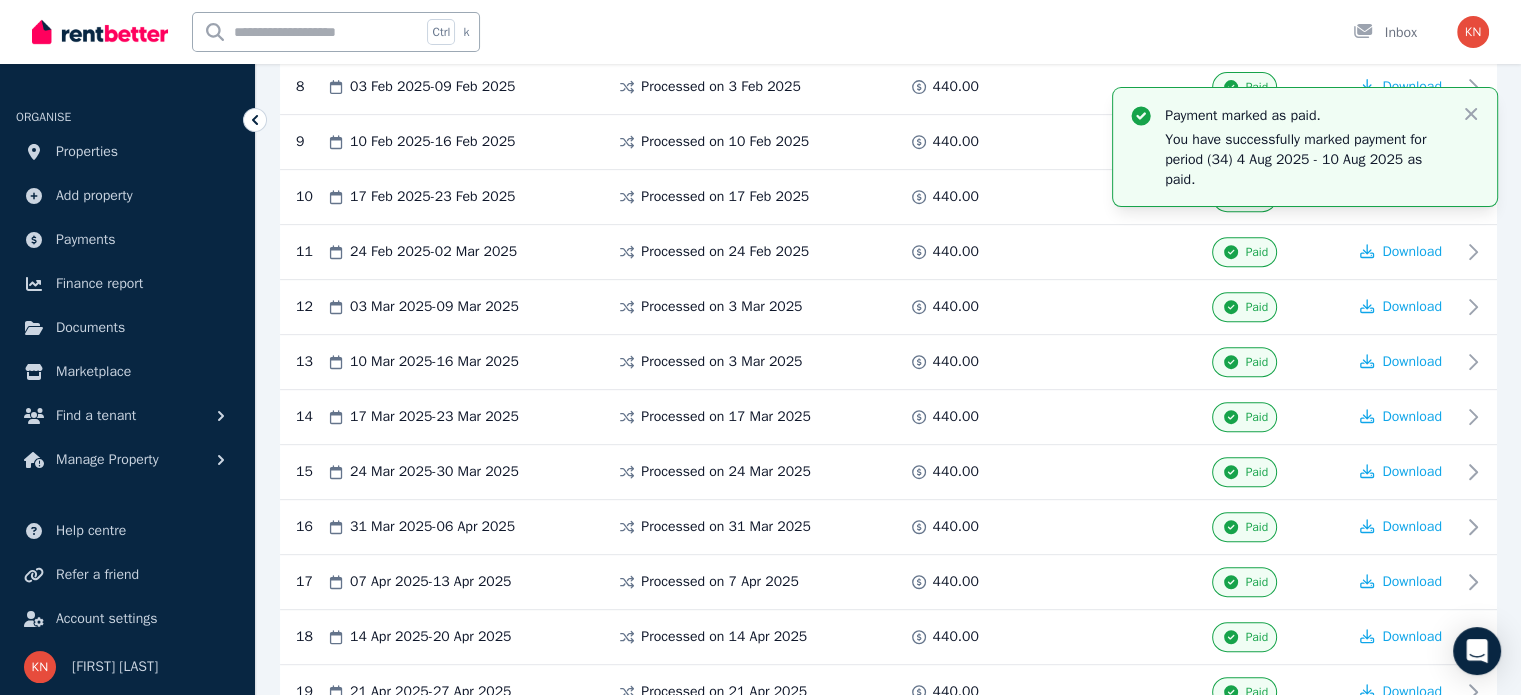 scroll, scrollTop: 700, scrollLeft: 0, axis: vertical 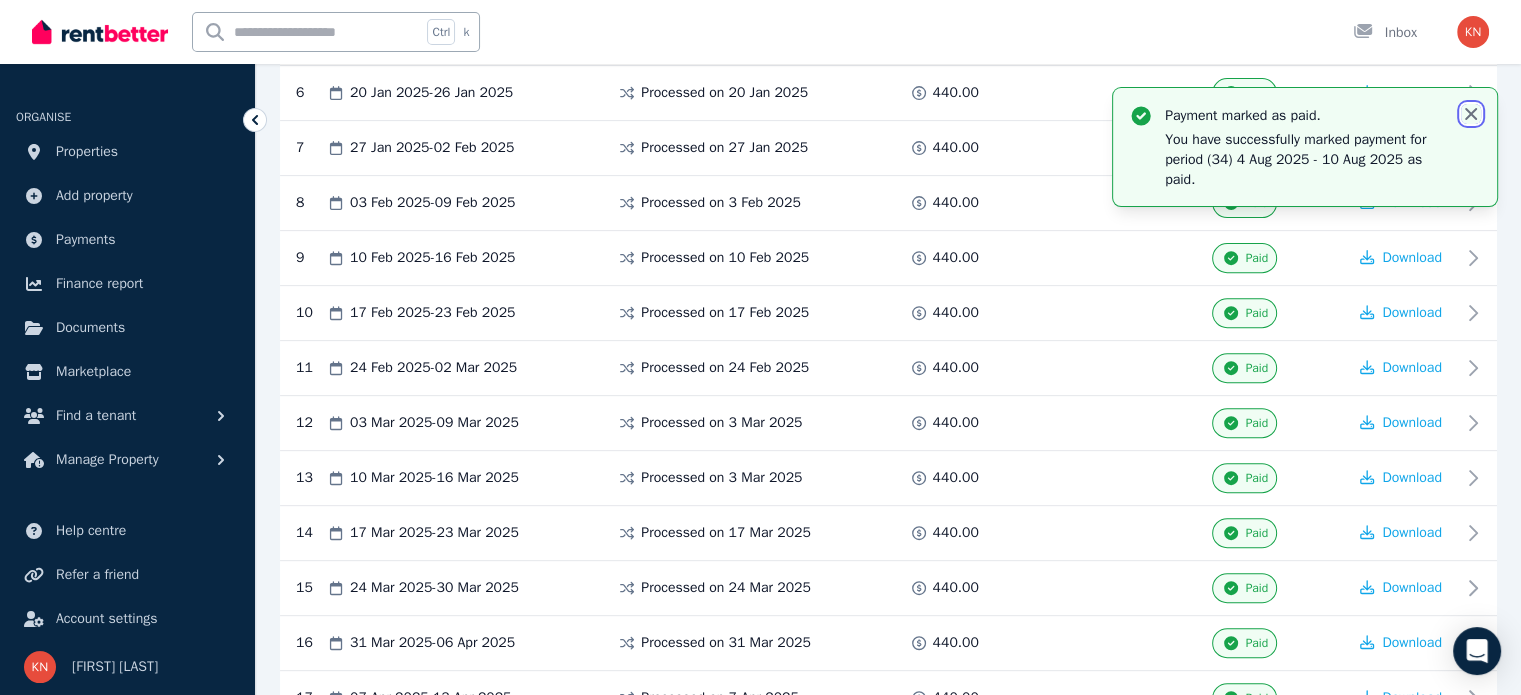 click 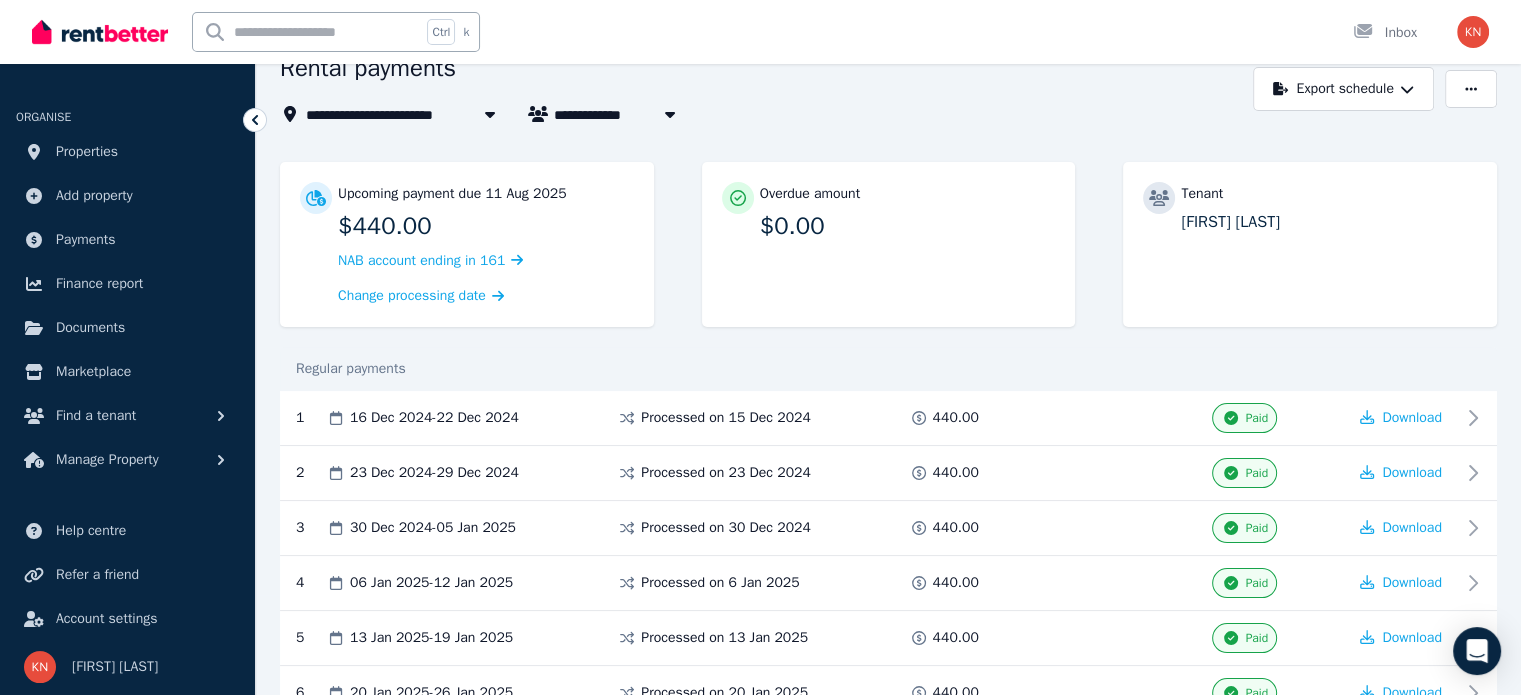 scroll, scrollTop: 0, scrollLeft: 0, axis: both 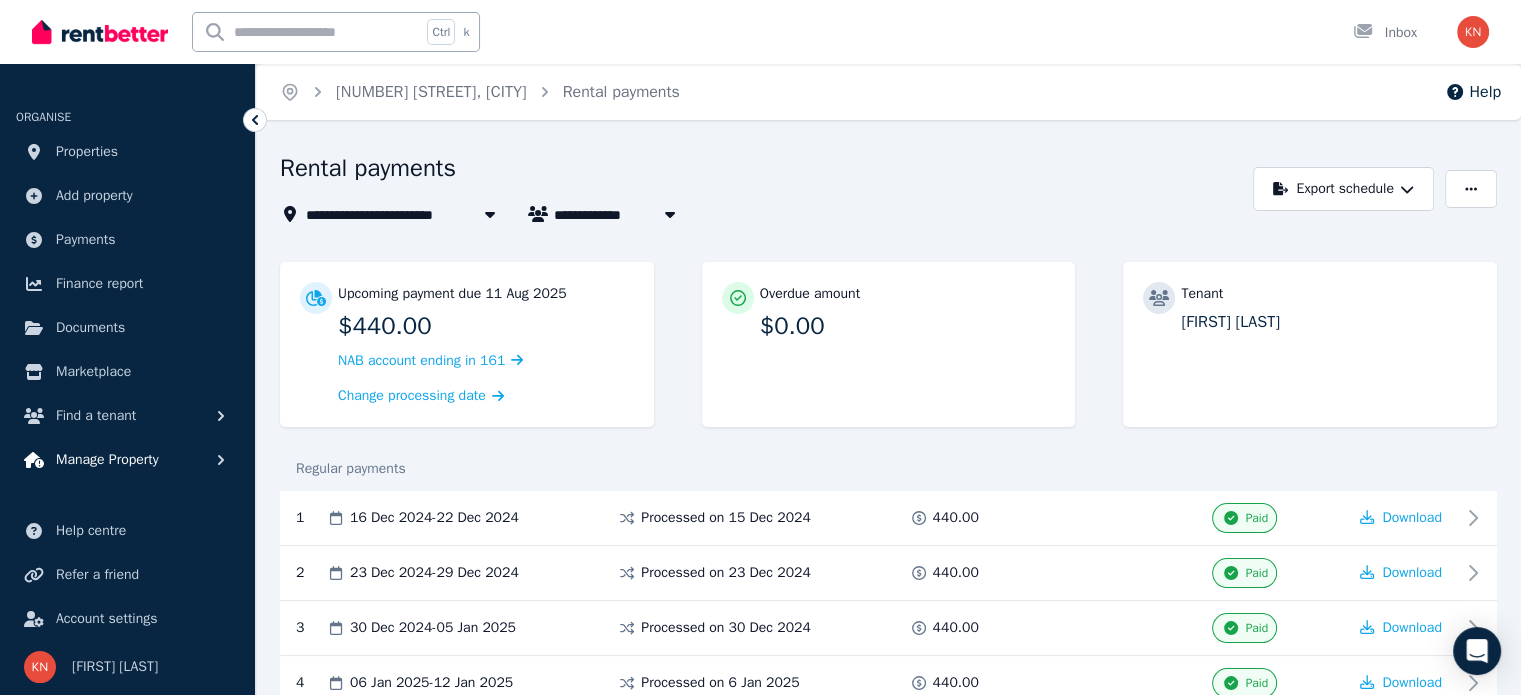 click on "Manage Property" at bounding box center (107, 460) 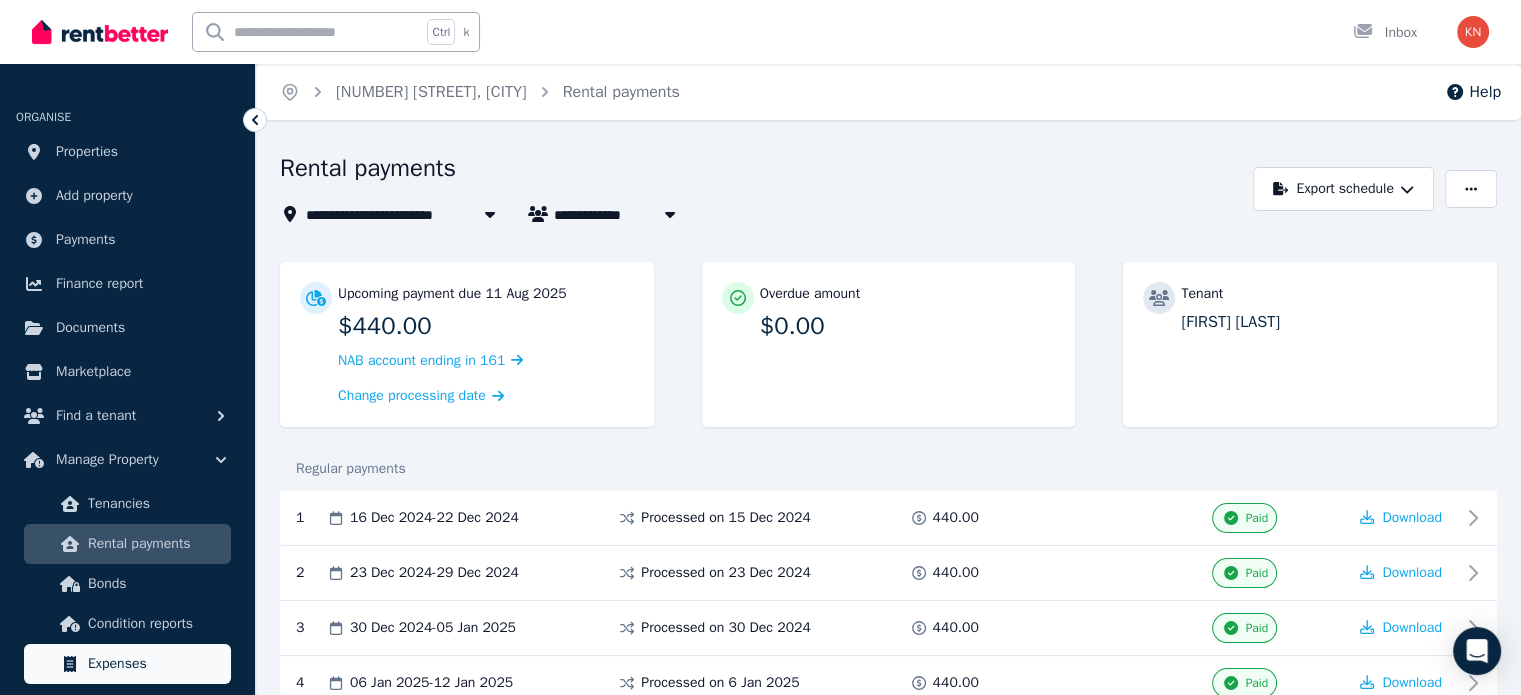 click on "Expenses" at bounding box center (155, 664) 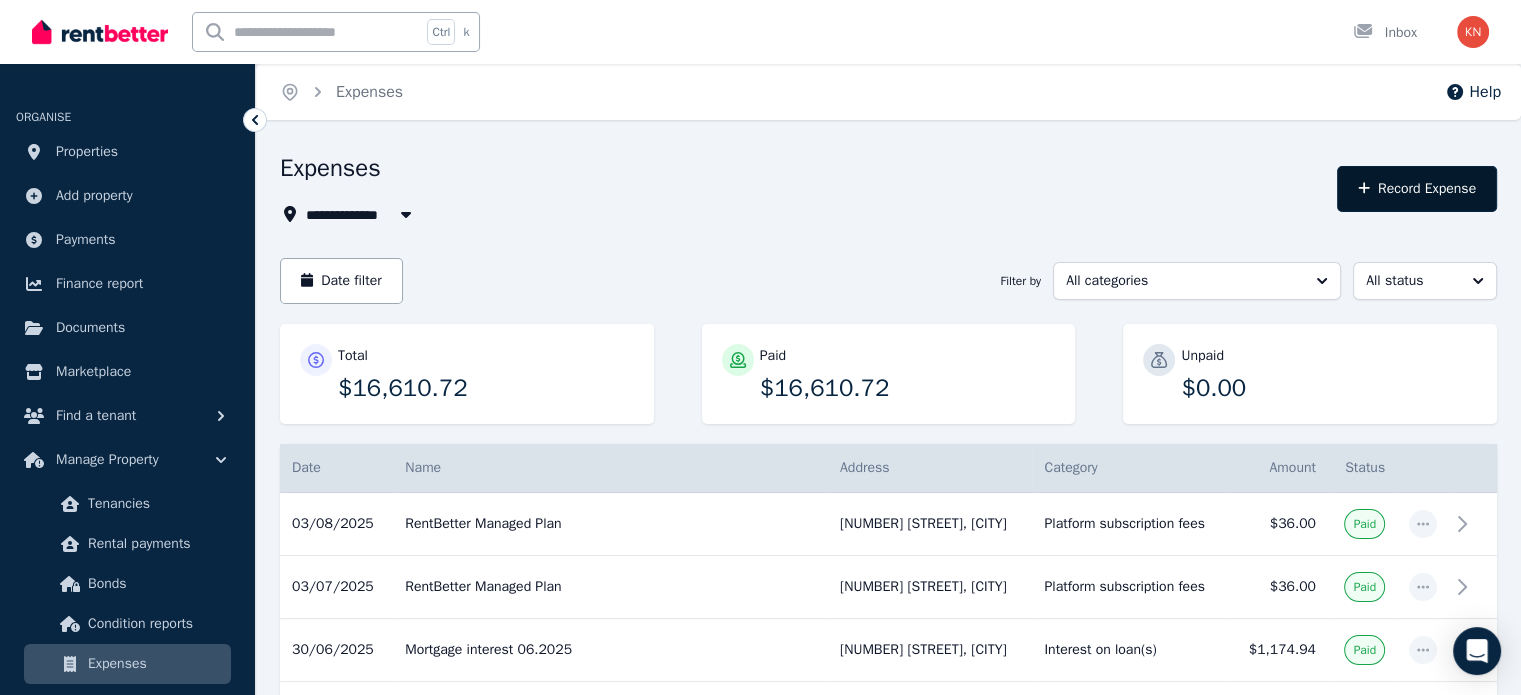 click on "Record Expense" at bounding box center (1417, 189) 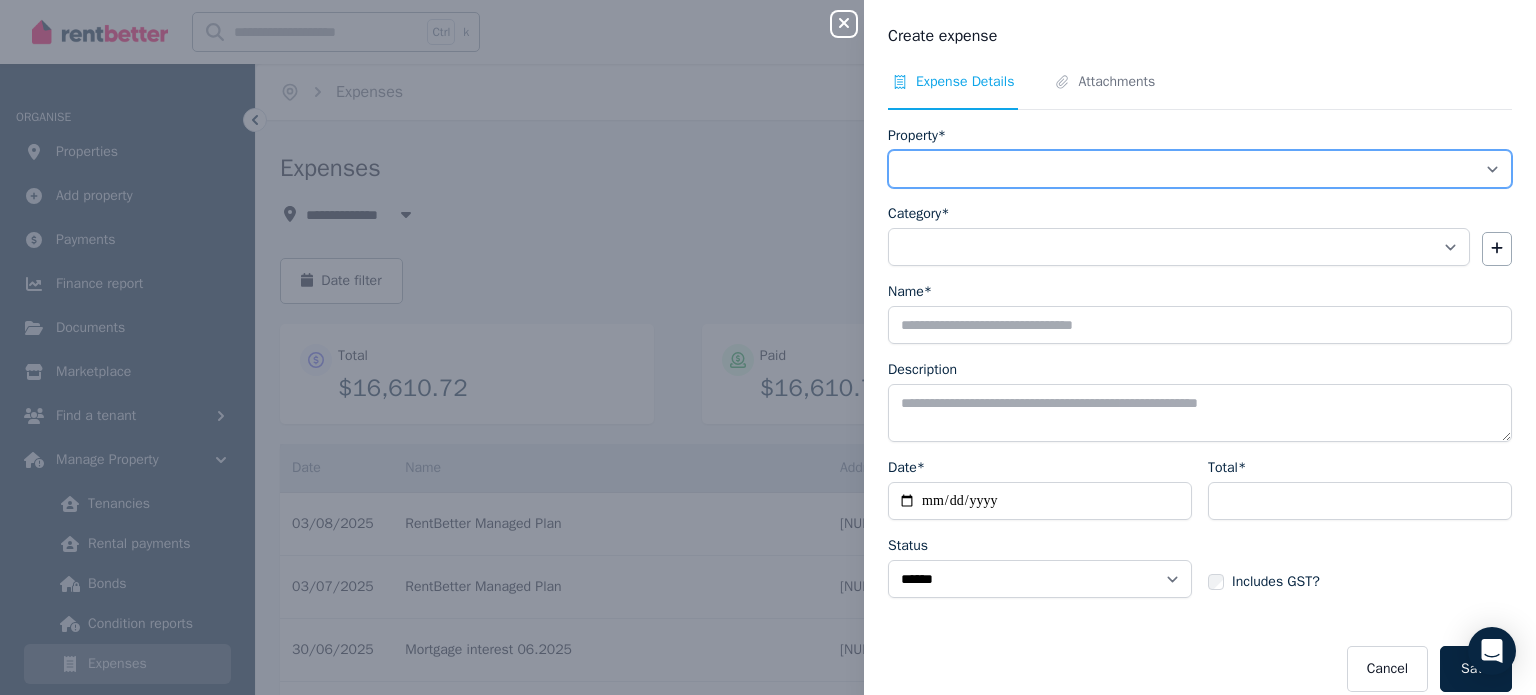 click on "**********" at bounding box center [1200, 169] 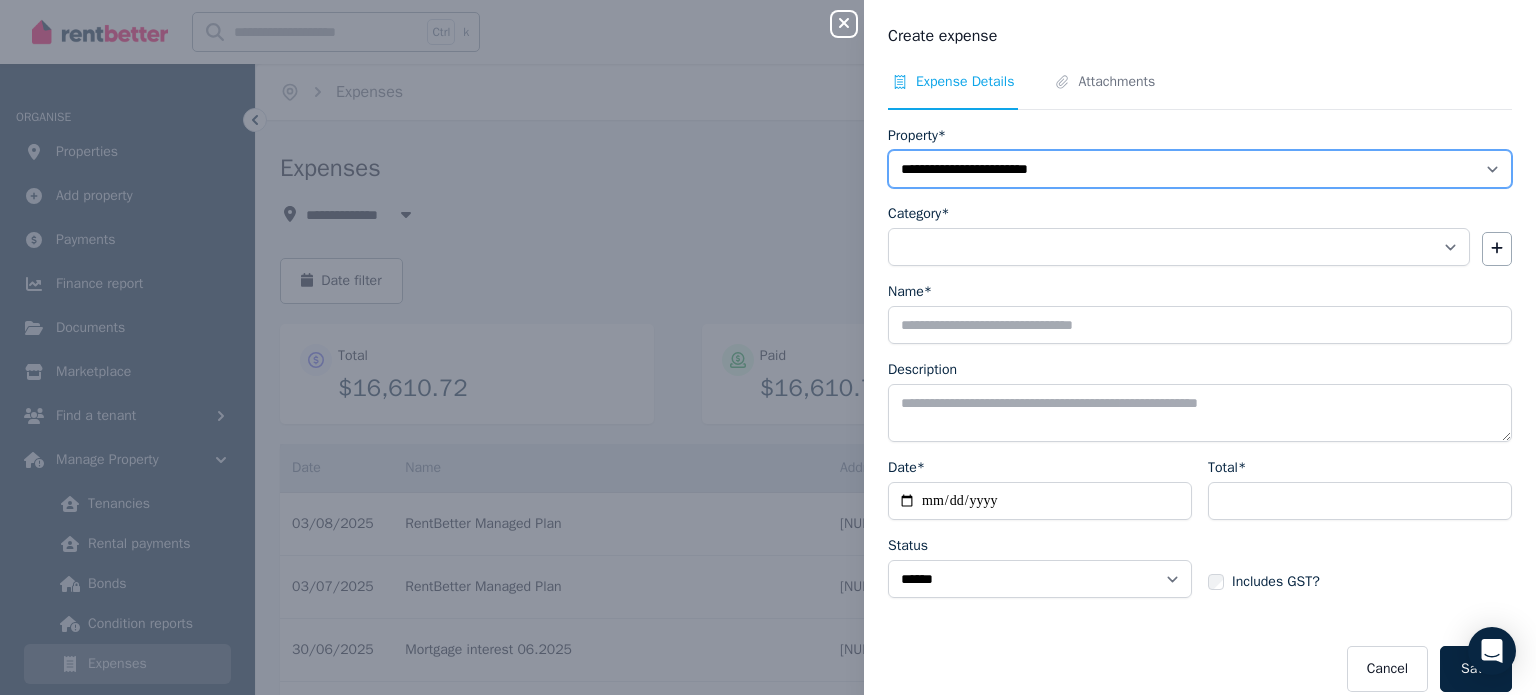 click on "**********" at bounding box center [1200, 169] 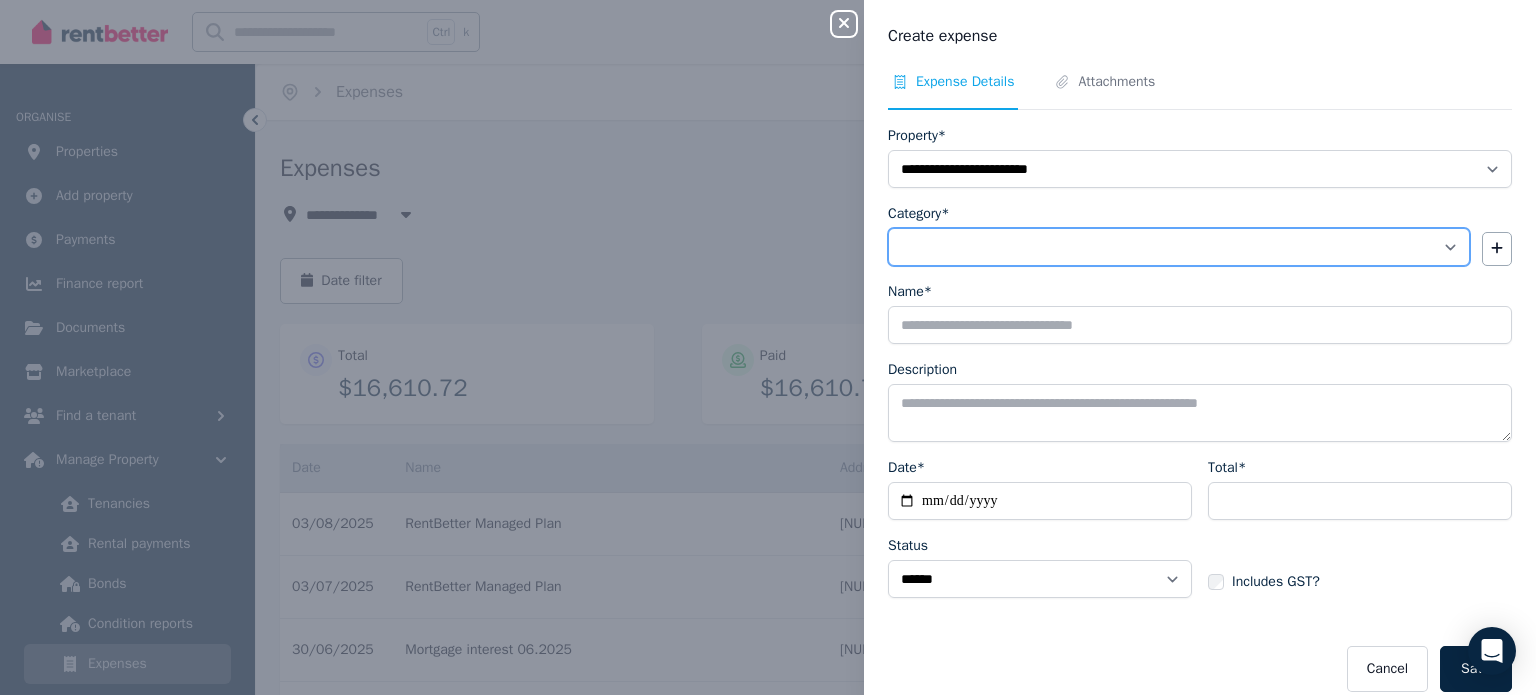 click on "**********" at bounding box center [1179, 247] 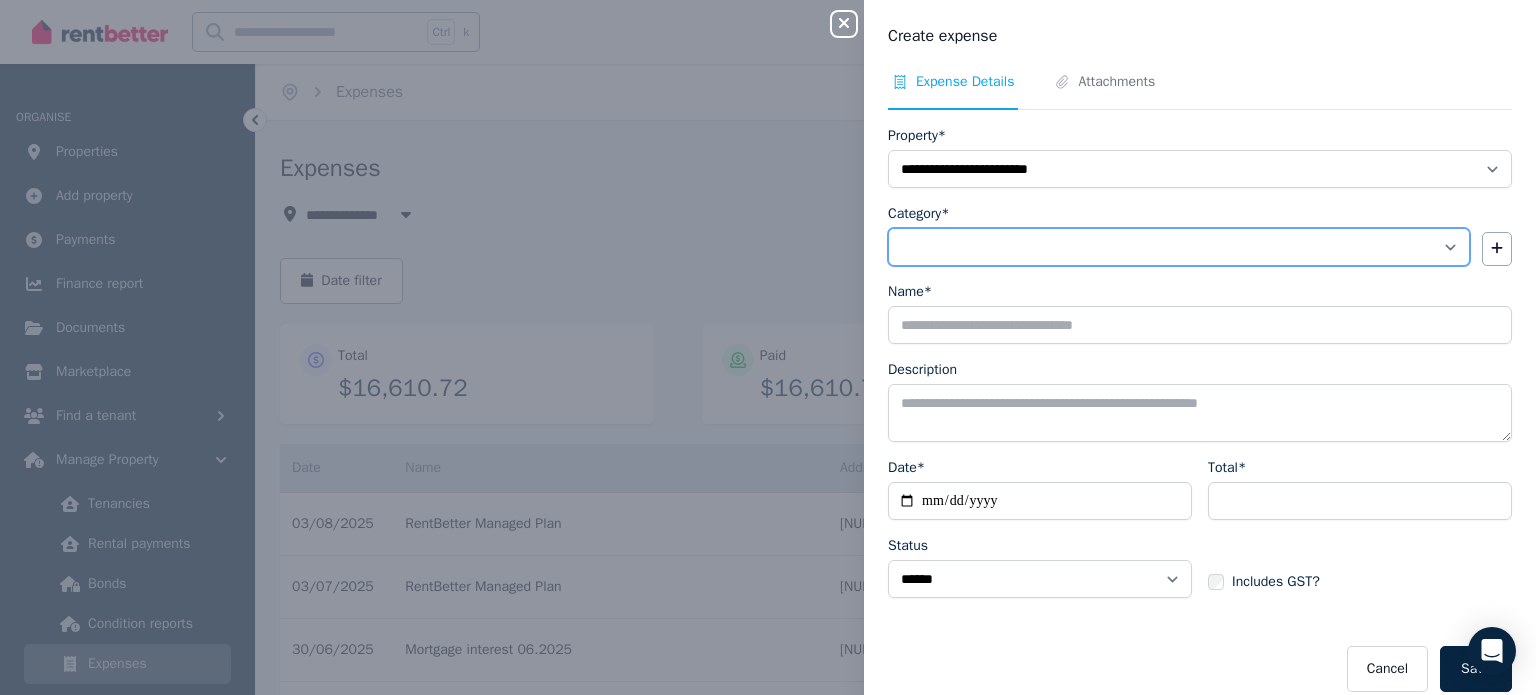 select on "**********" 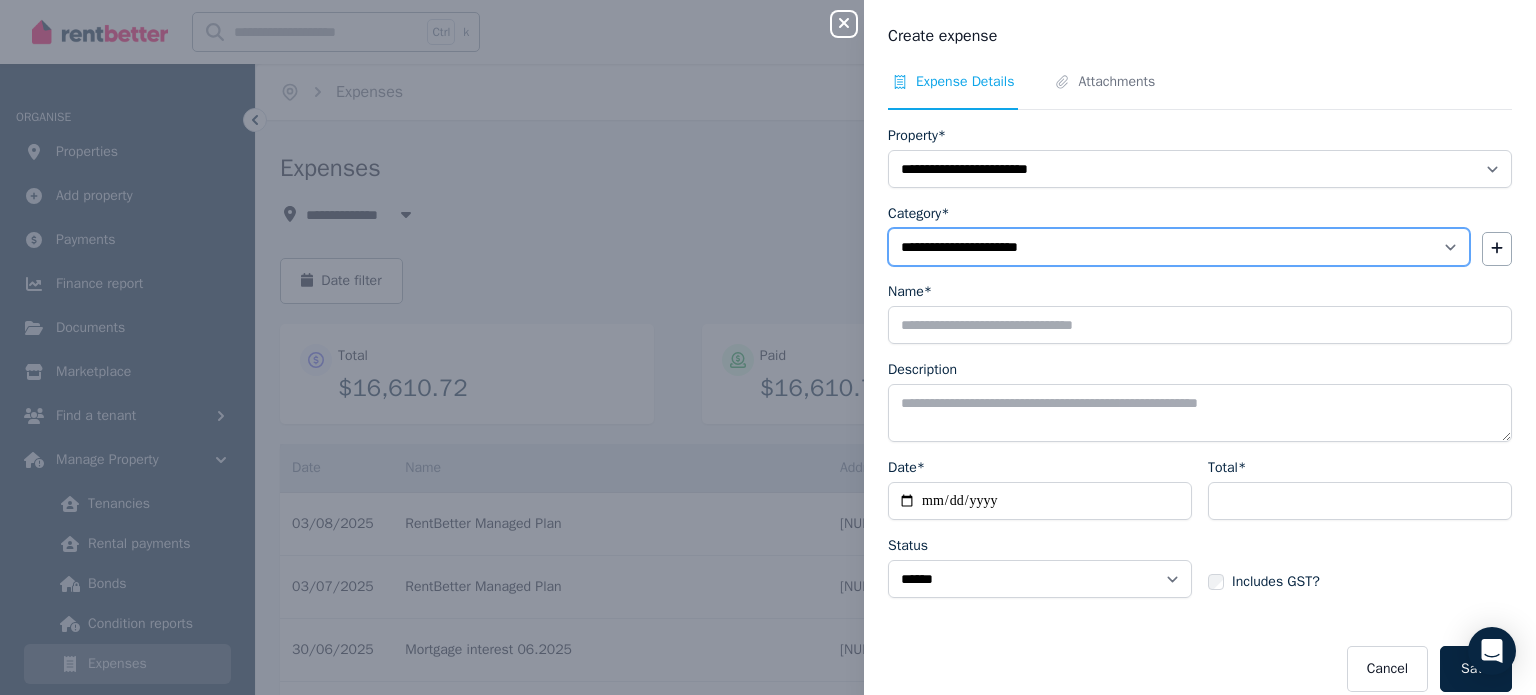 click on "**********" at bounding box center [1179, 247] 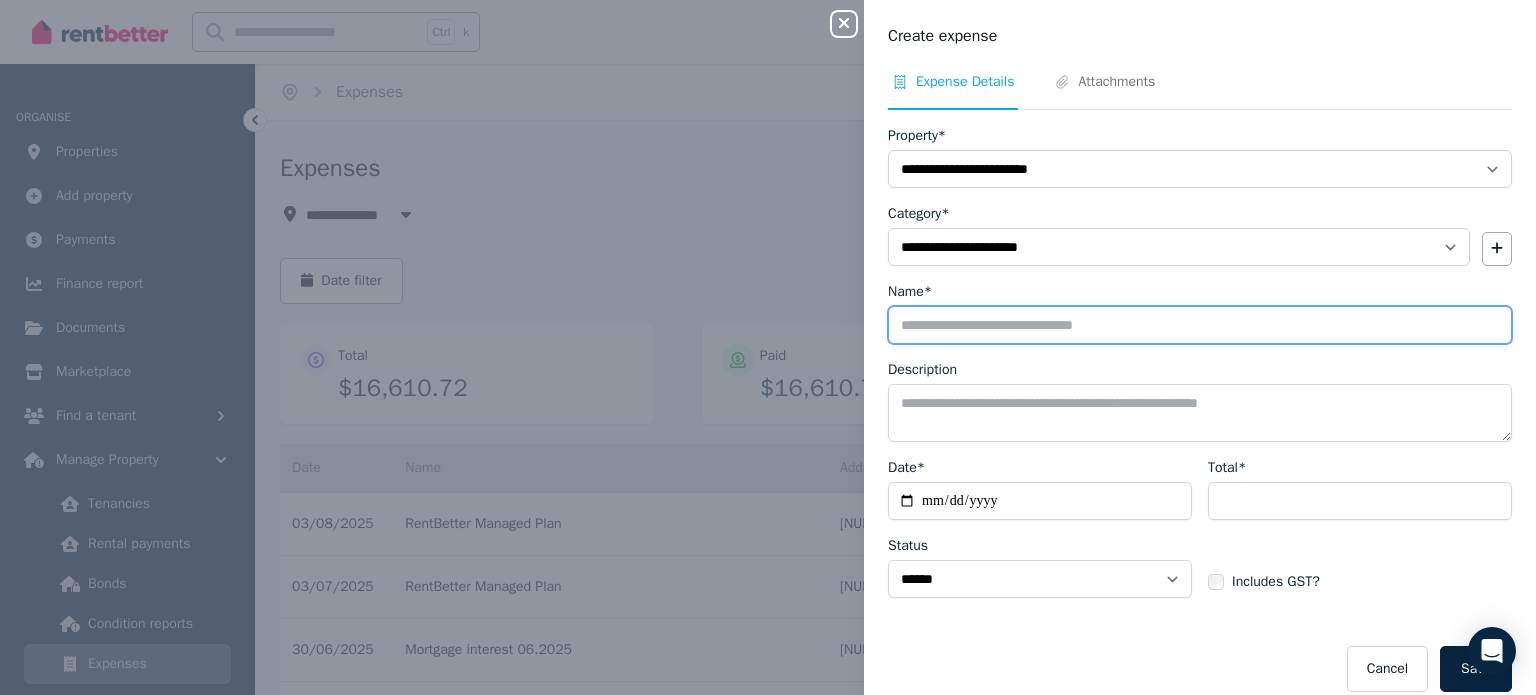 click on "Name*" at bounding box center (1200, 325) 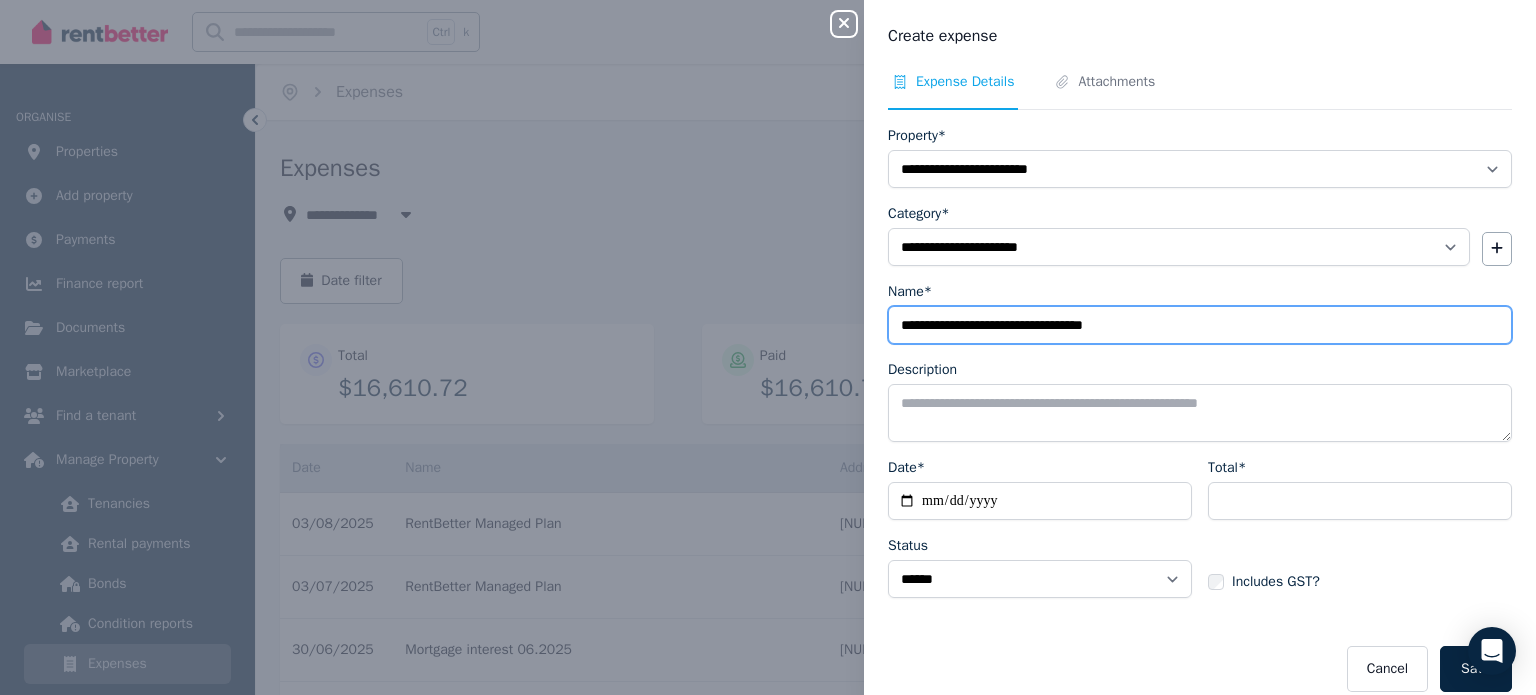 type on "**********" 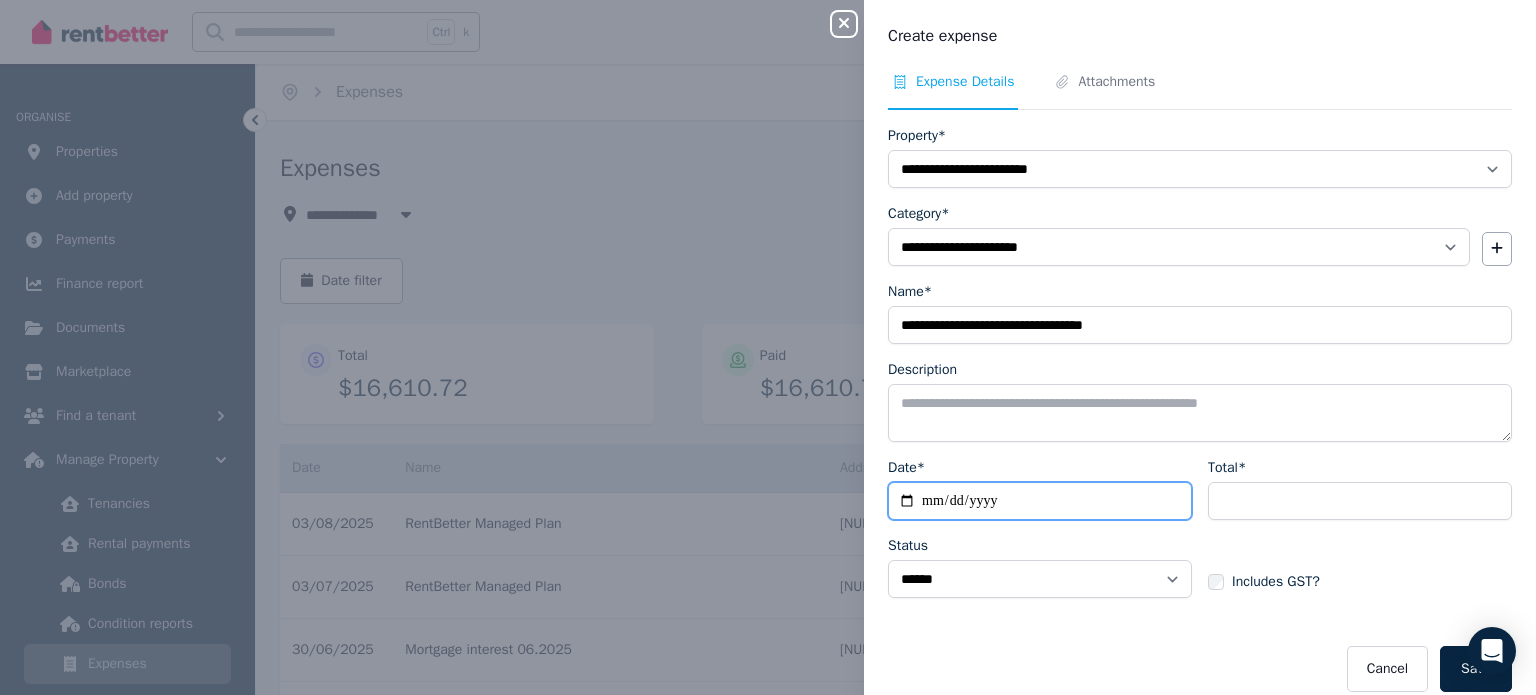 click on "Date*" at bounding box center (1040, 501) 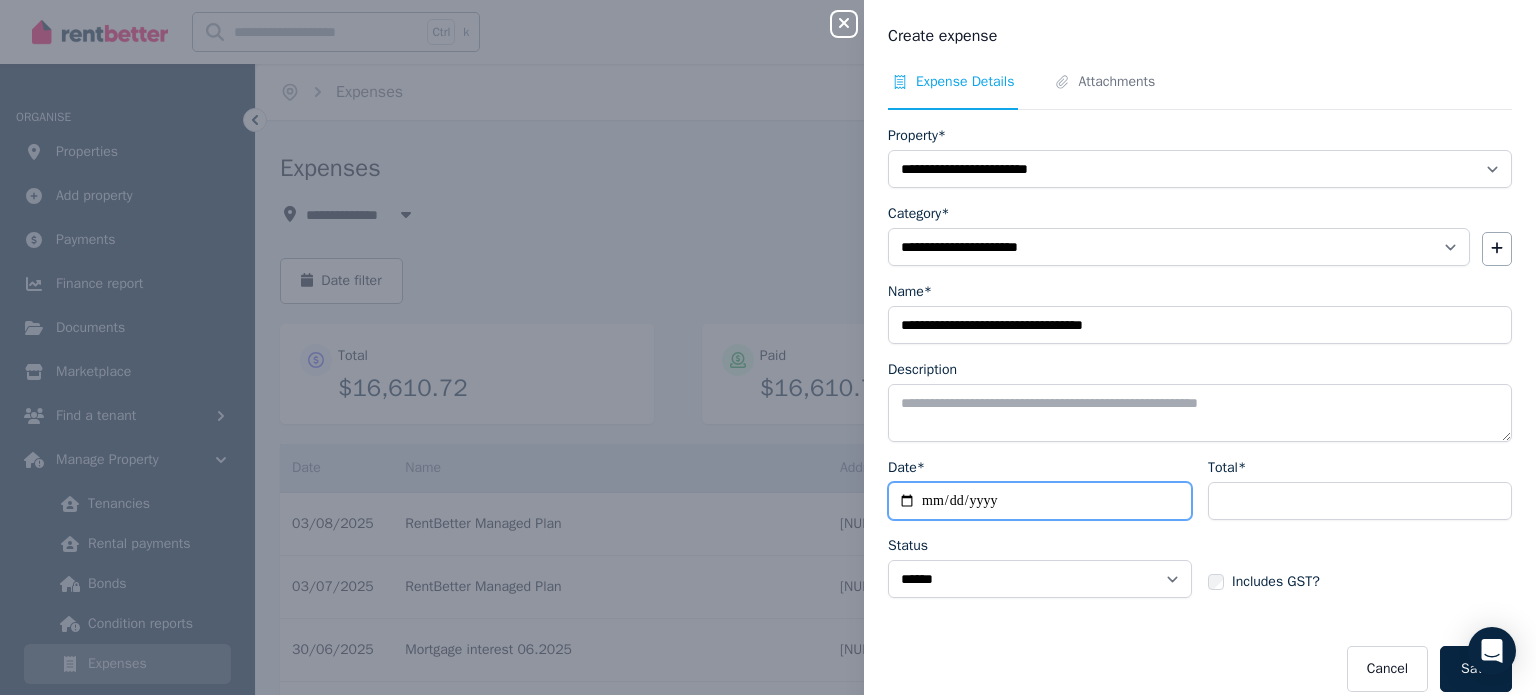 type on "**********" 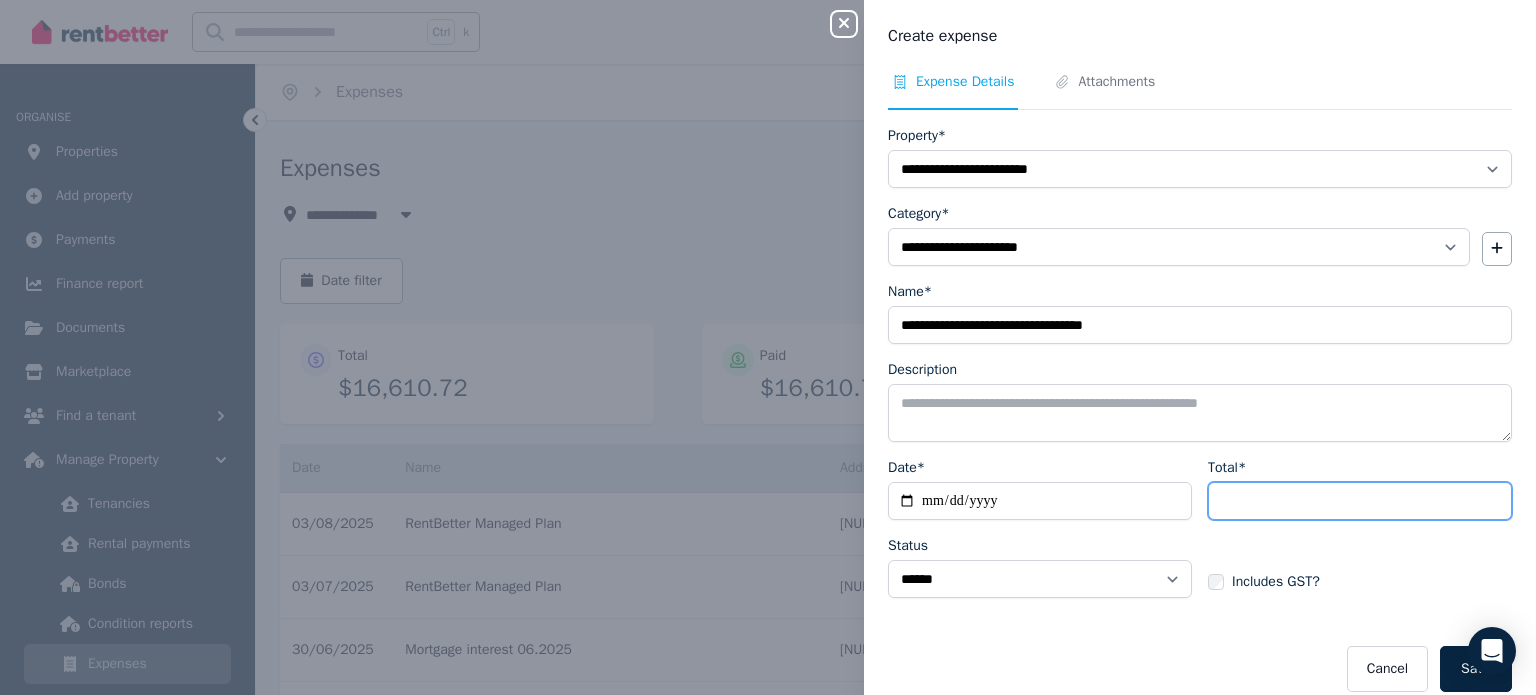 click on "Total*" at bounding box center [1360, 501] 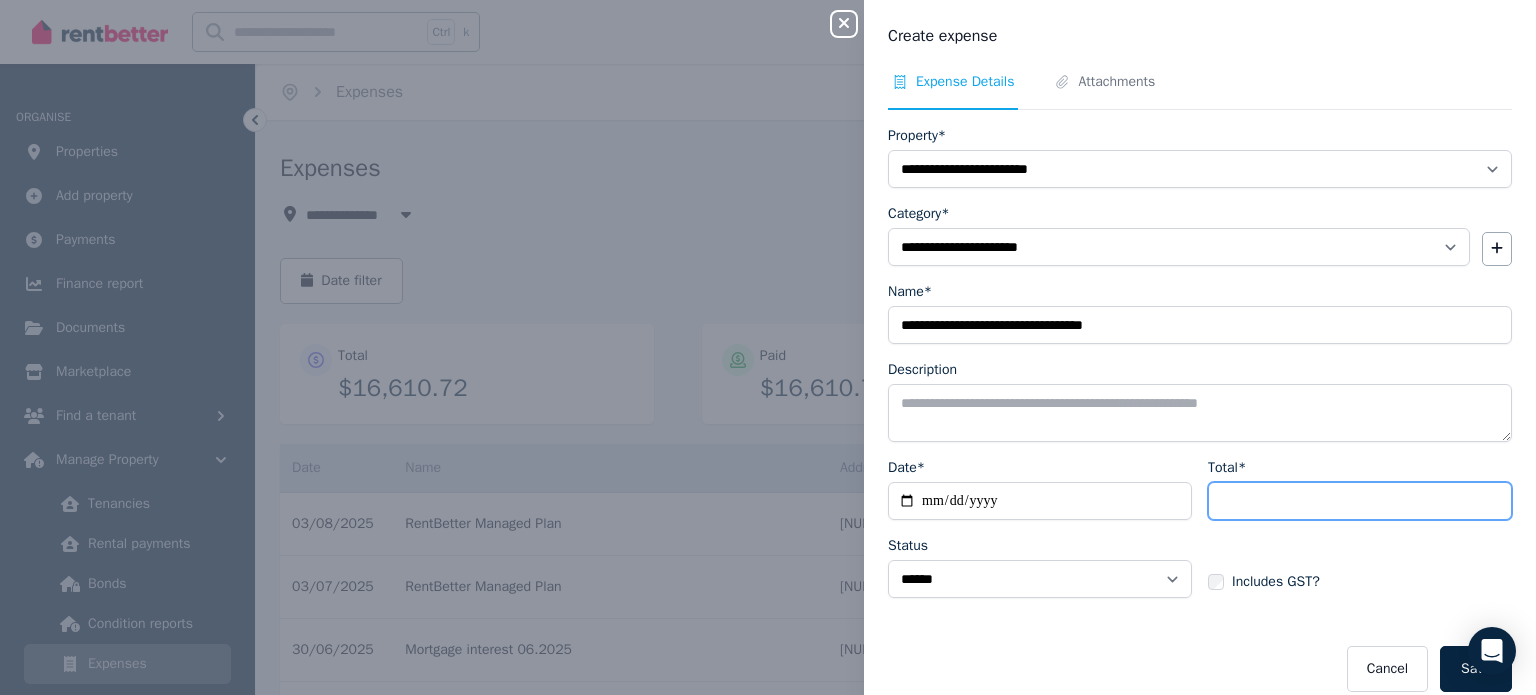 click on "Total*" at bounding box center (1360, 501) 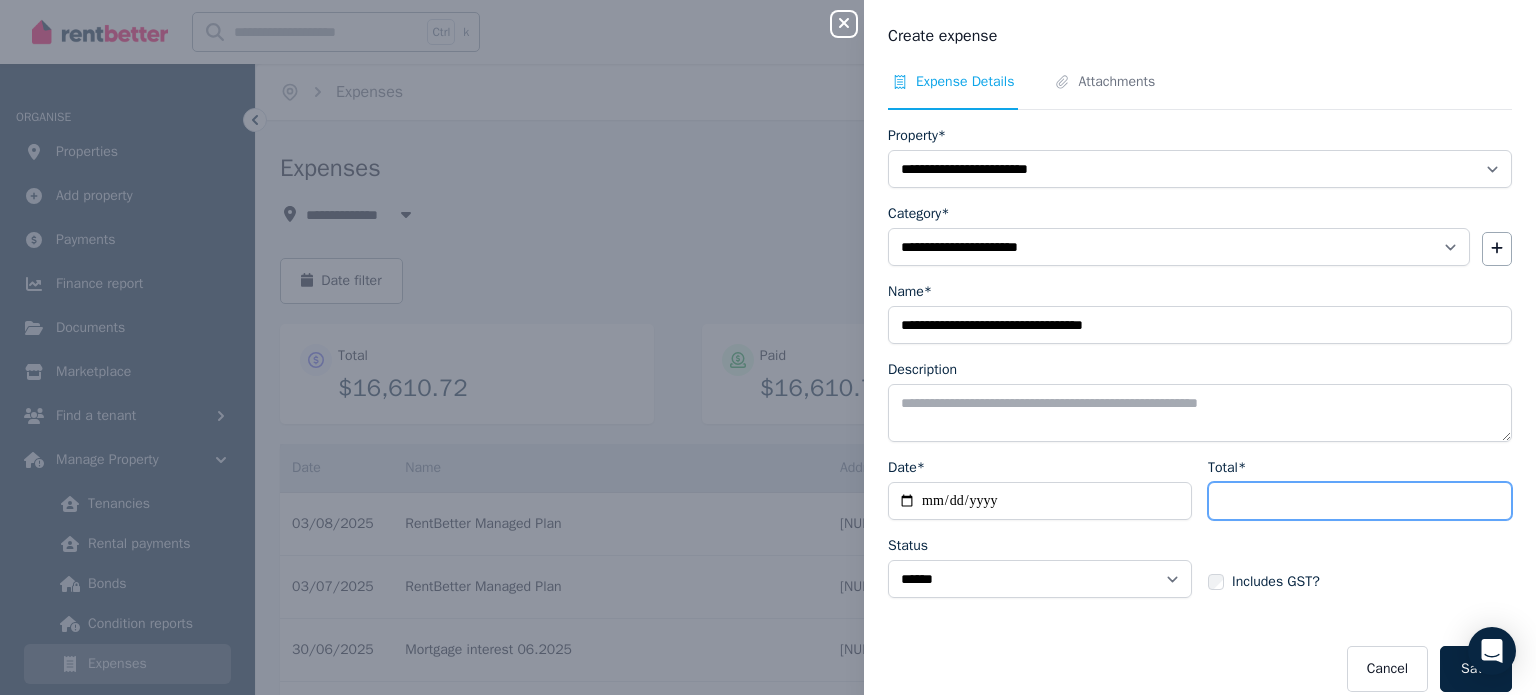 type on "******" 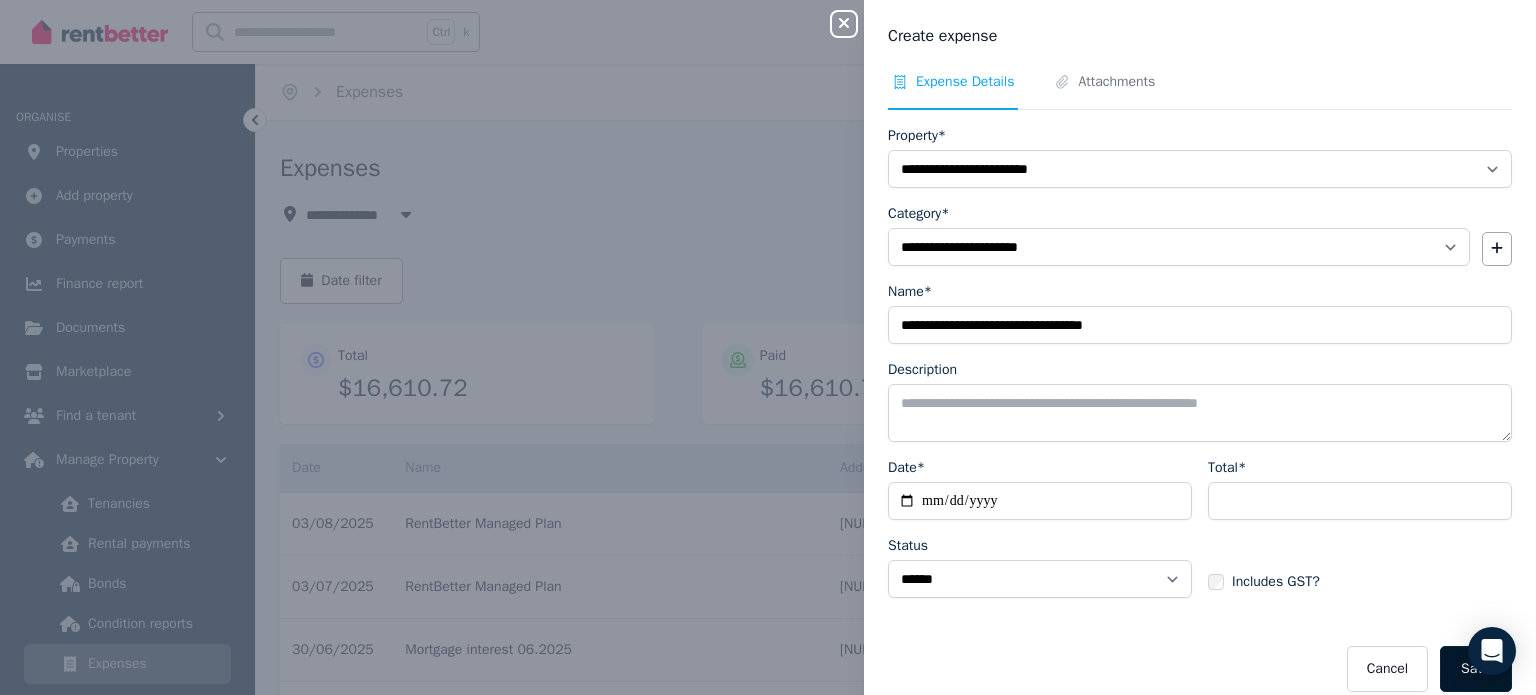 click on "Save" at bounding box center [1476, 669] 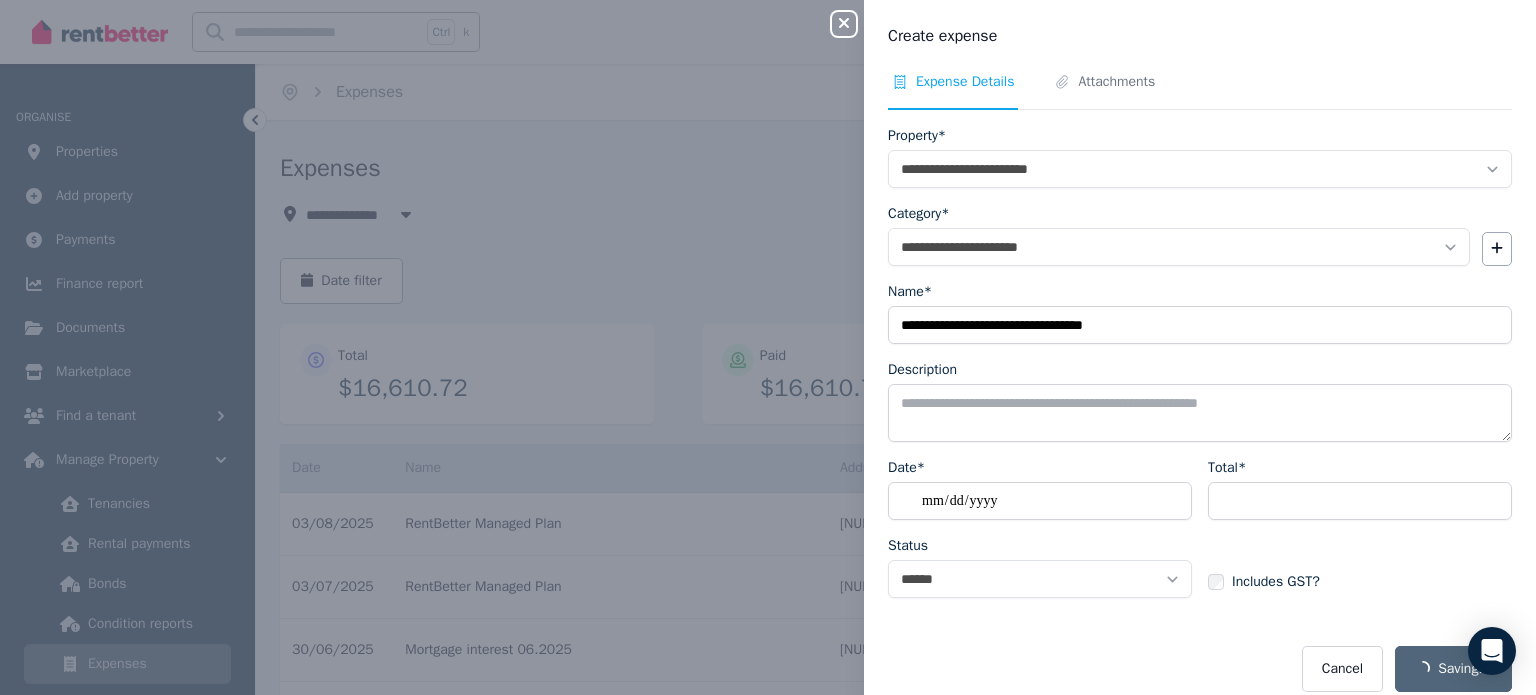 select on "**********" 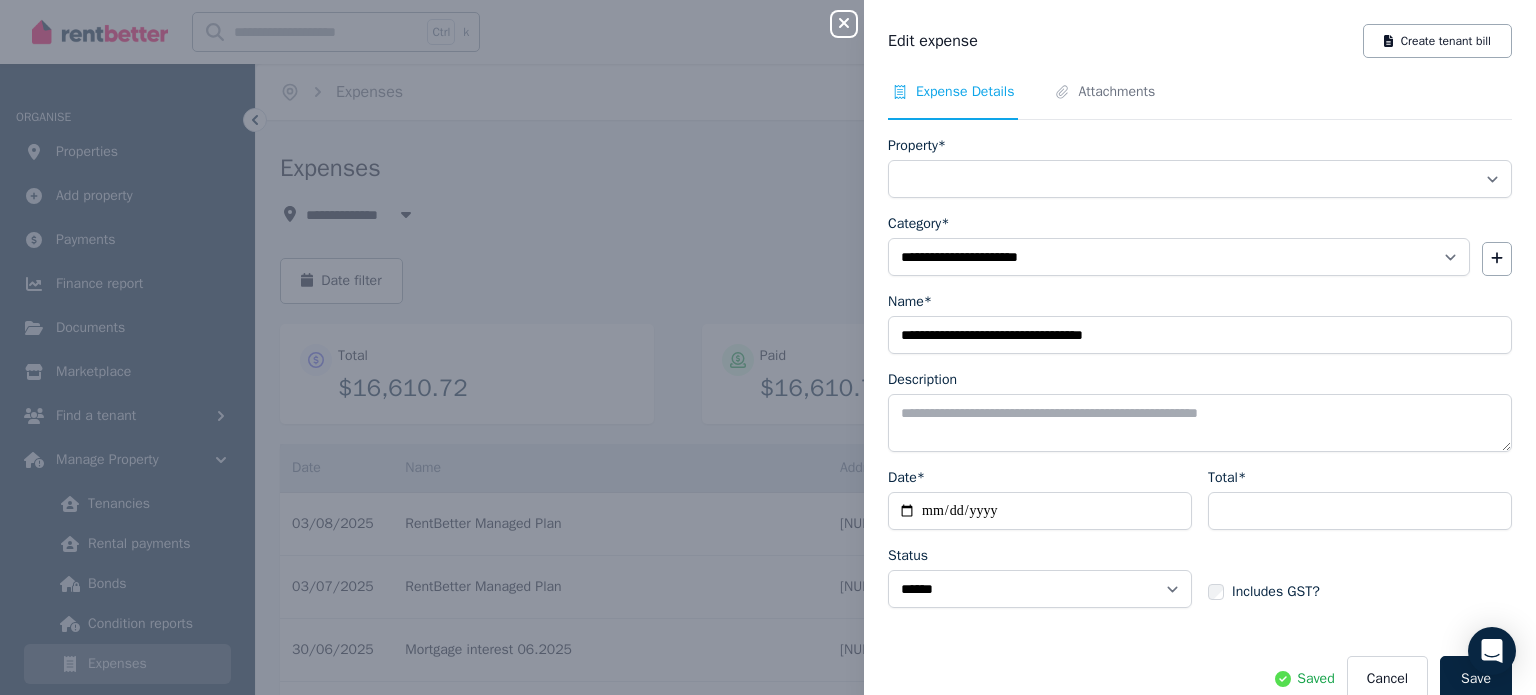 select on "**********" 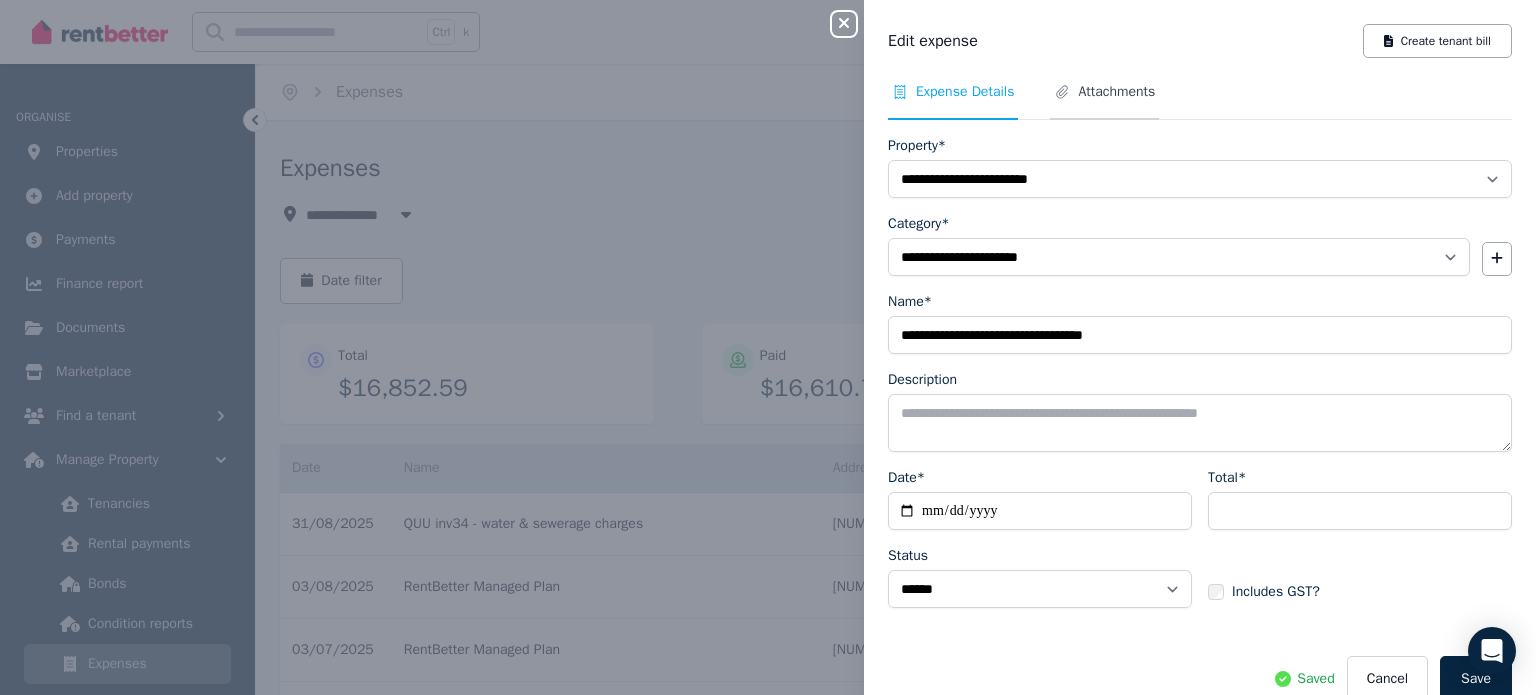 click on "Attachments" at bounding box center (1116, 92) 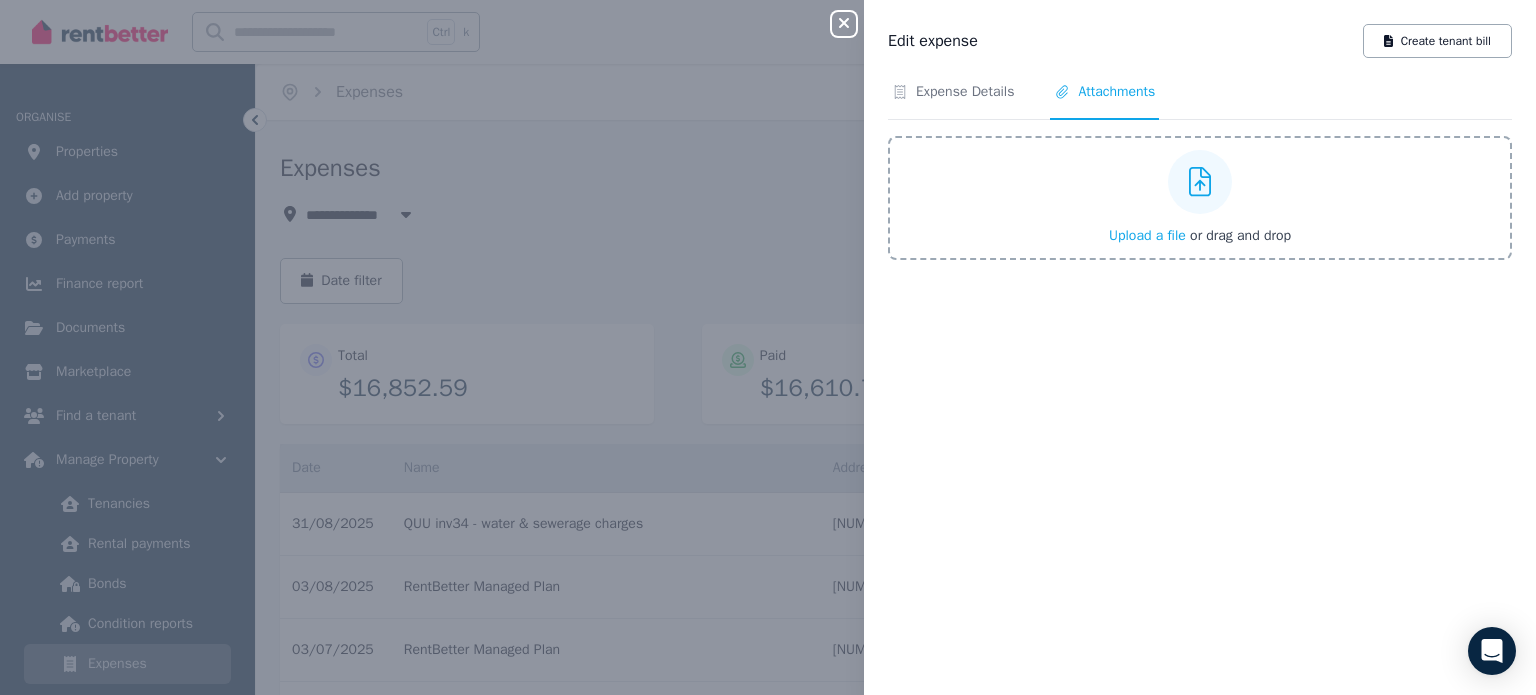 click on "Upload a file" at bounding box center (1147, 235) 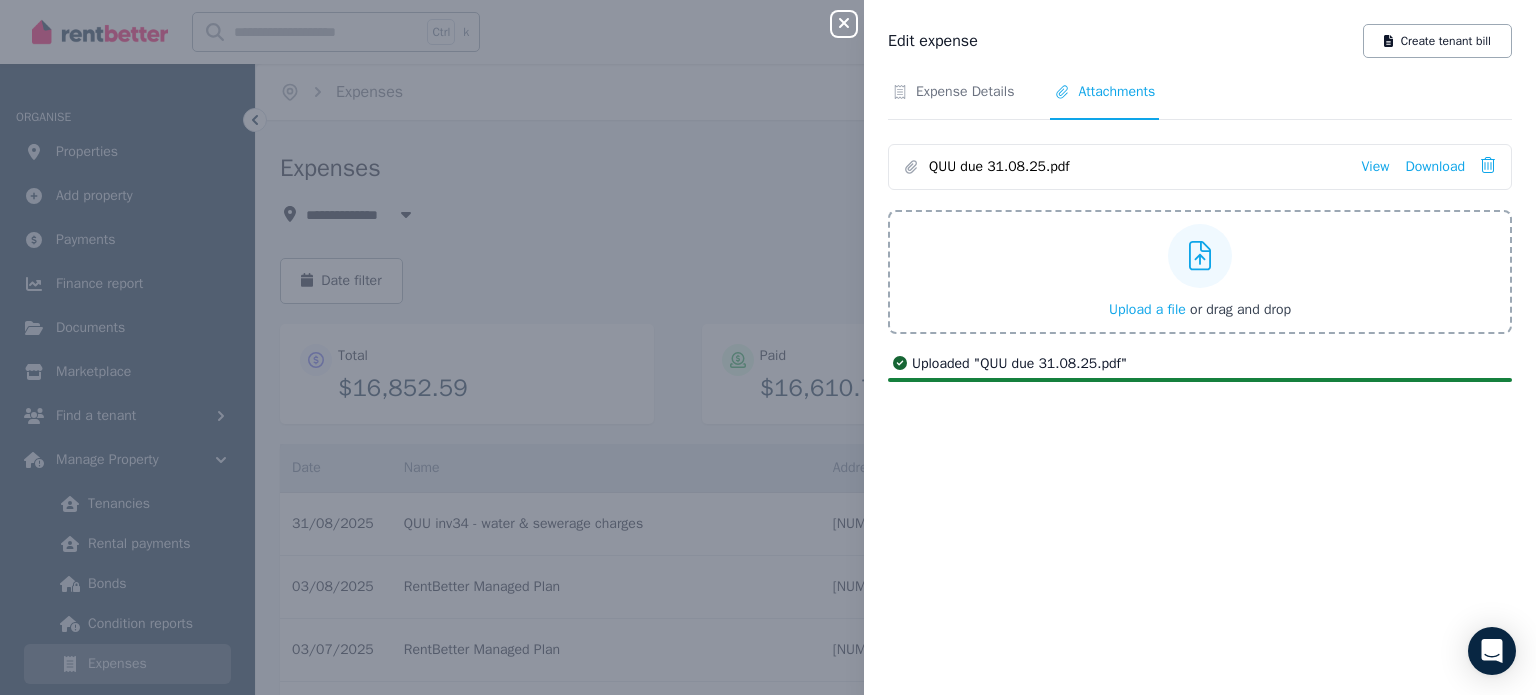 click 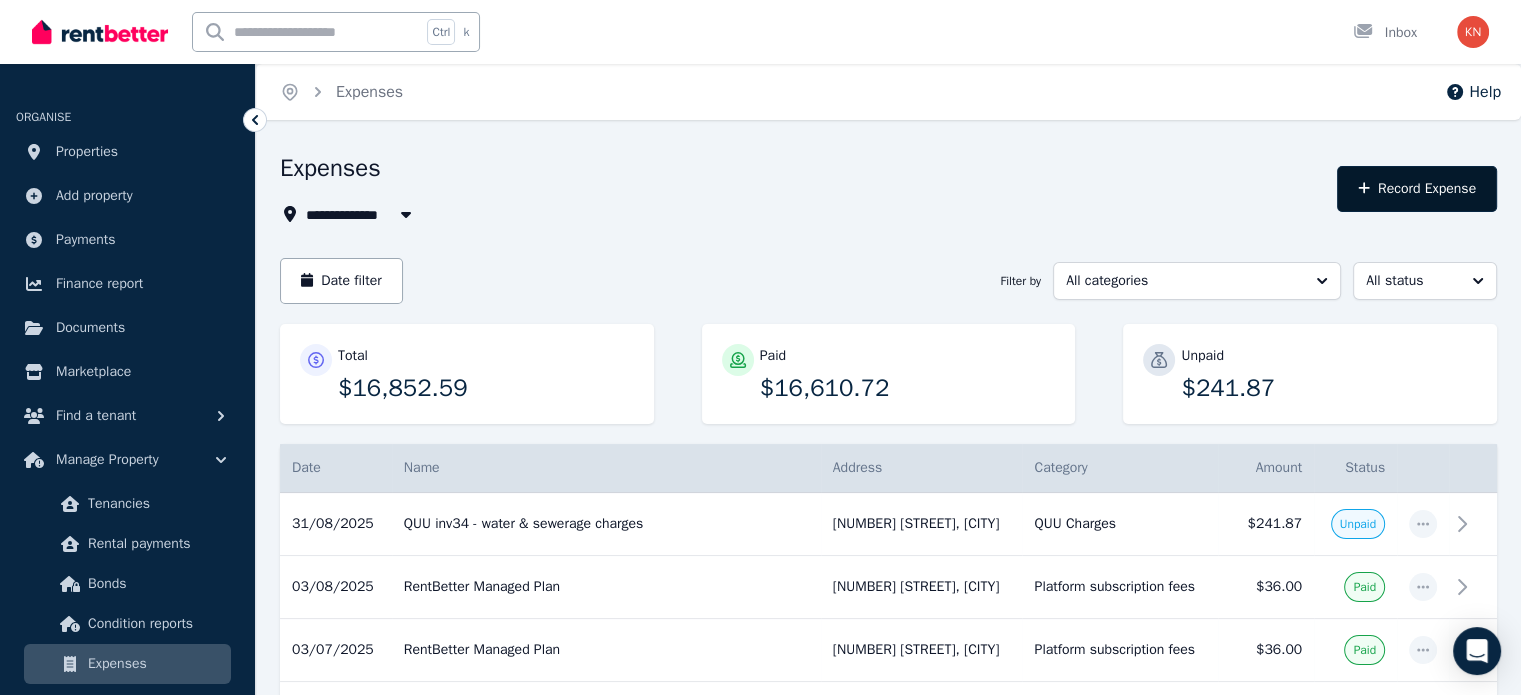 click on "Record Expense" at bounding box center [1417, 189] 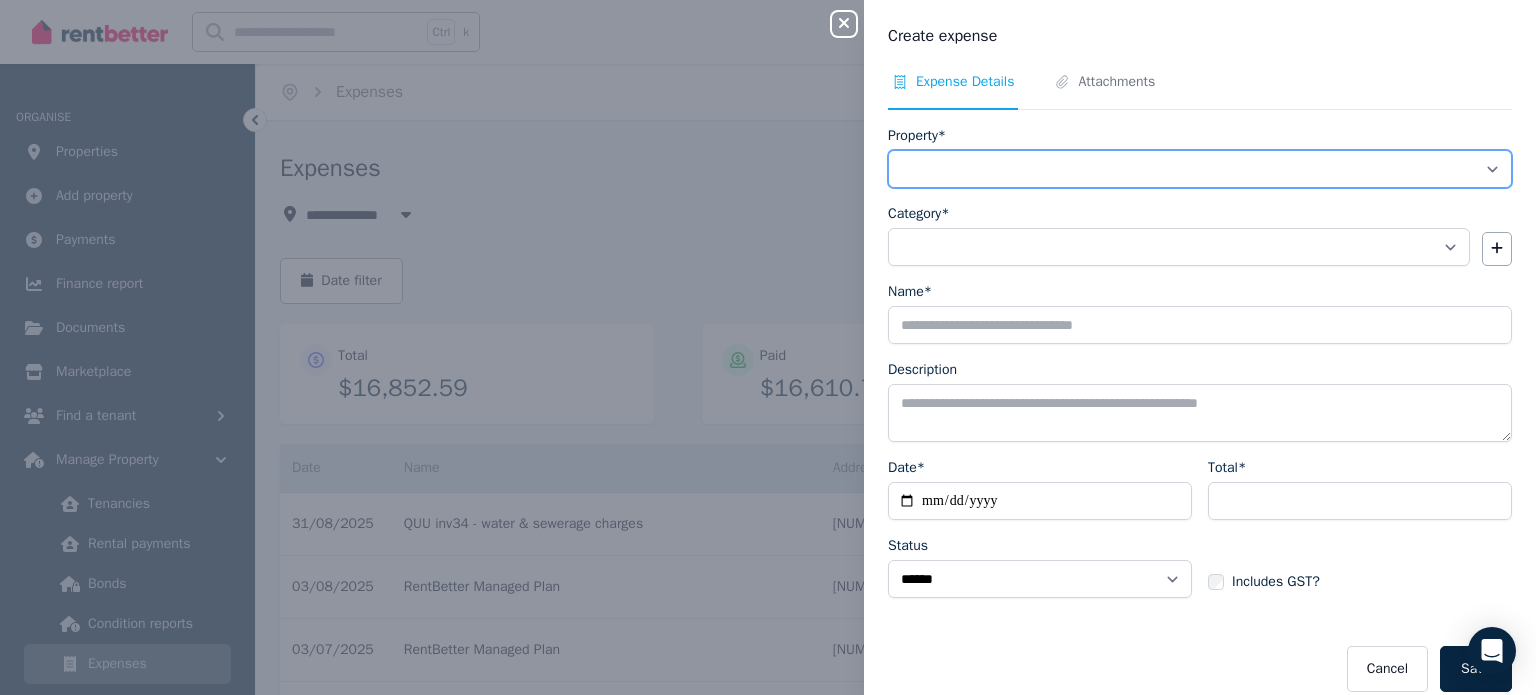 click on "**********" at bounding box center (1200, 169) 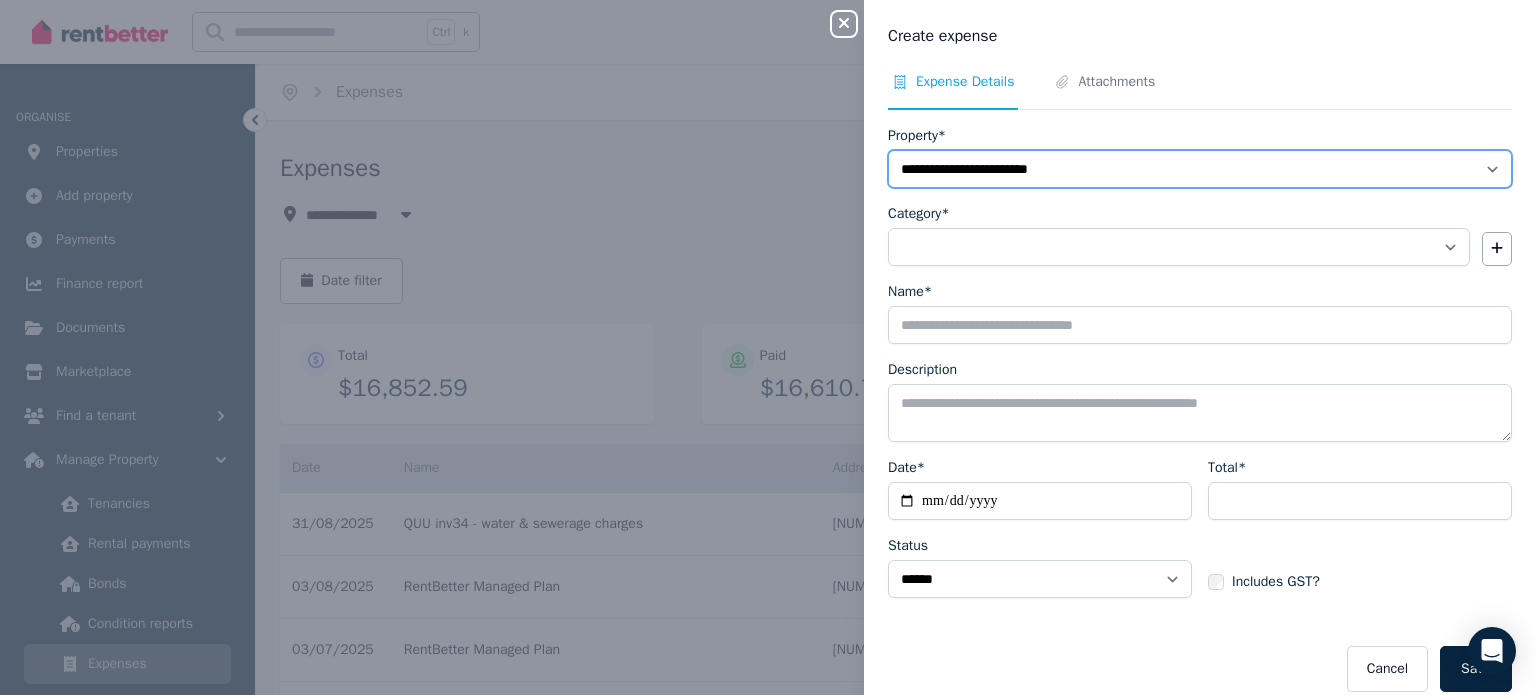 click on "**********" at bounding box center [1200, 169] 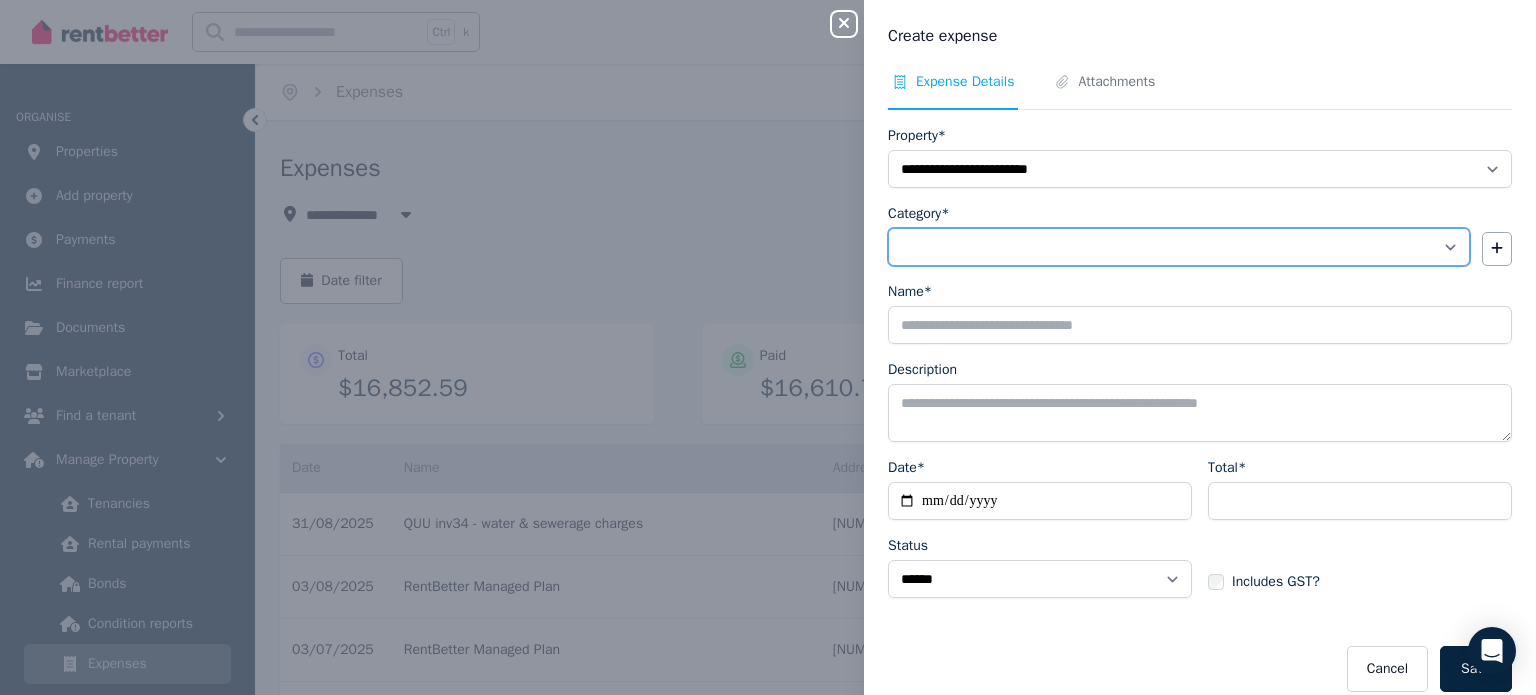 click on "**********" at bounding box center (1179, 247) 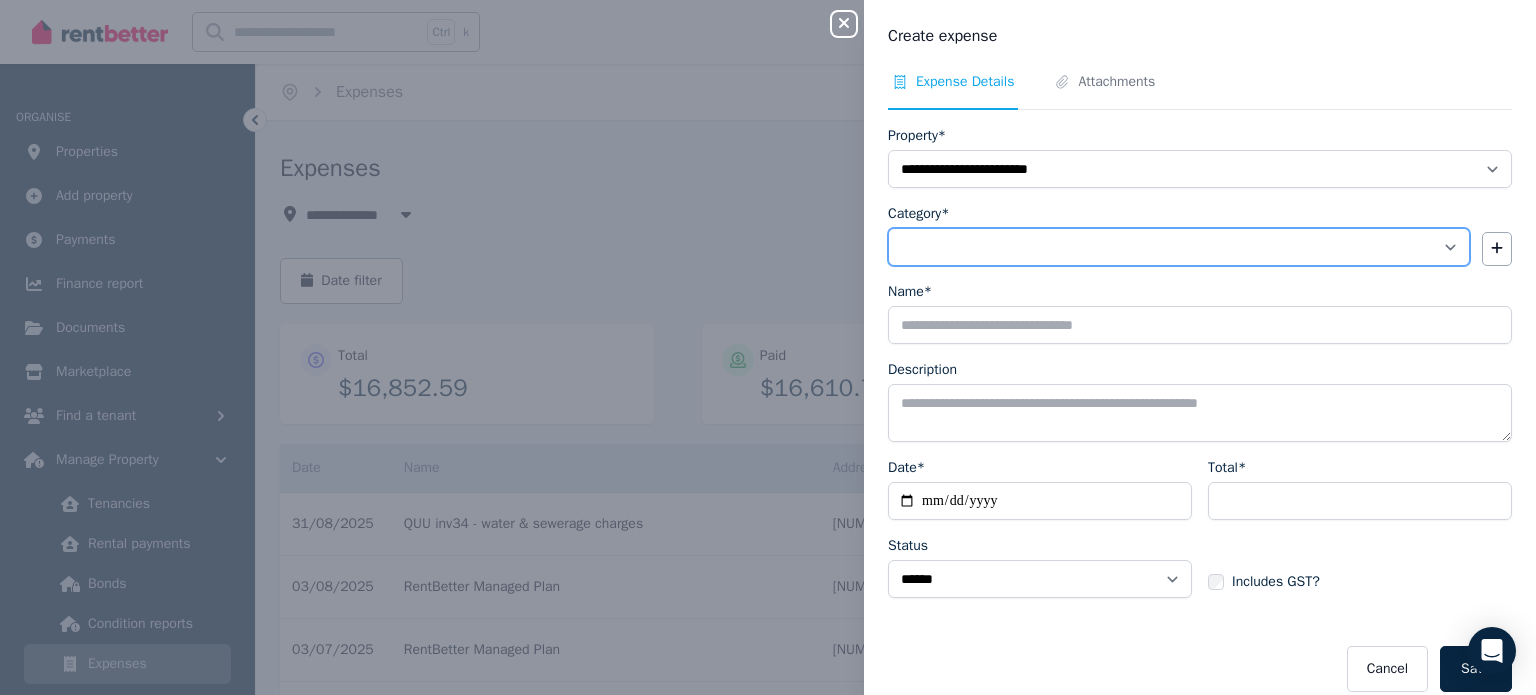 select on "**********" 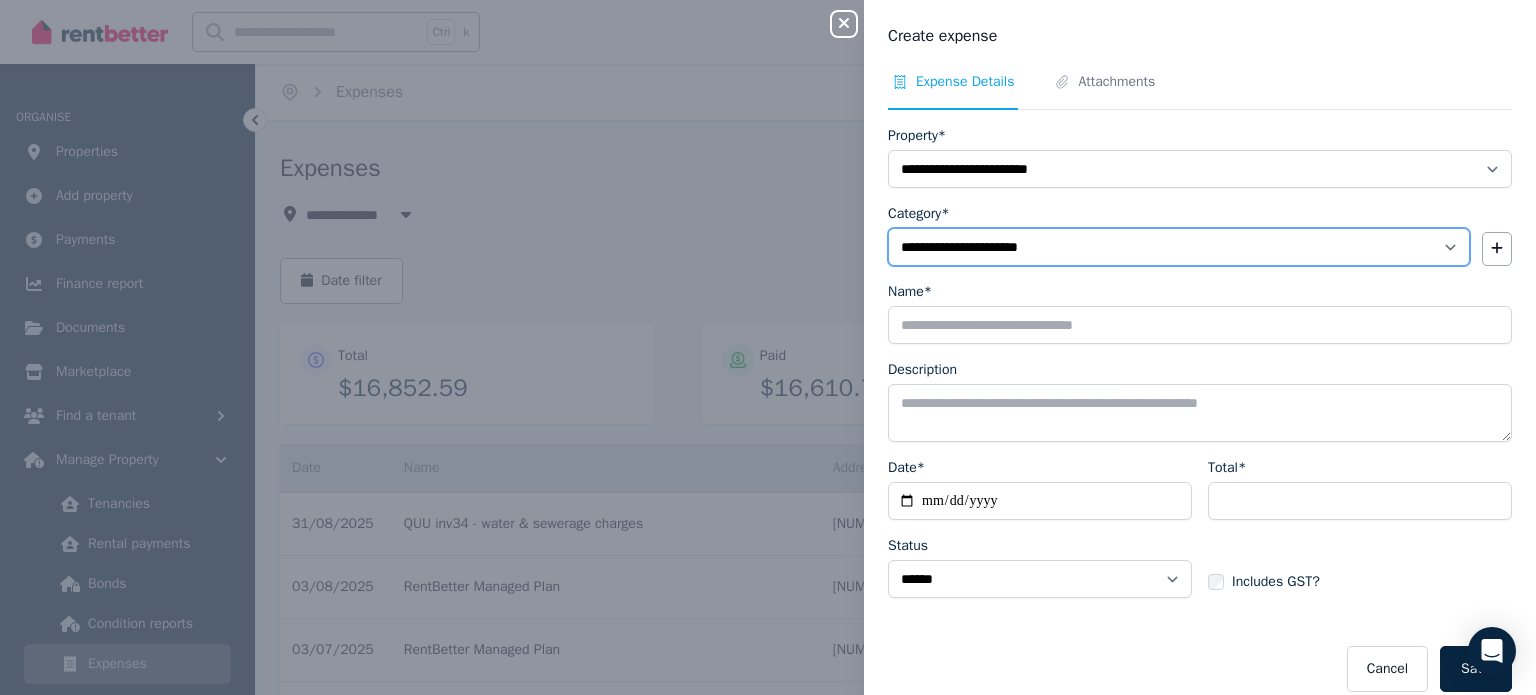 click on "**********" at bounding box center (1179, 247) 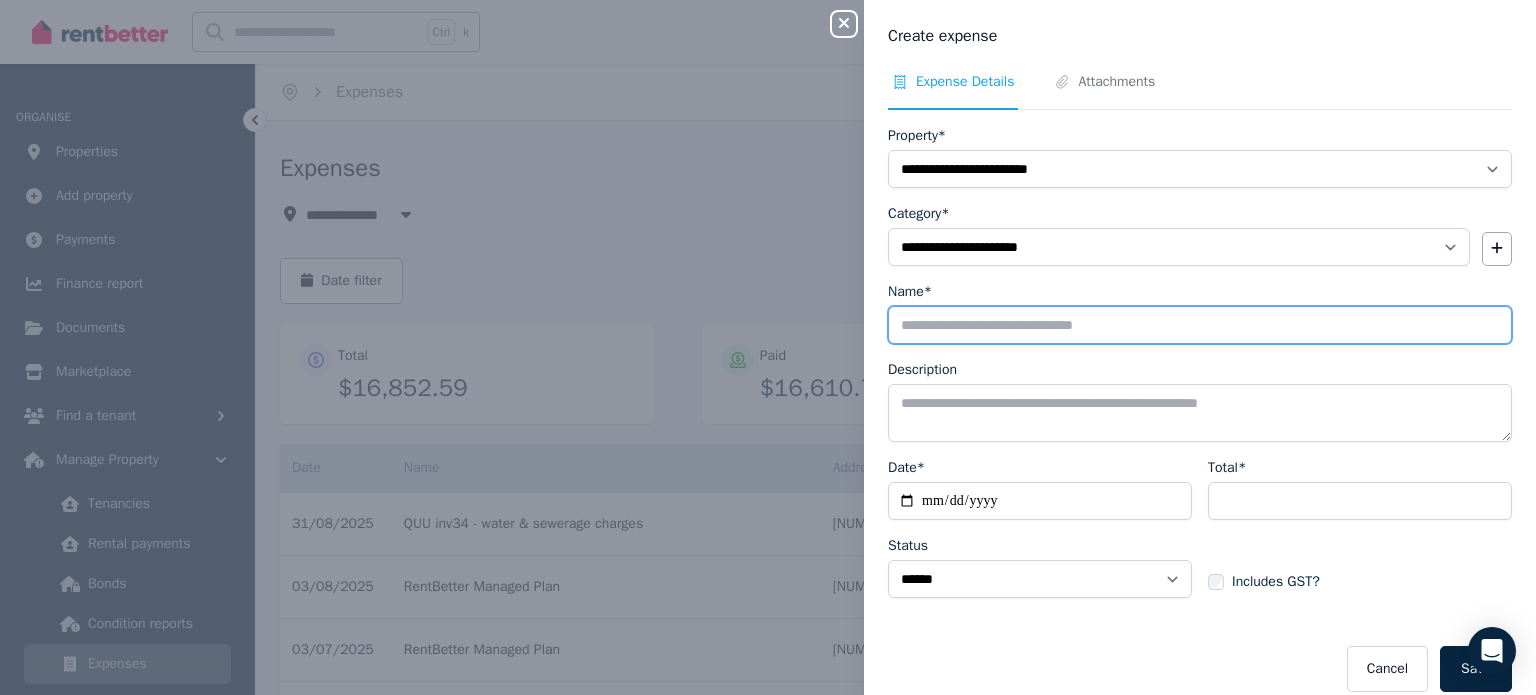 click on "Name*" at bounding box center [1200, 325] 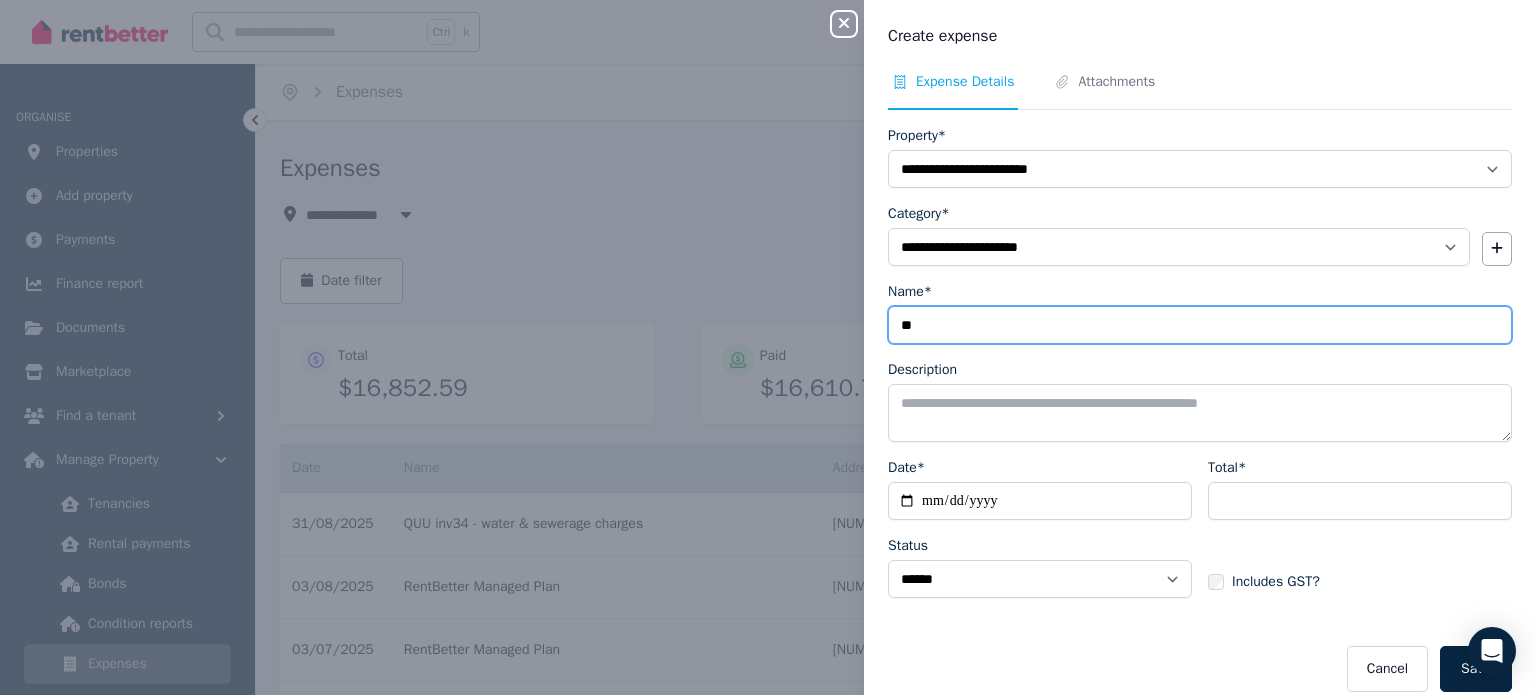 type on "*" 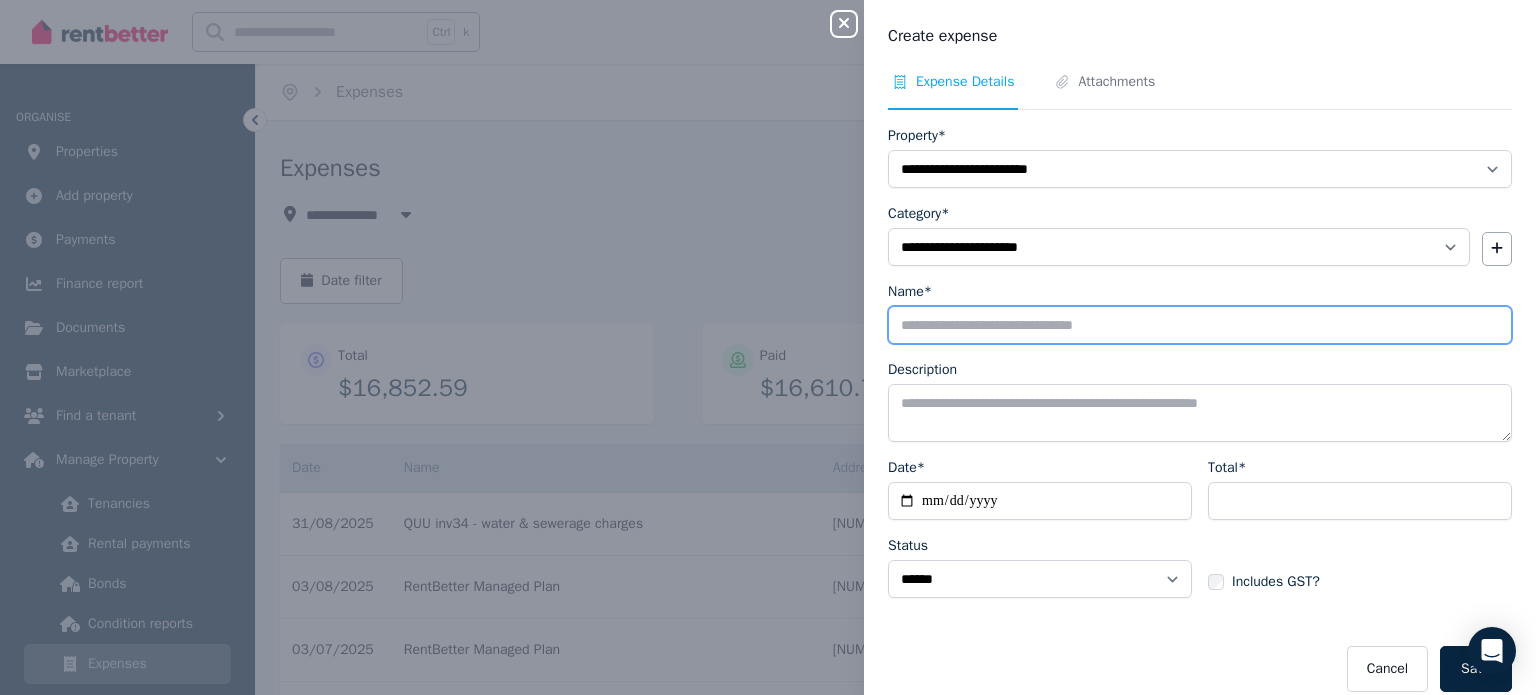 type on "*" 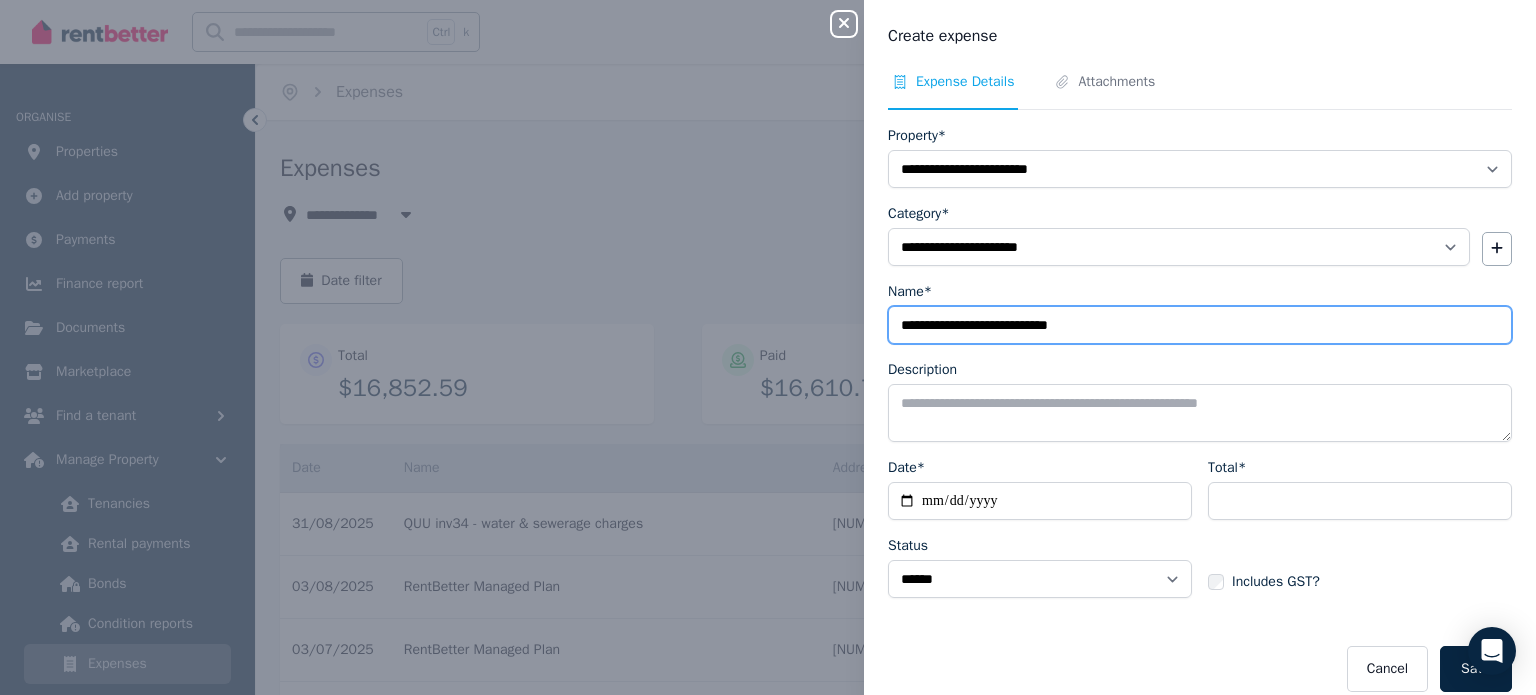 type on "**********" 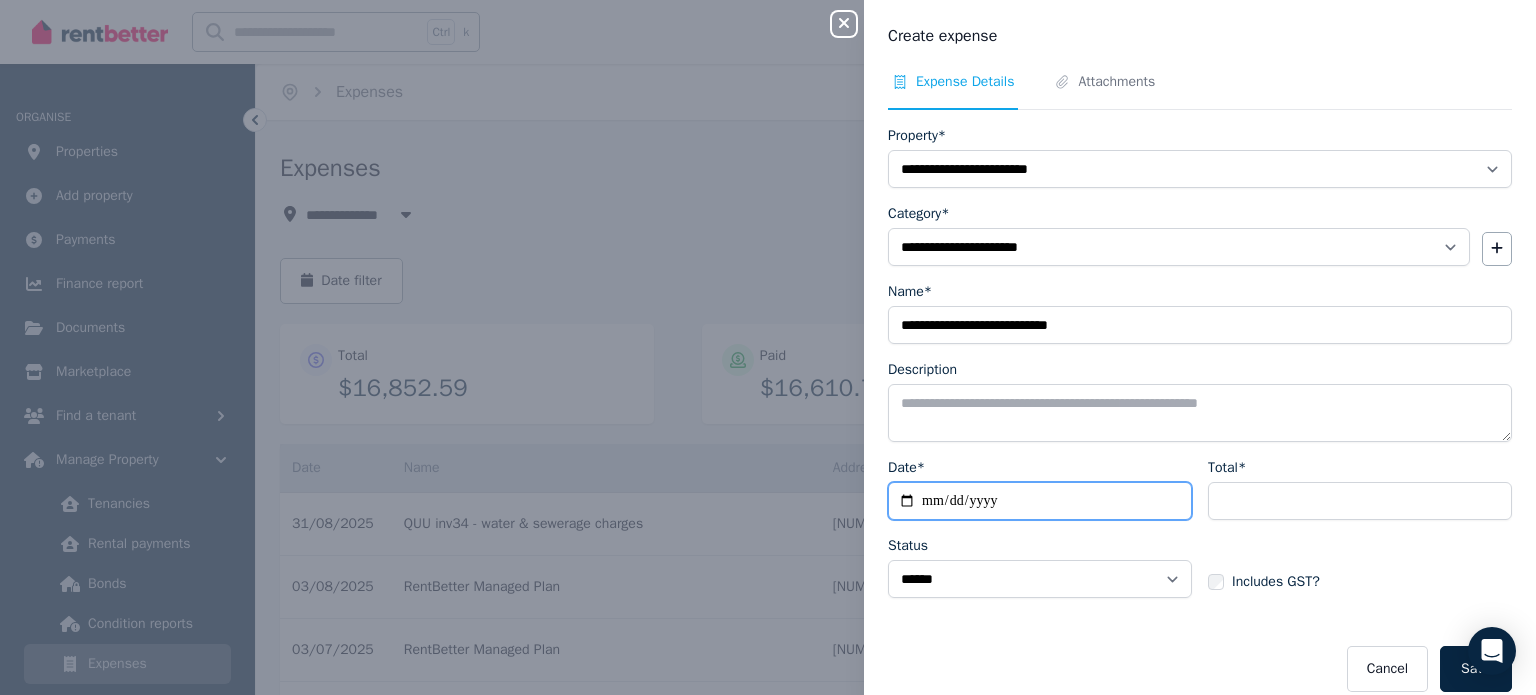 click on "Date*" at bounding box center (1040, 501) 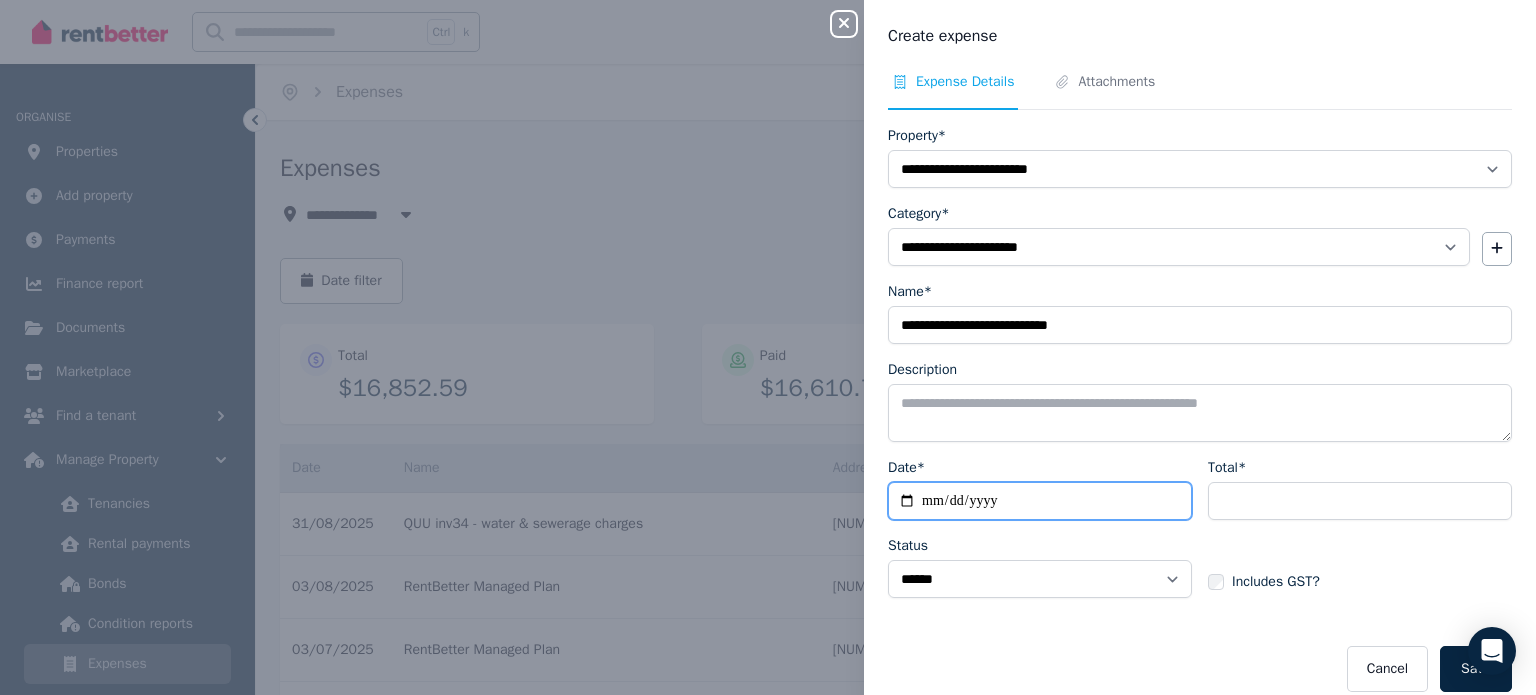 type on "**********" 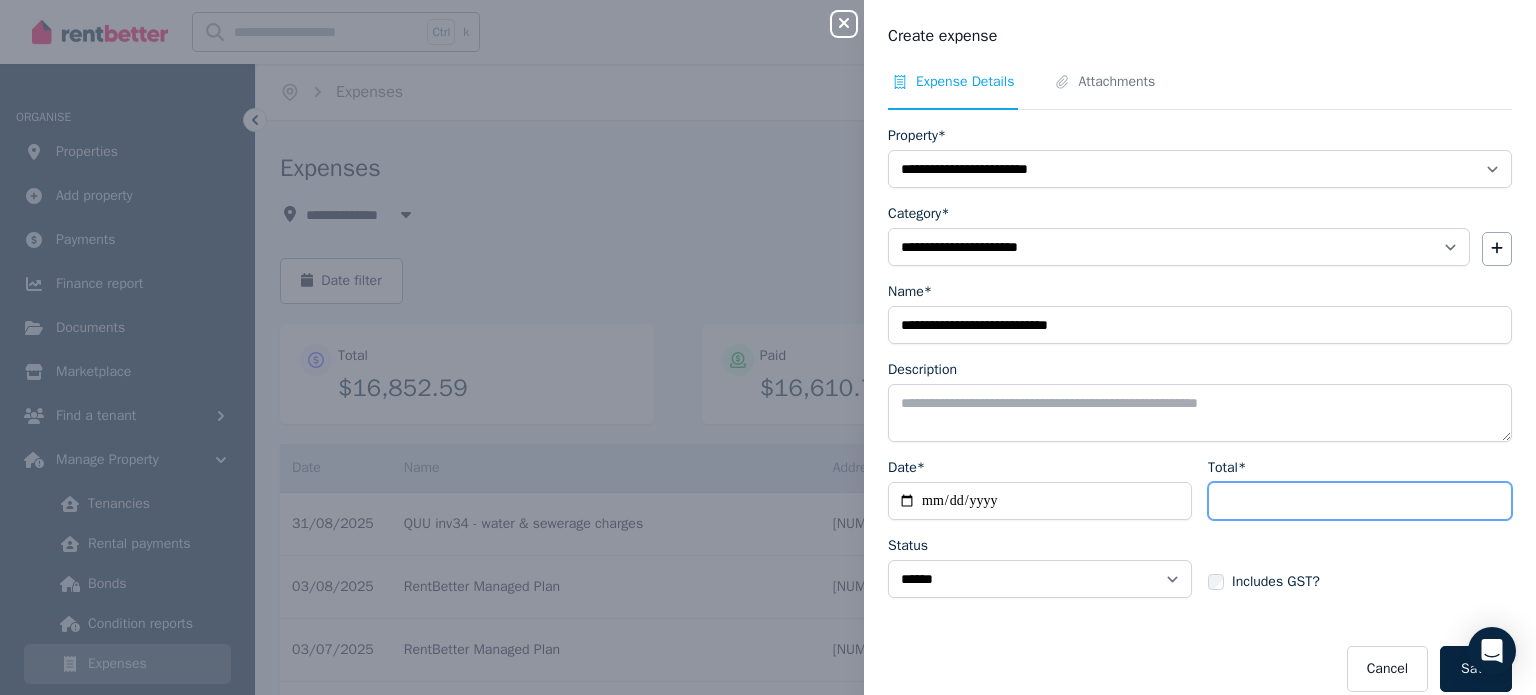 click on "Total*" at bounding box center [1360, 501] 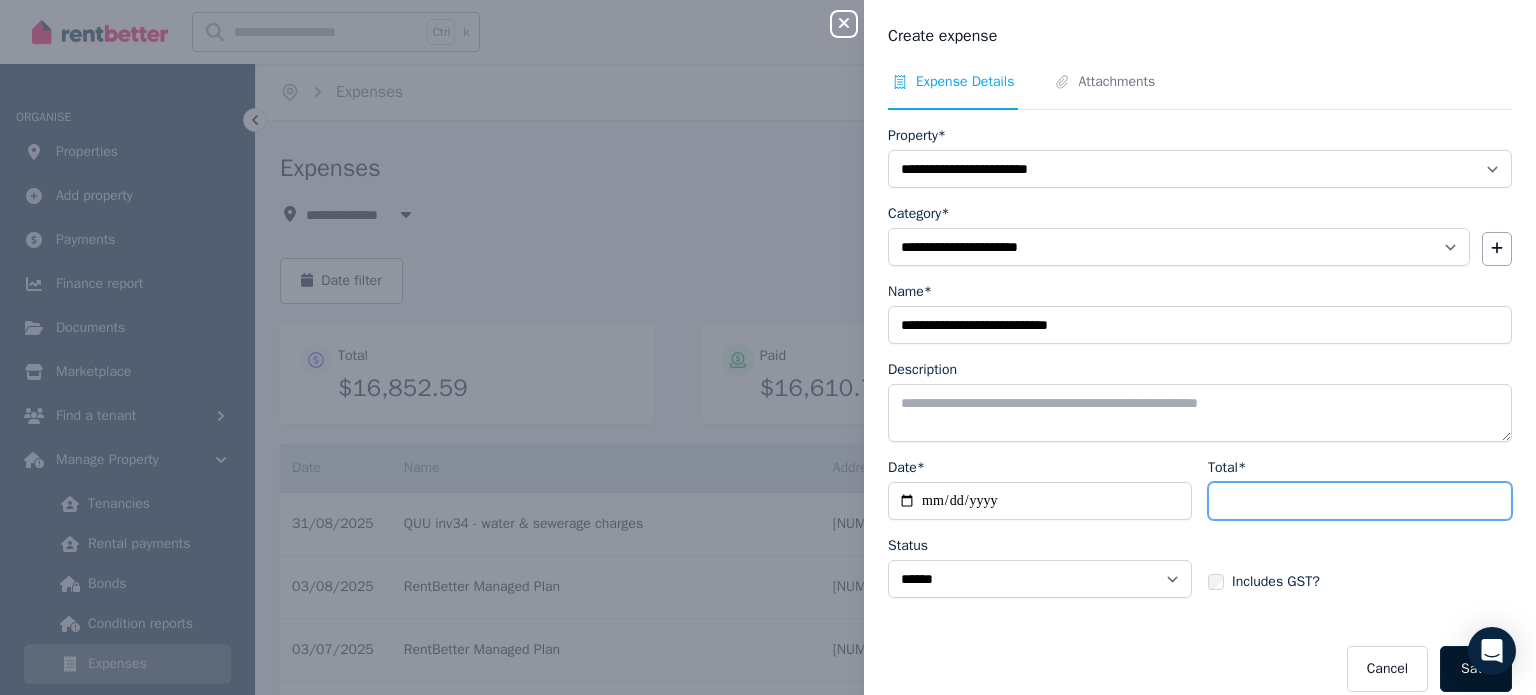 type on "******" 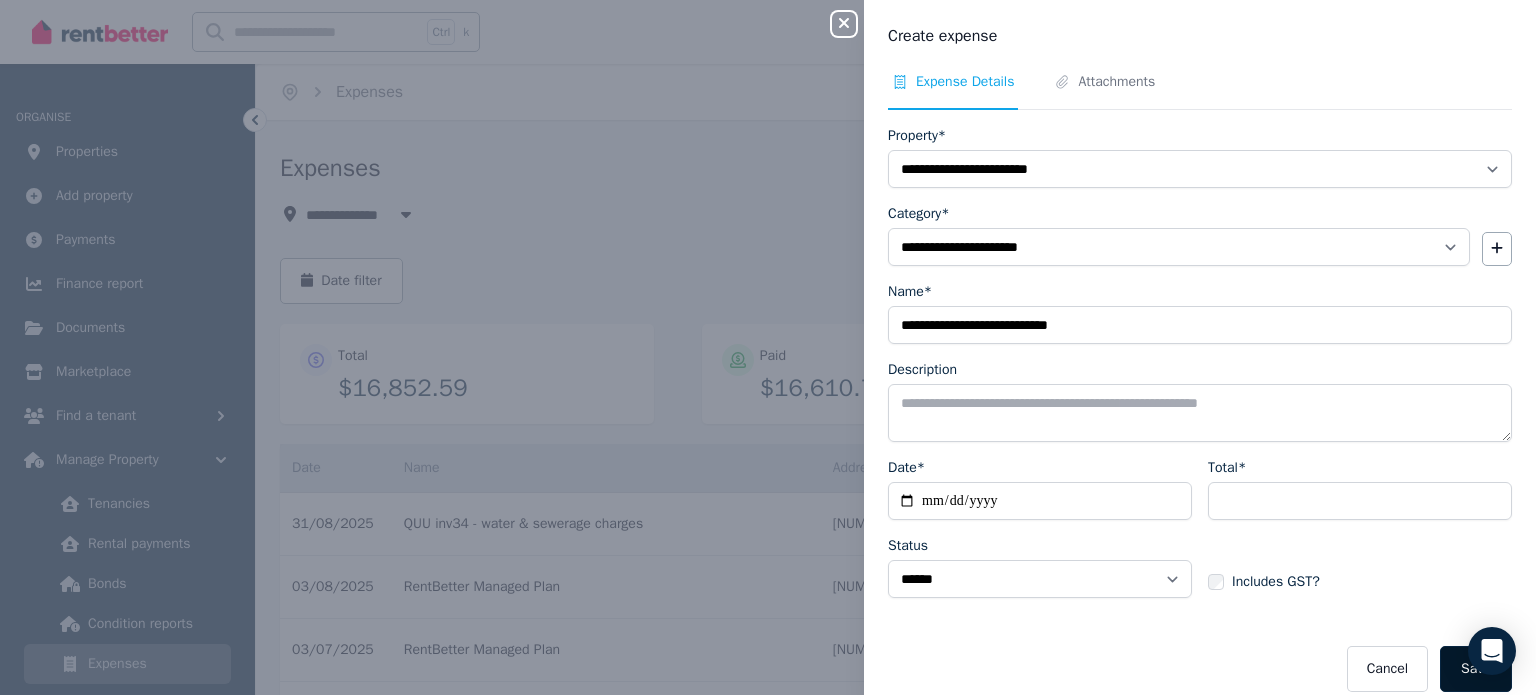 click on "Save" at bounding box center [1476, 669] 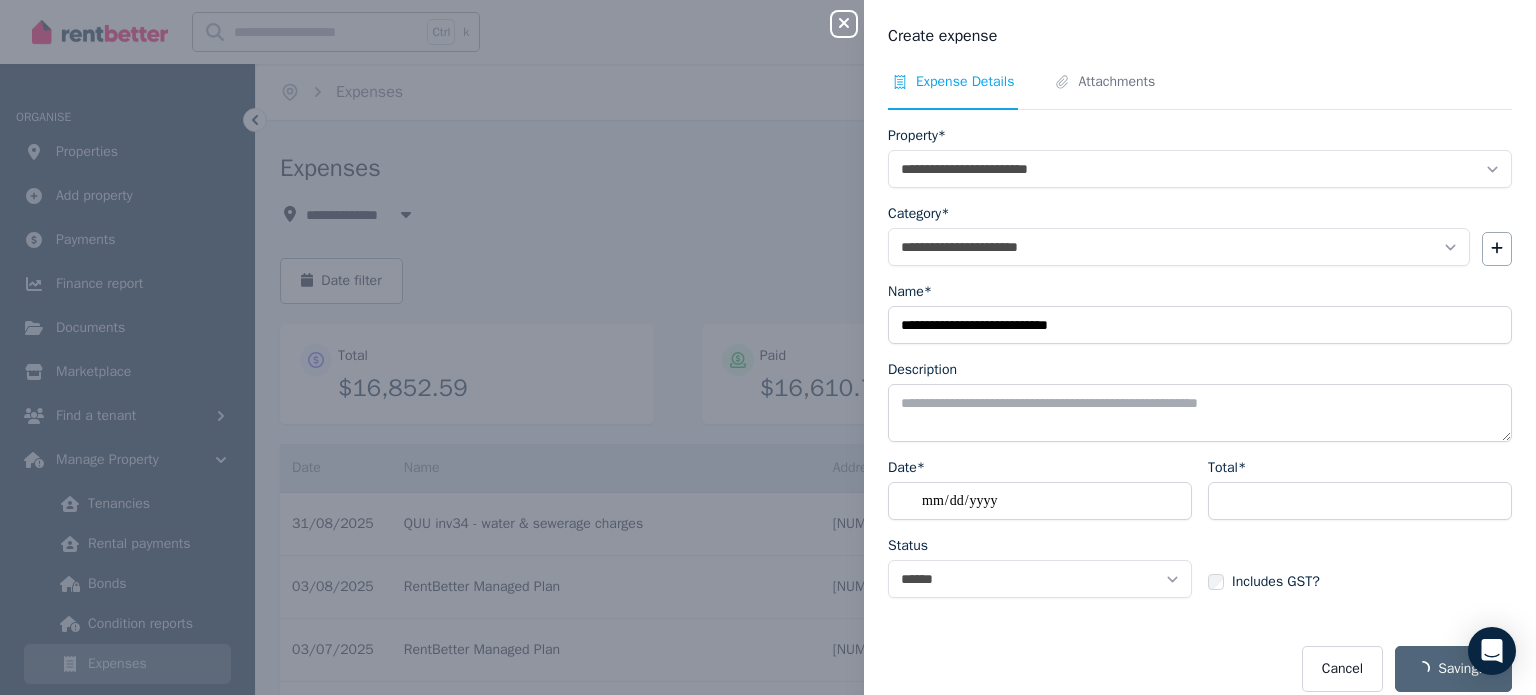 select on "**********" 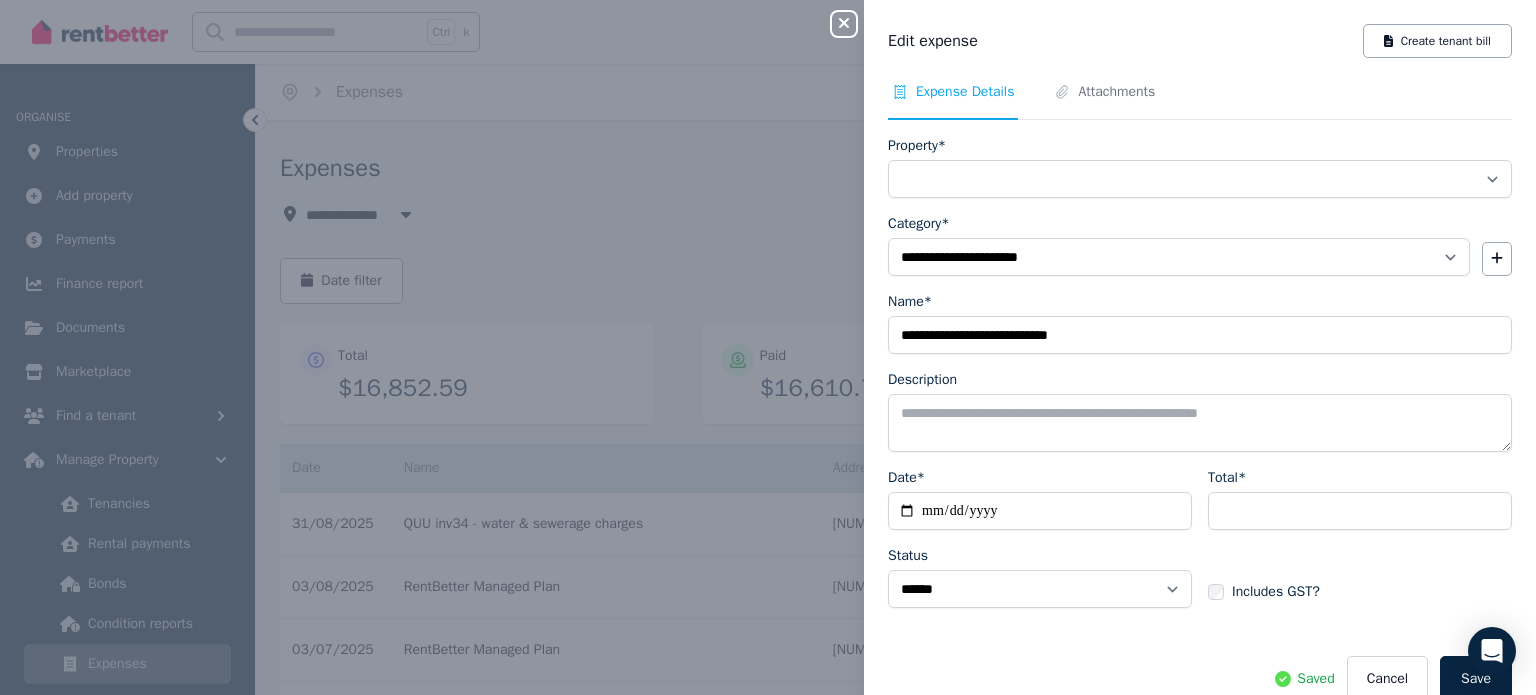 select on "**********" 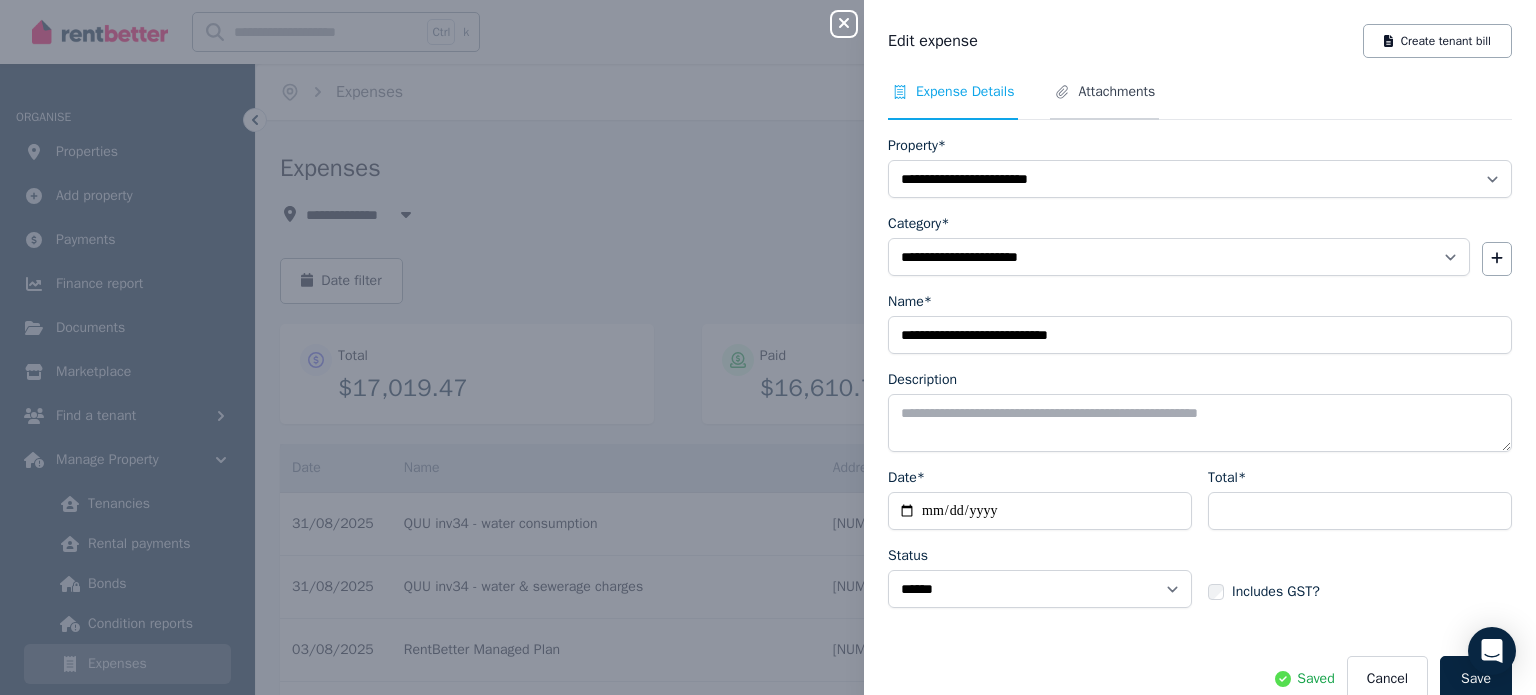 click on "Attachments" at bounding box center [1104, 101] 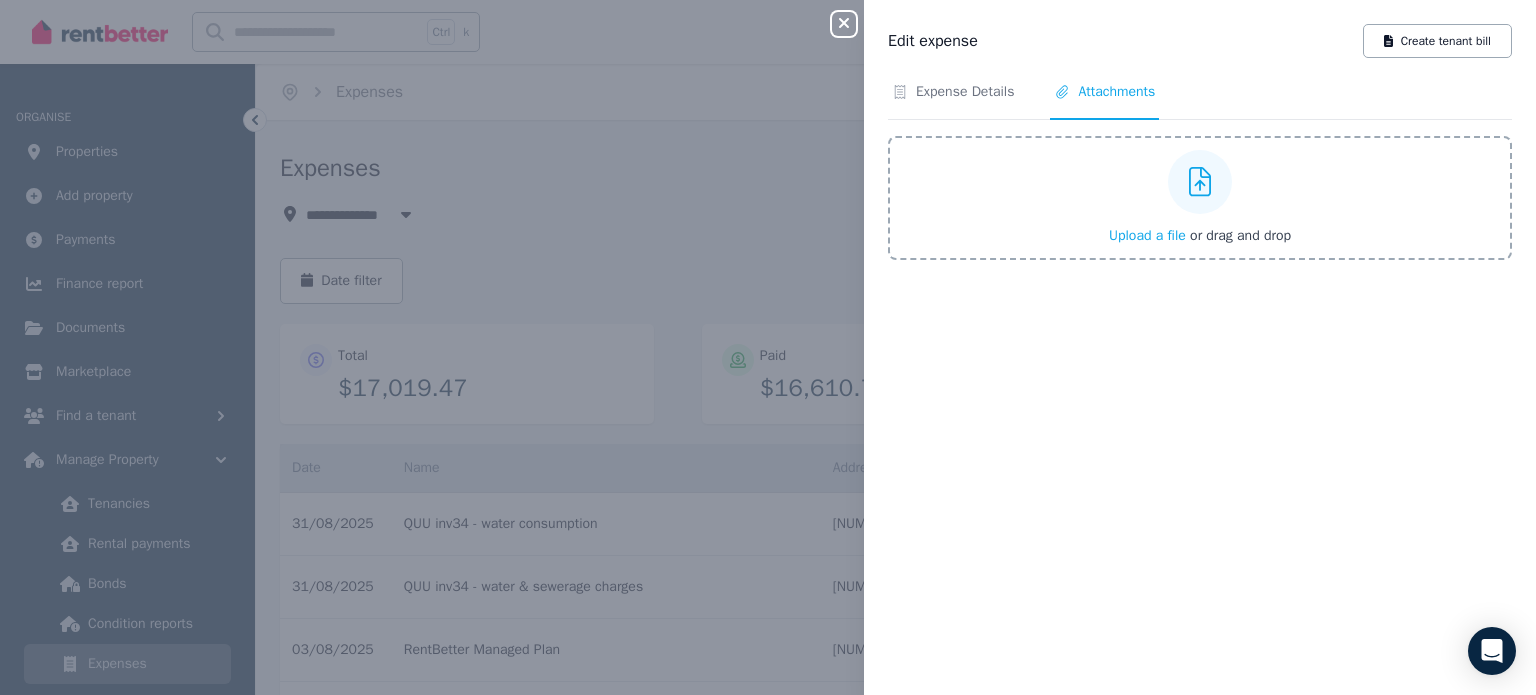 click on "Upload a file   or drag and drop" at bounding box center [1200, 198] 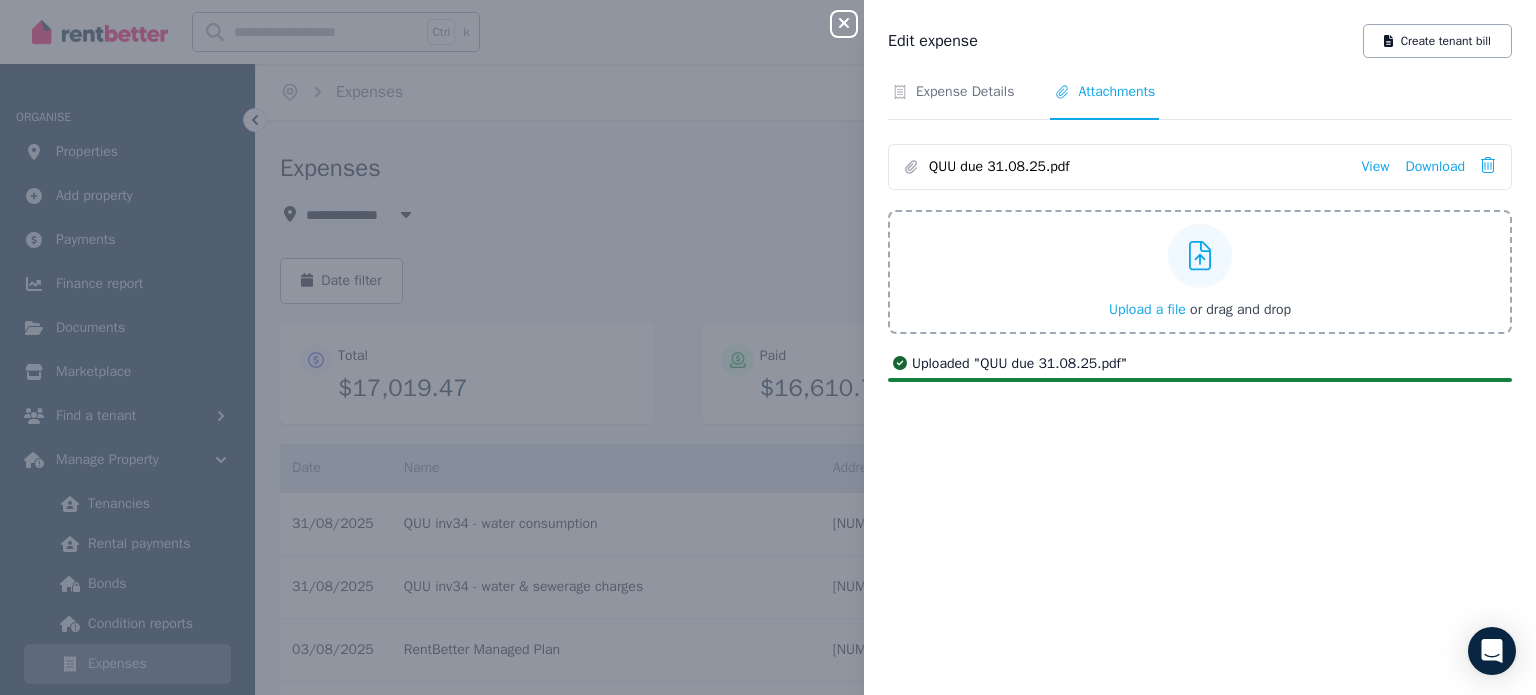 click 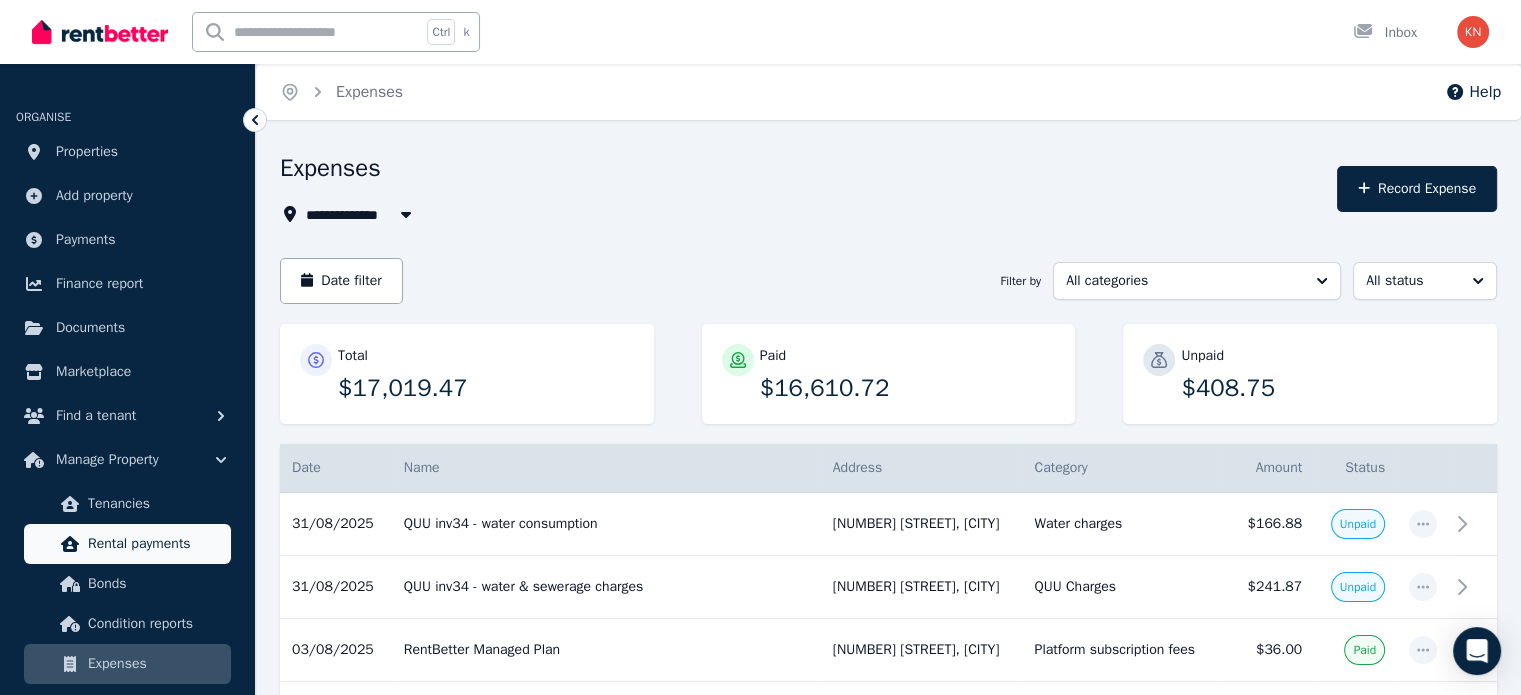scroll, scrollTop: 100, scrollLeft: 0, axis: vertical 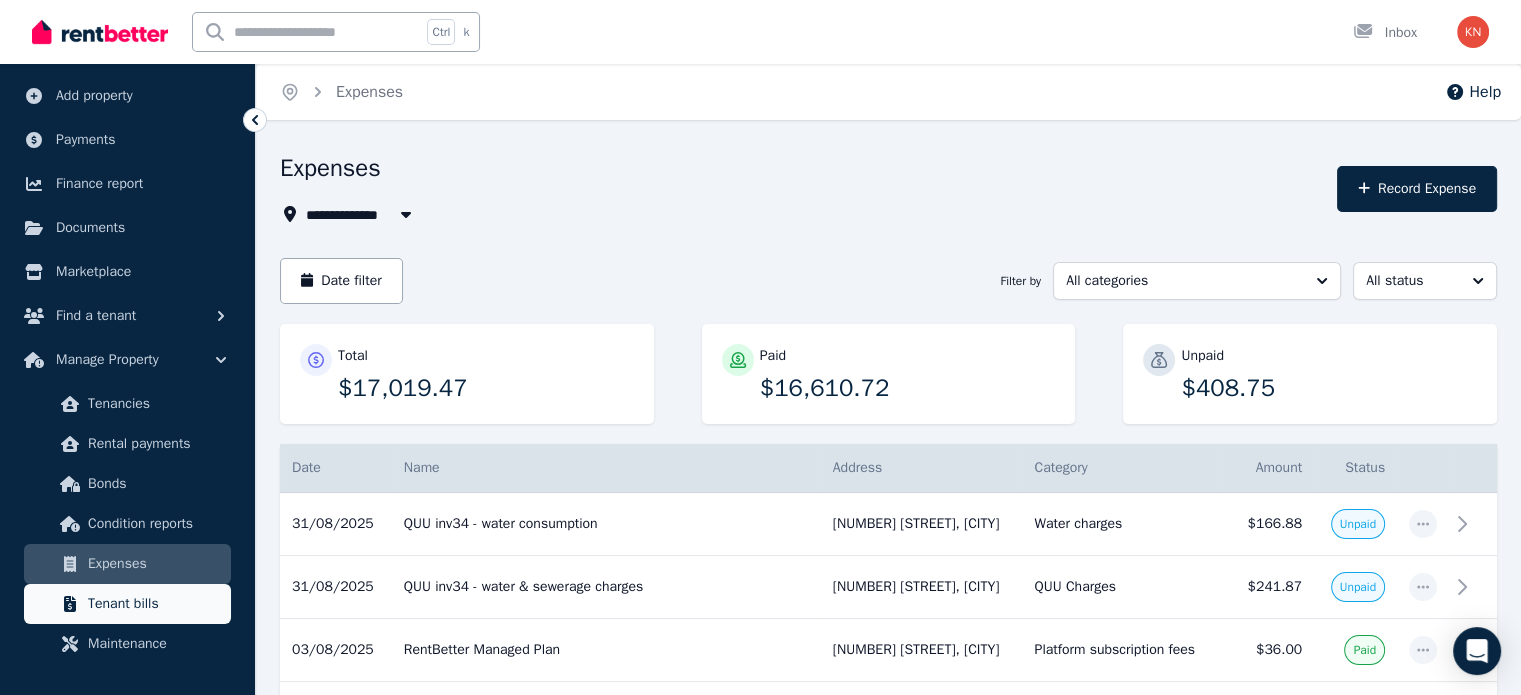 click on "Tenant bills" at bounding box center [155, 604] 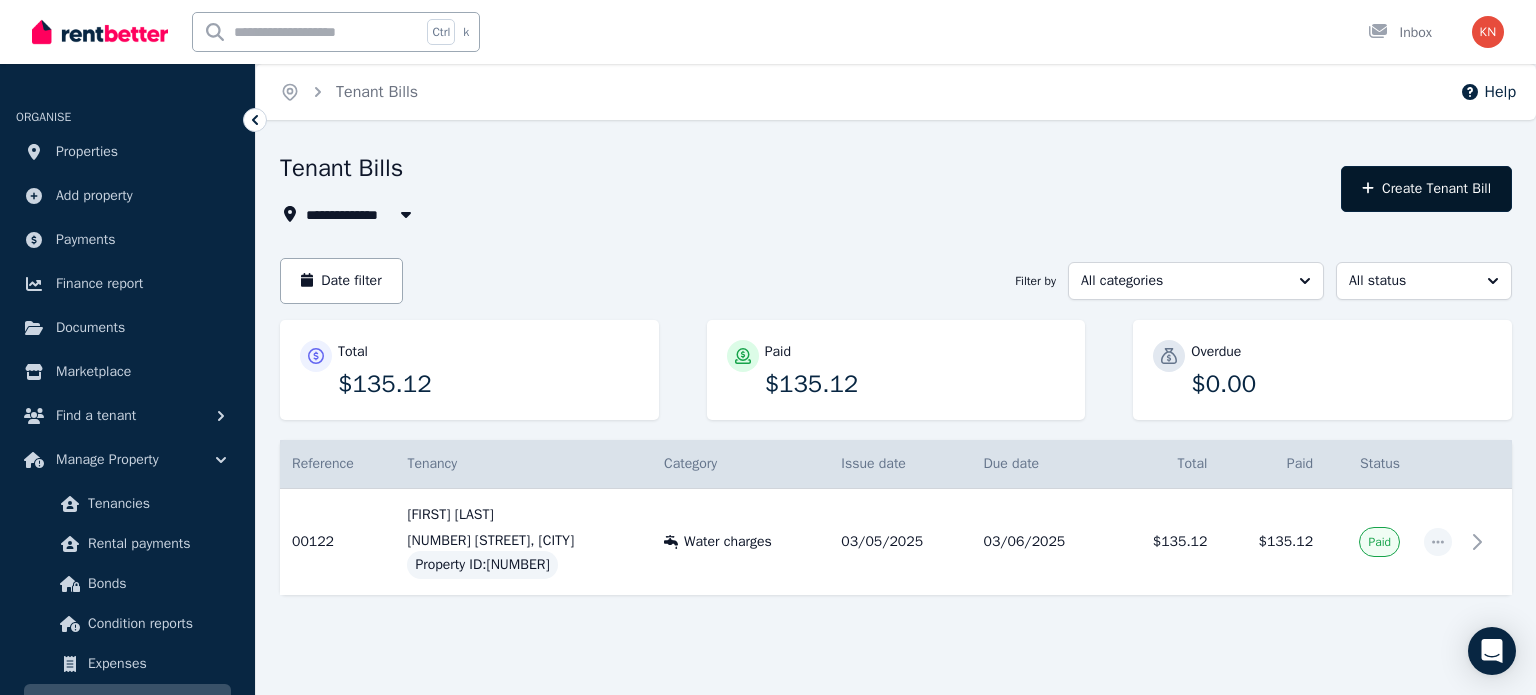 click on "Create Tenant Bill" at bounding box center (1426, 189) 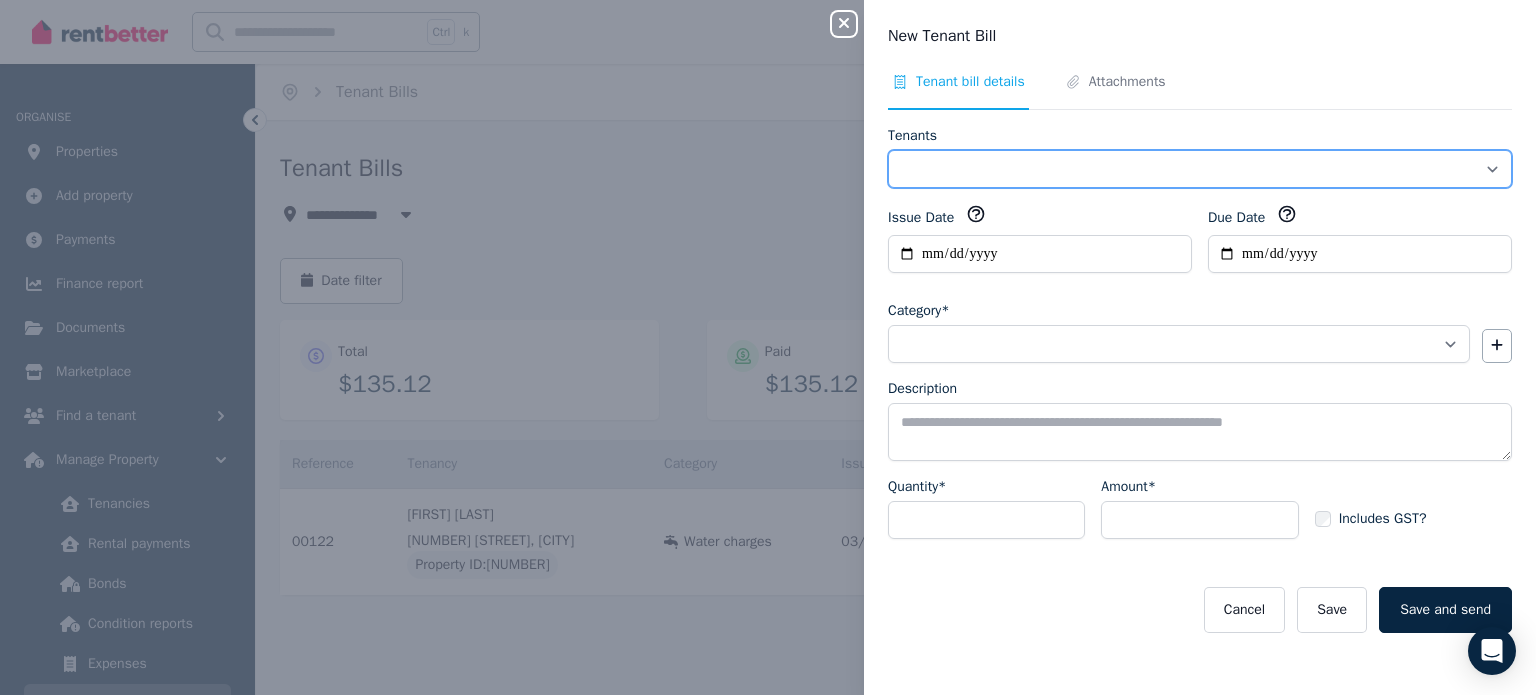 click on "**********" at bounding box center [1200, 169] 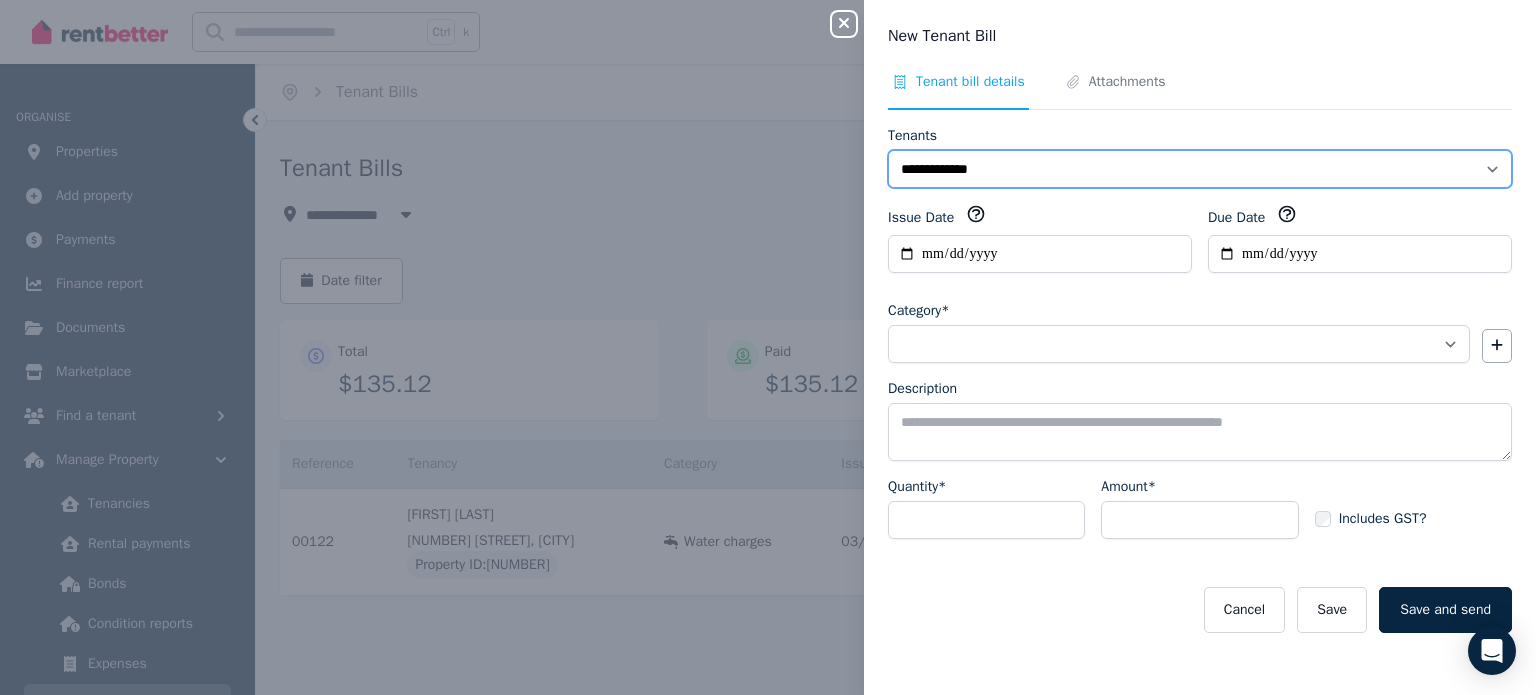 click on "**********" at bounding box center (1200, 169) 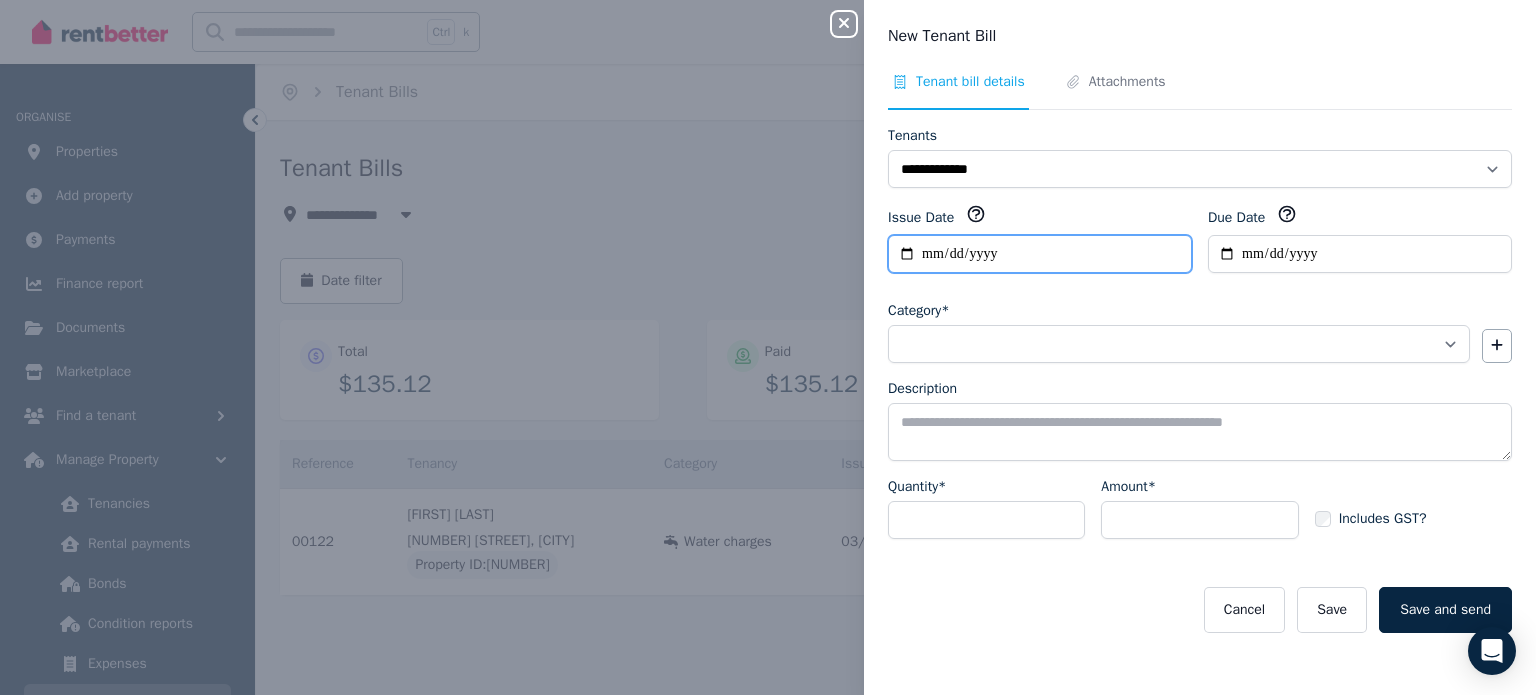 click on "**********" at bounding box center (1040, 254) 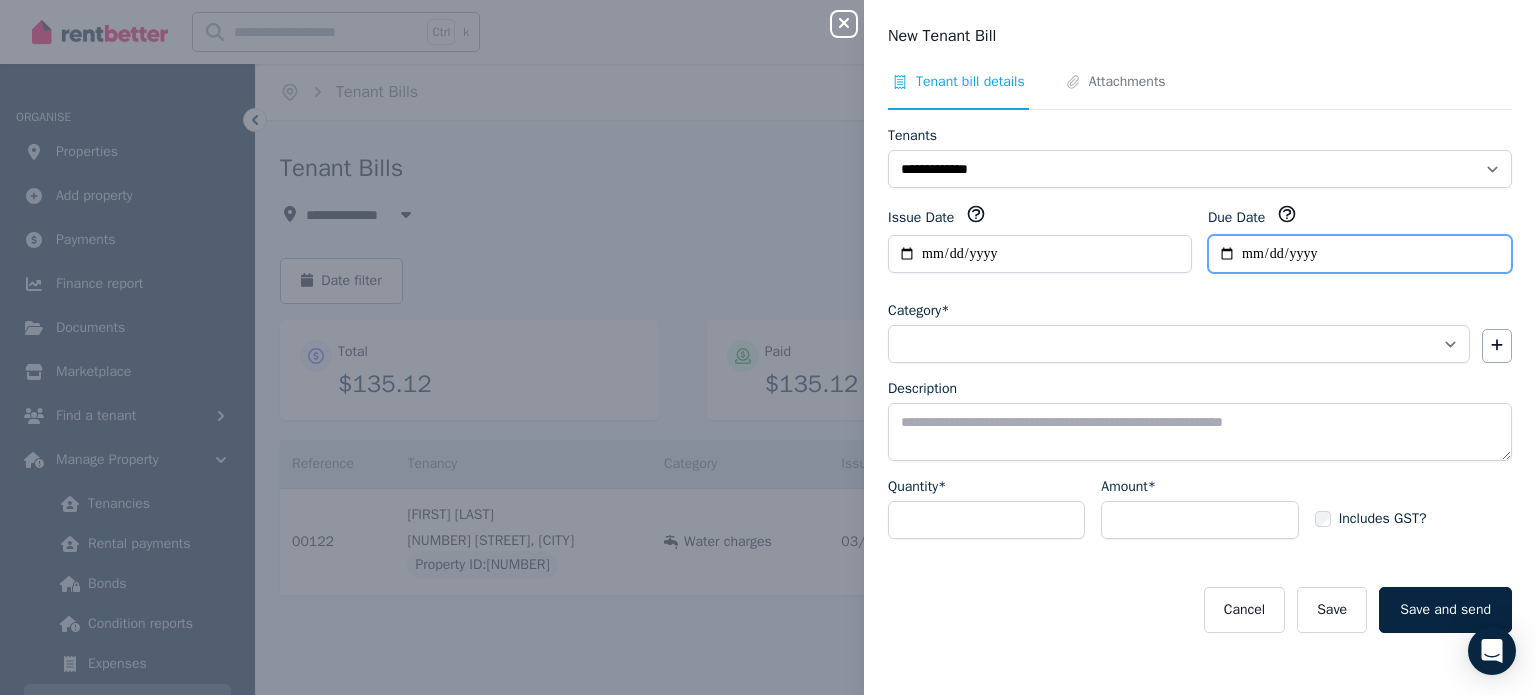 click on "Due Date" at bounding box center [1360, 254] 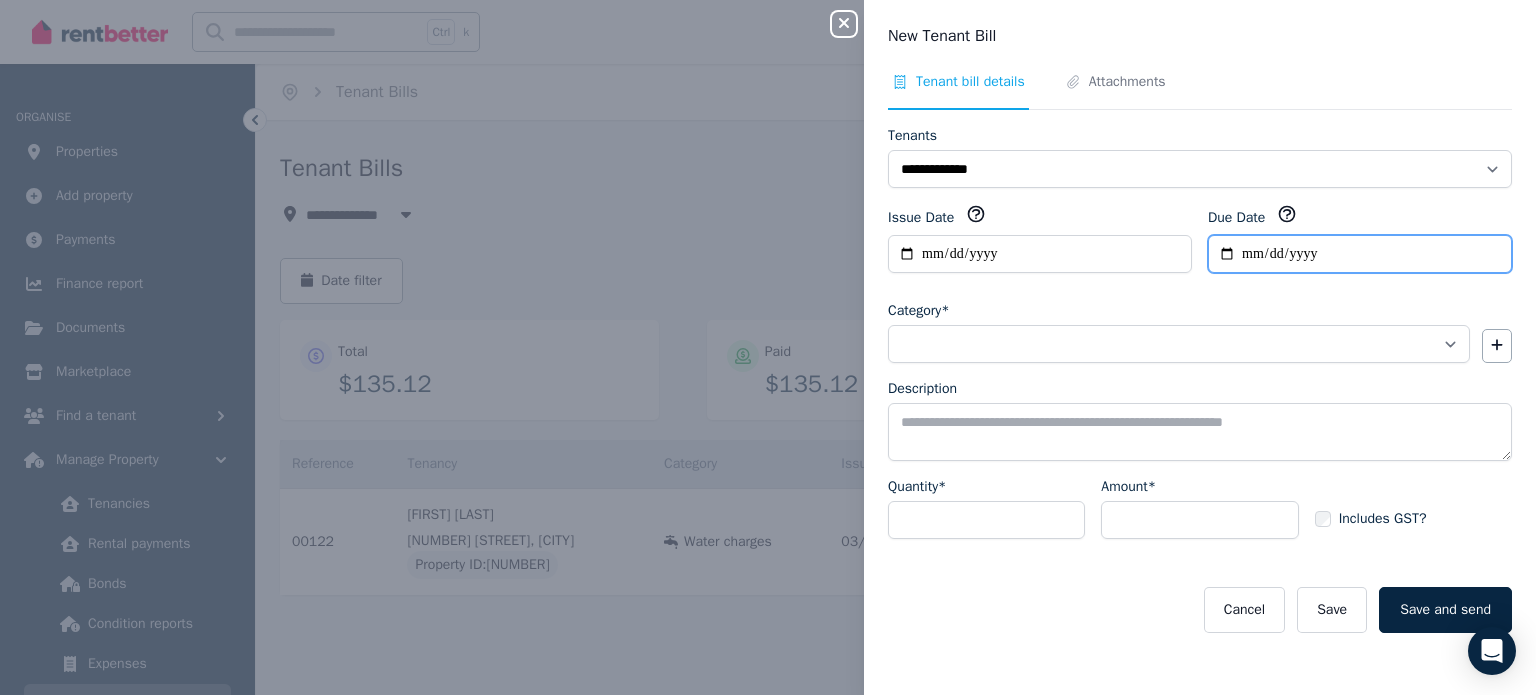 type on "**********" 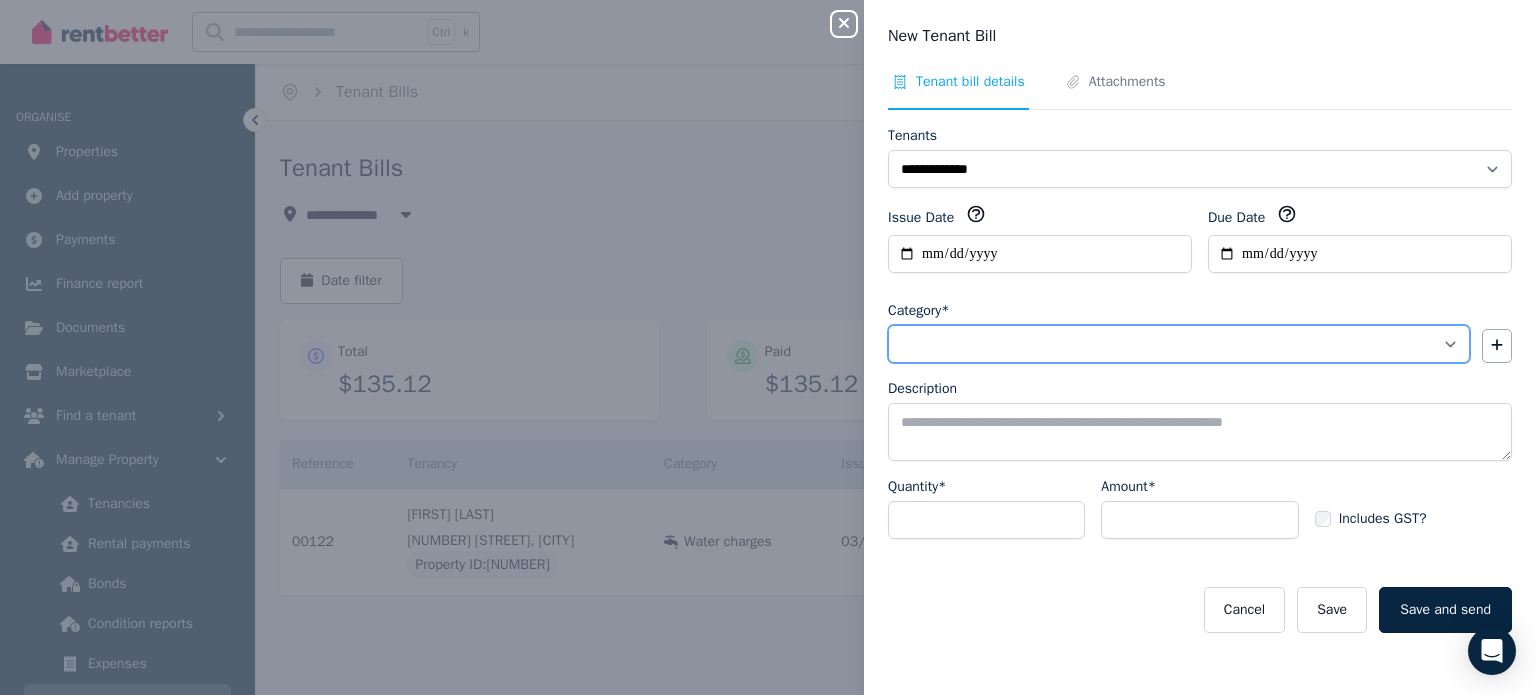 click on "**********" at bounding box center (1179, 344) 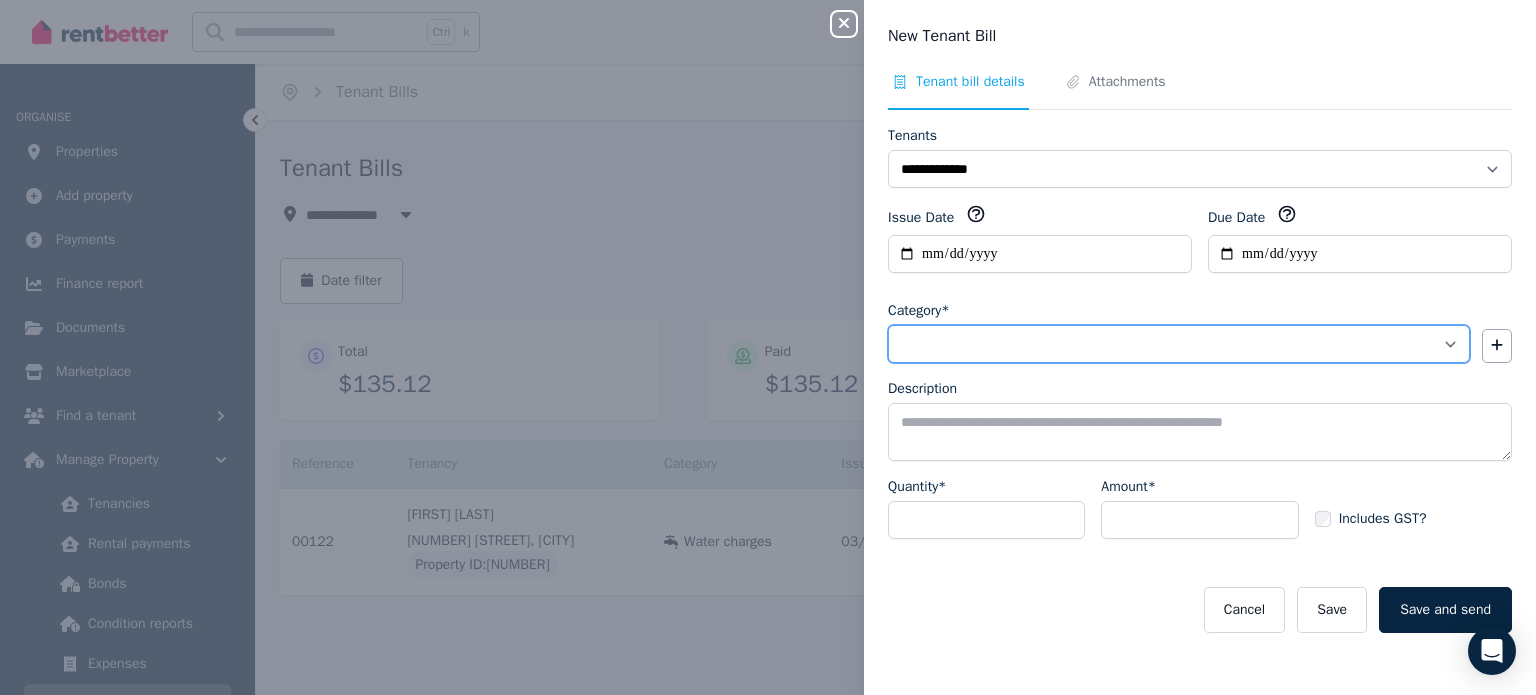 select on "**********" 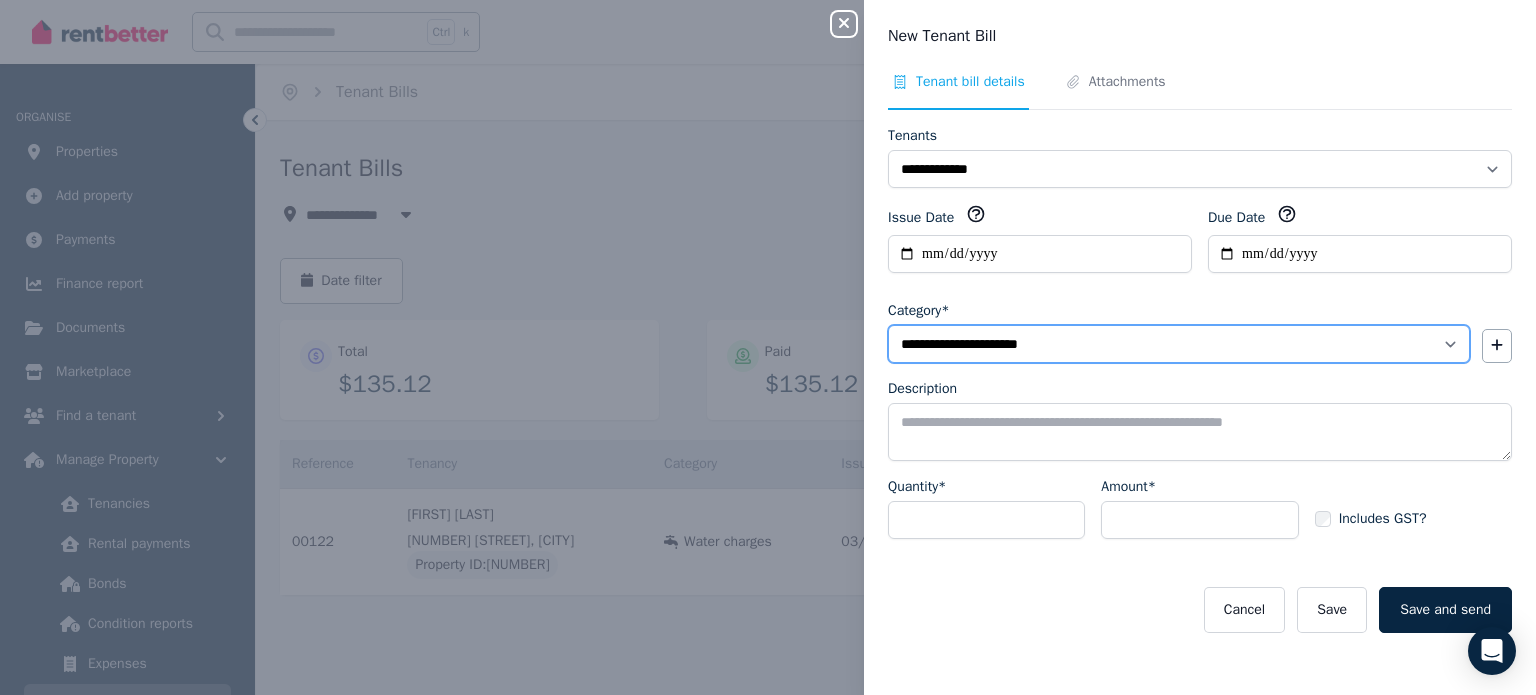 click on "**********" at bounding box center (1179, 344) 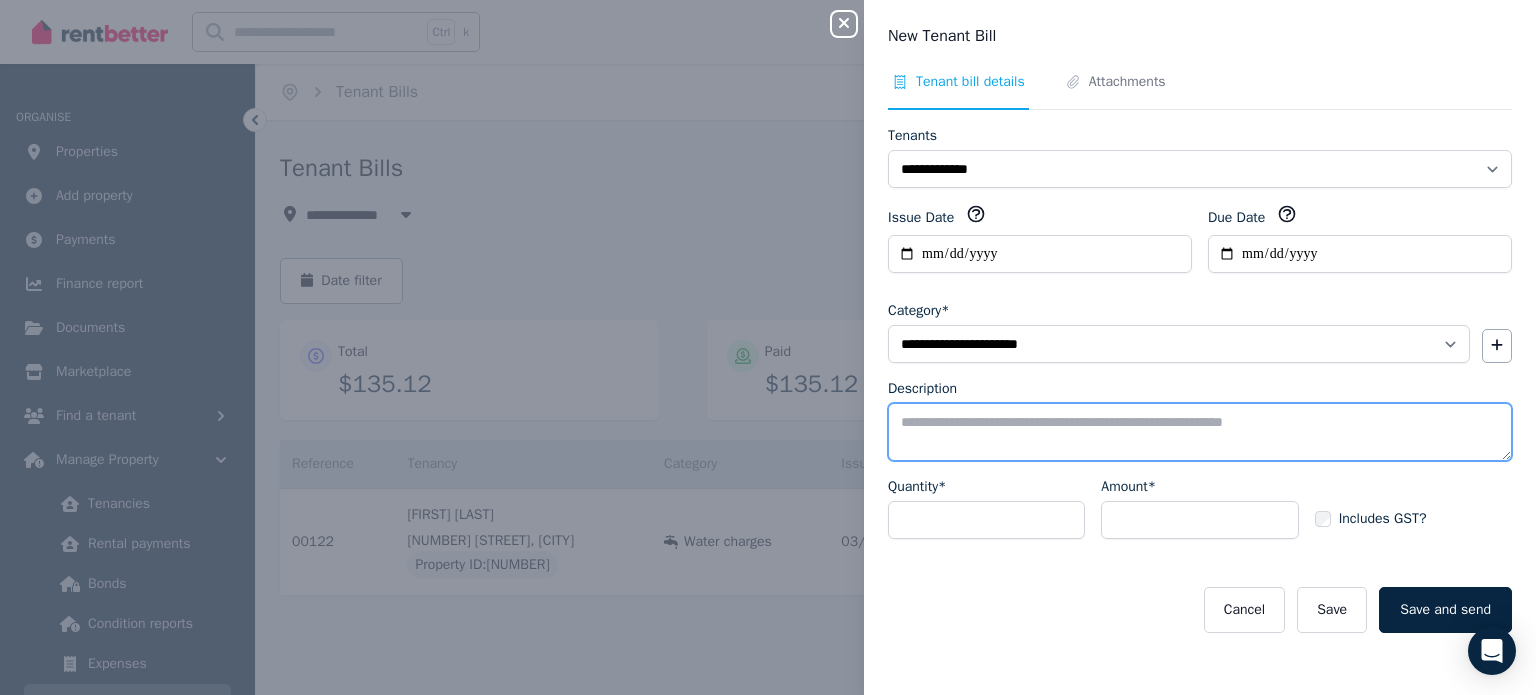 click on "Description" at bounding box center [1200, 432] 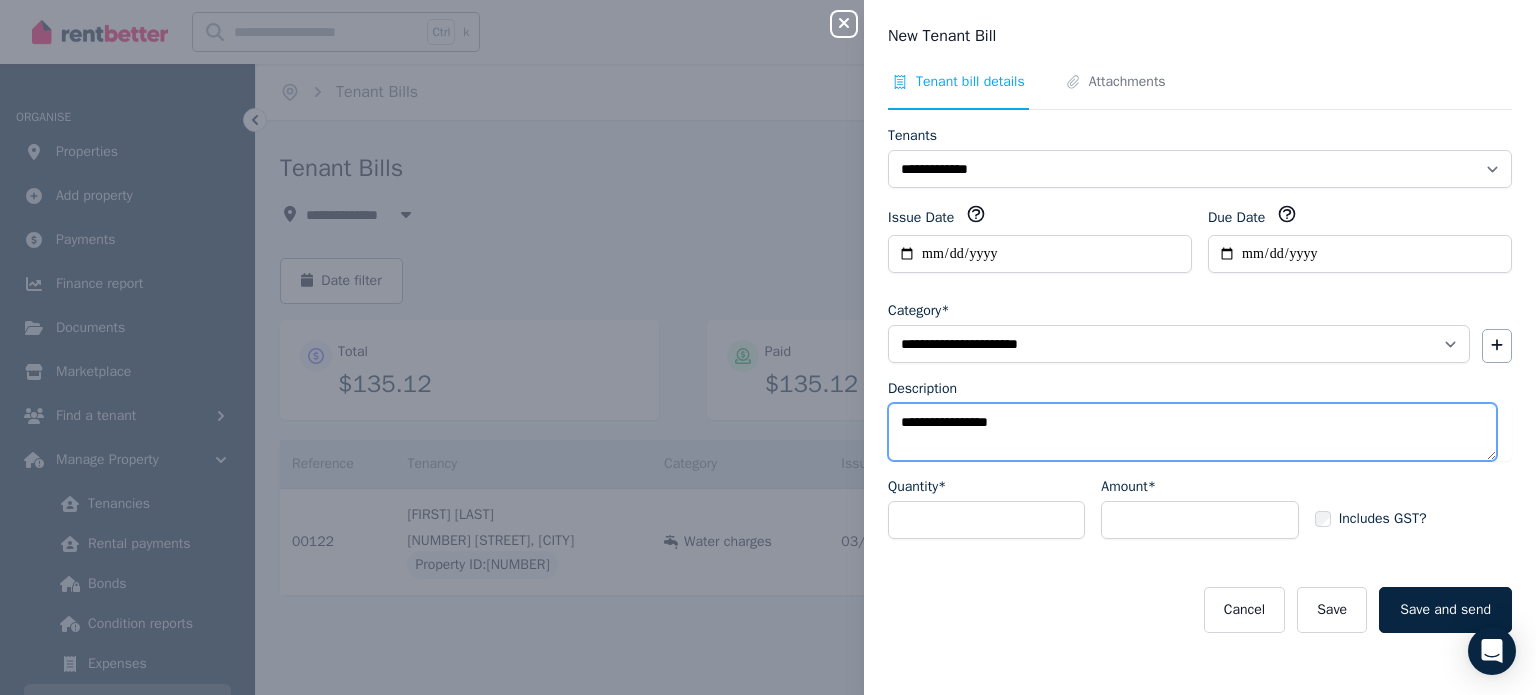 type on "**********" 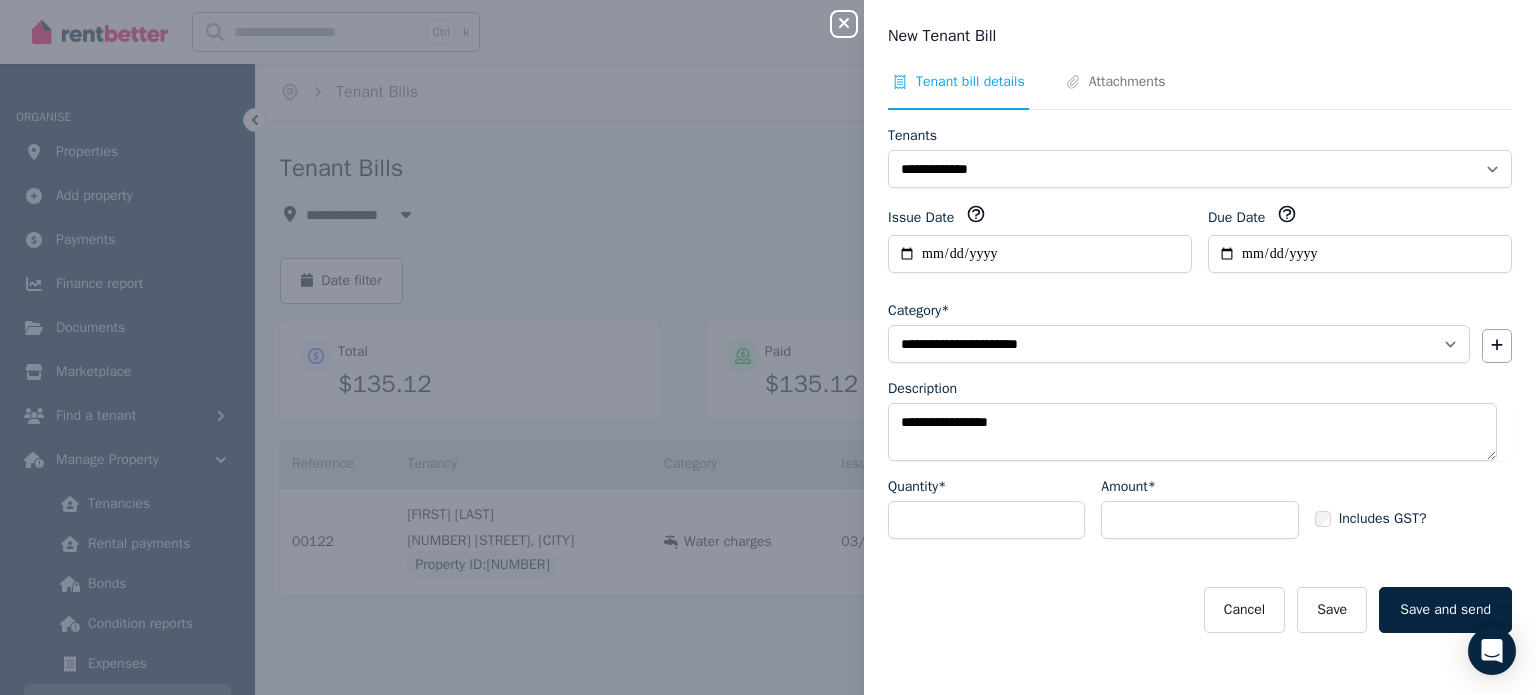 click 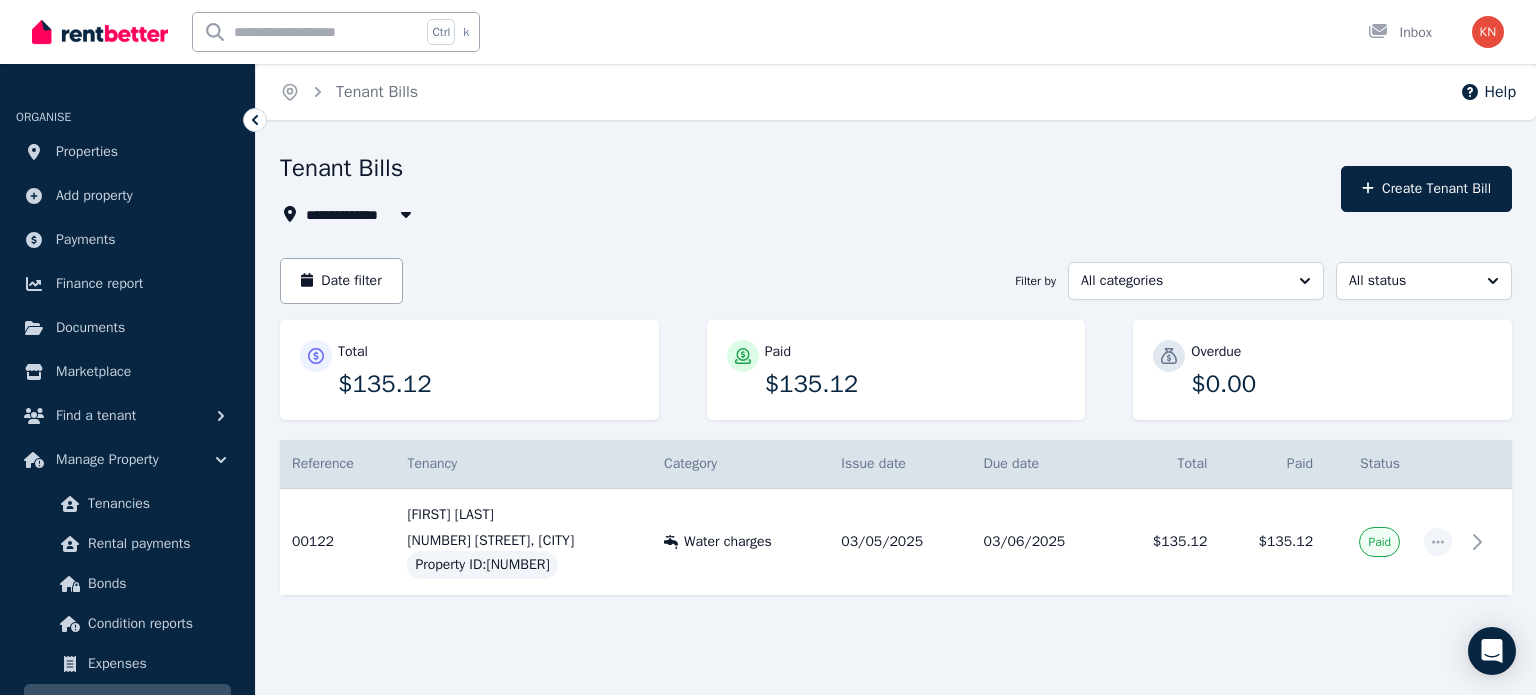 click on "Water charges" at bounding box center (740, 542) 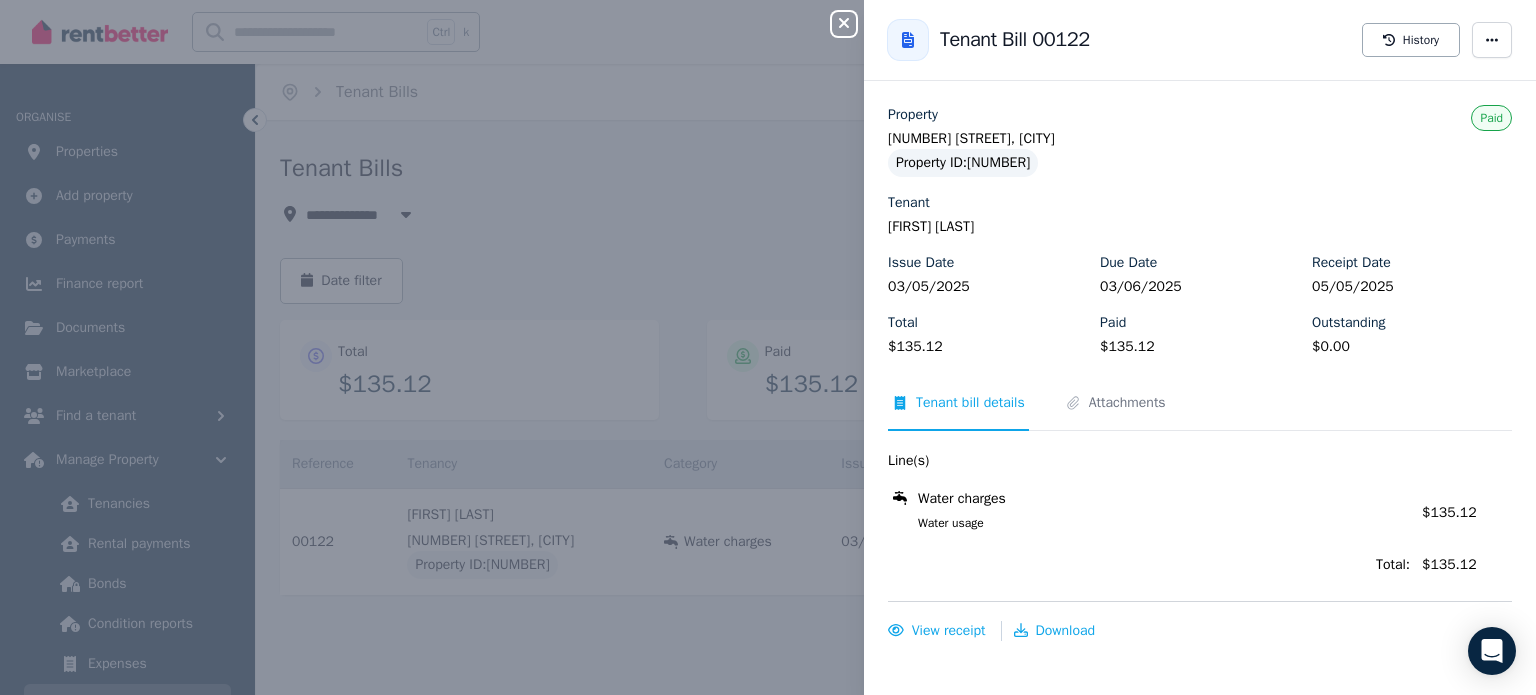 click 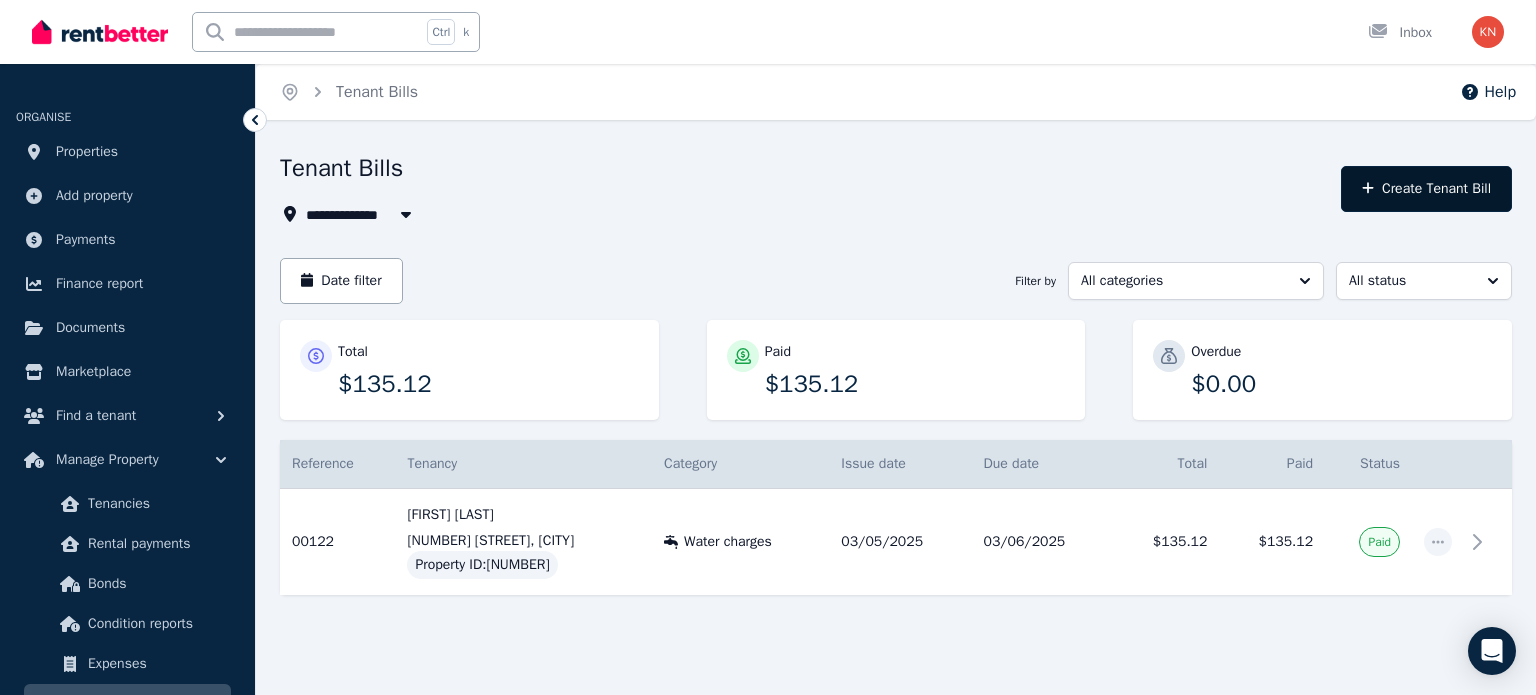 click on "Create Tenant Bill" at bounding box center [1426, 189] 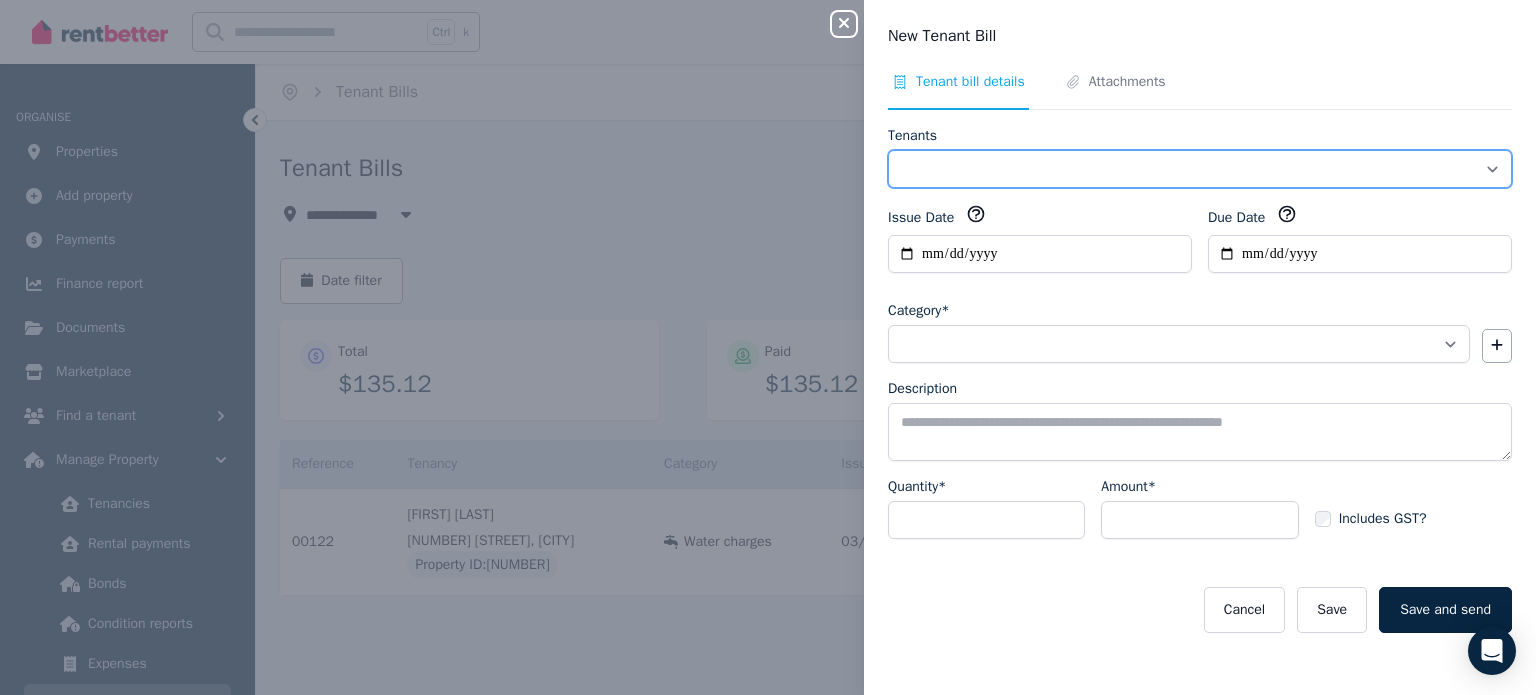 click on "**********" at bounding box center [1200, 169] 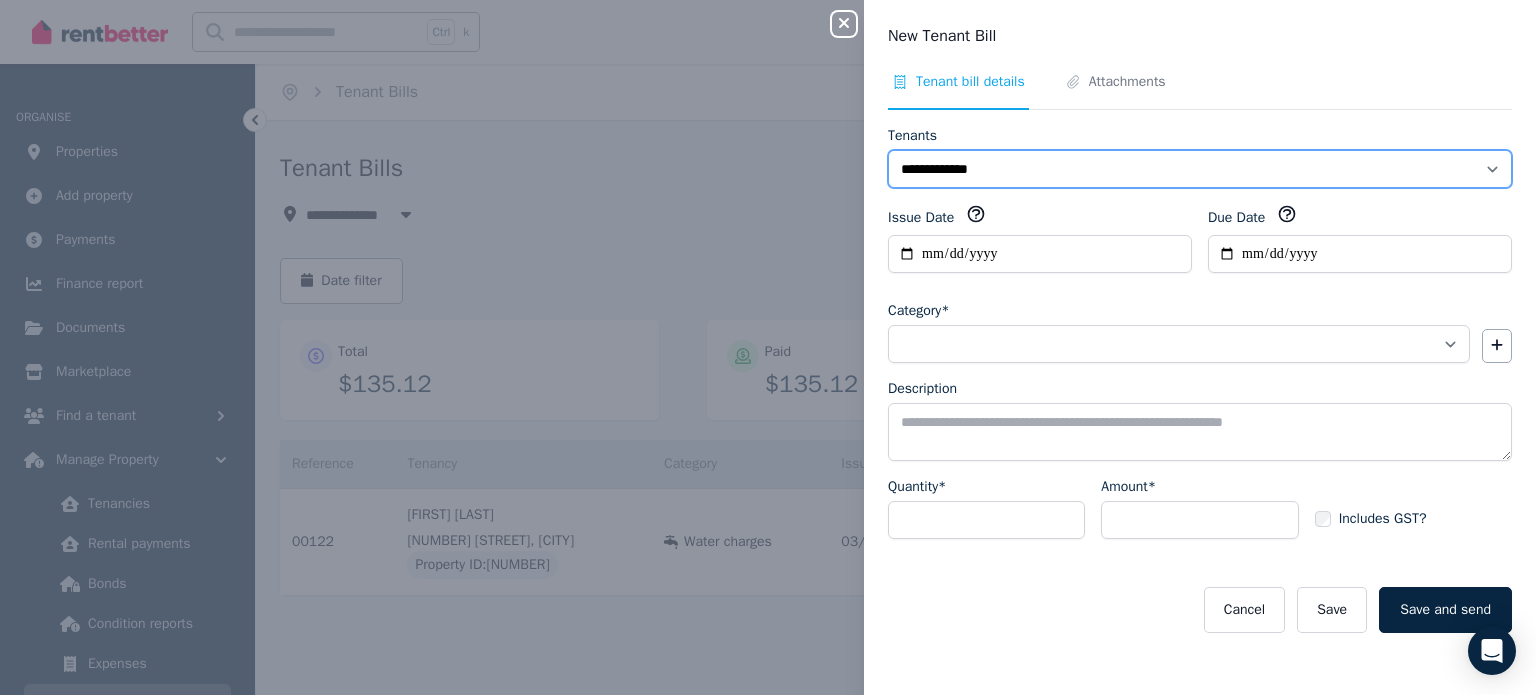 click on "**********" at bounding box center (1200, 169) 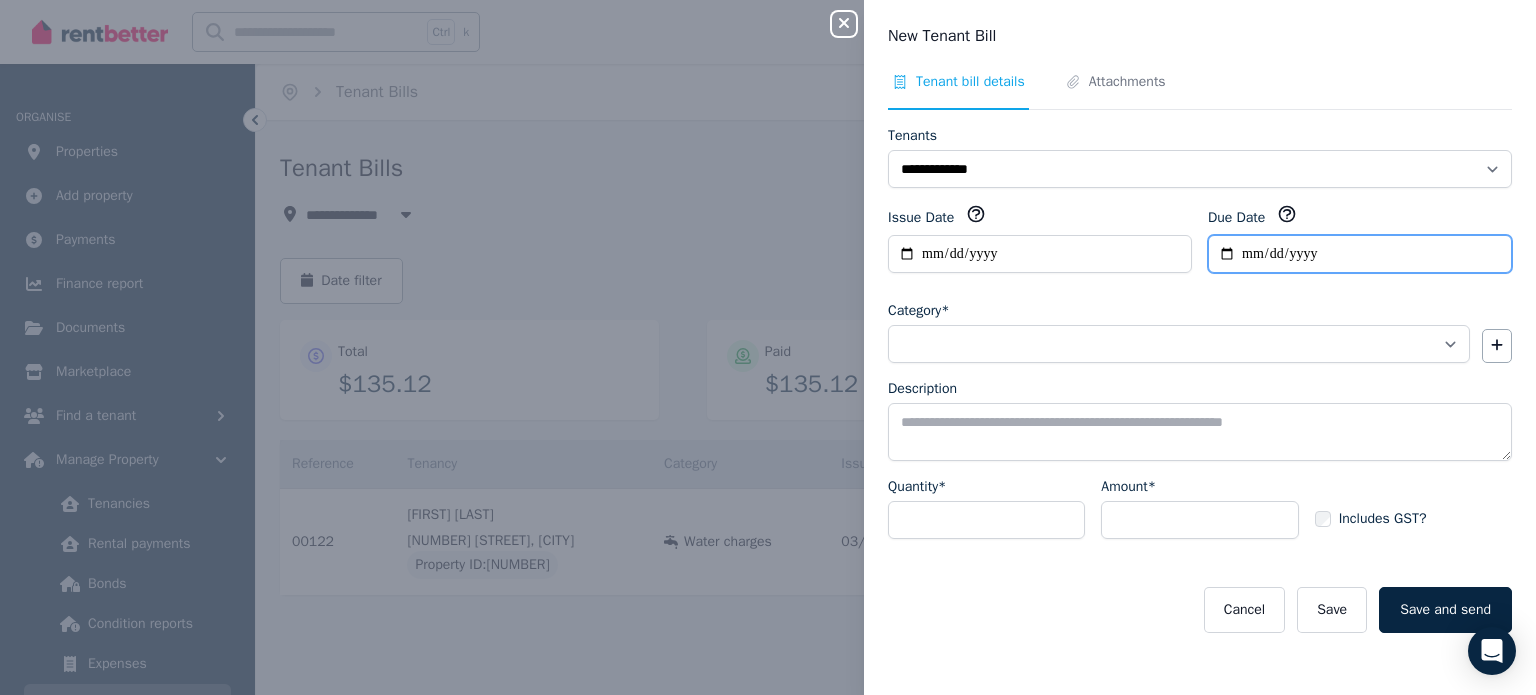 click on "Due Date" at bounding box center (1360, 254) 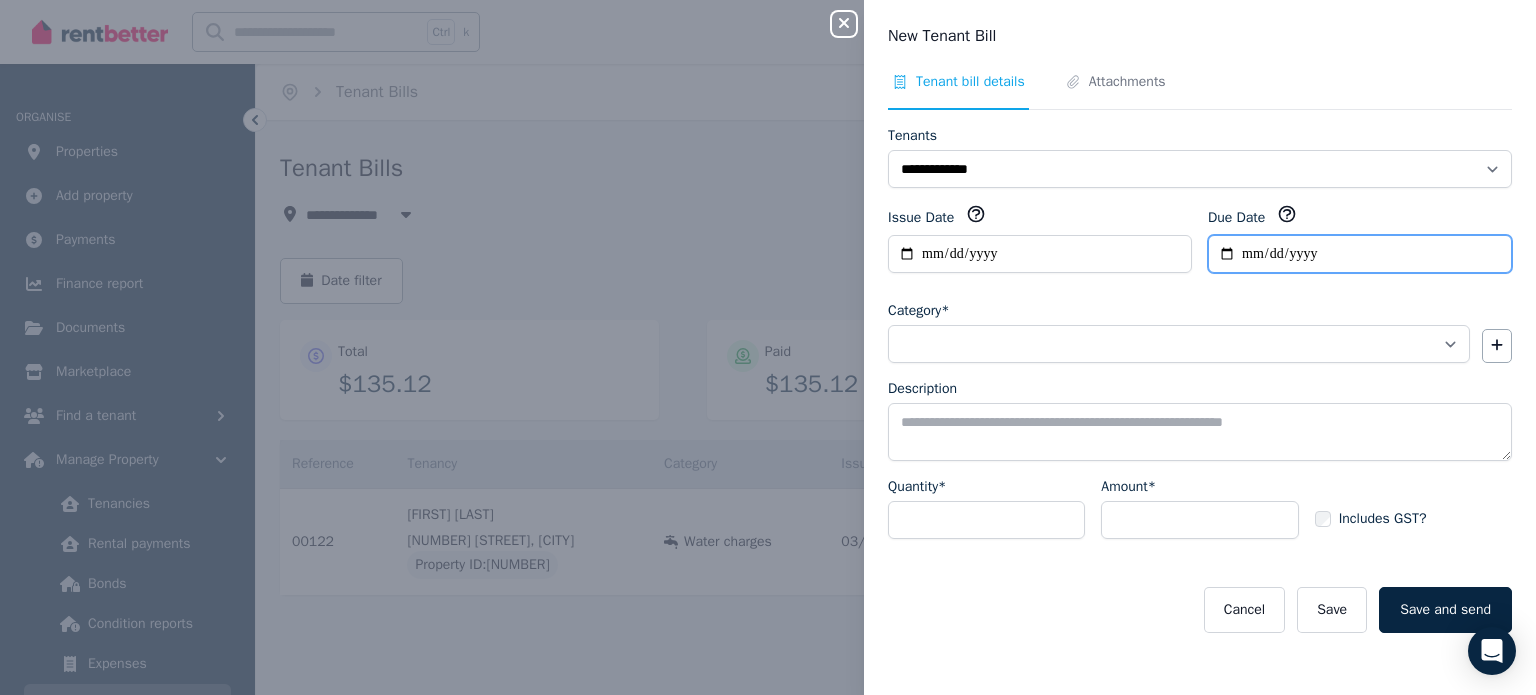 type on "**********" 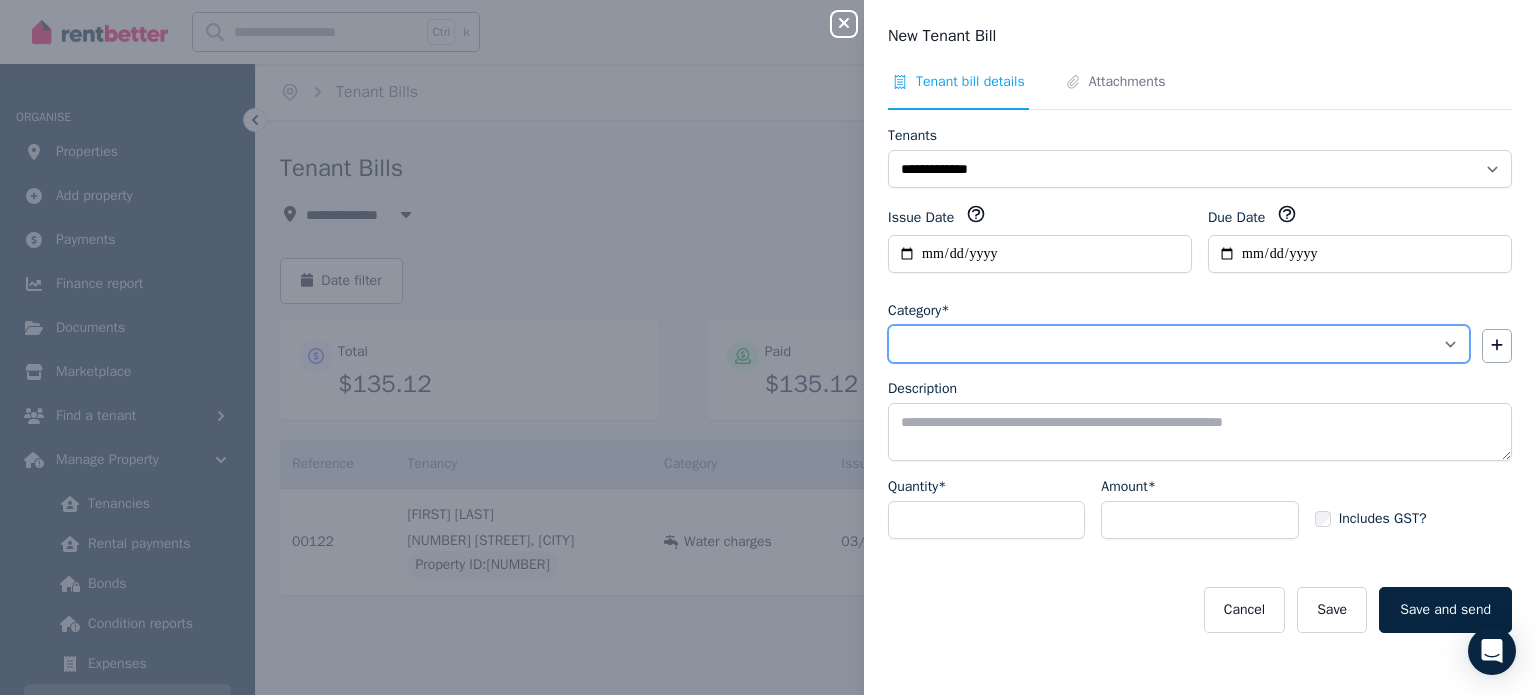 click on "**********" at bounding box center [1179, 344] 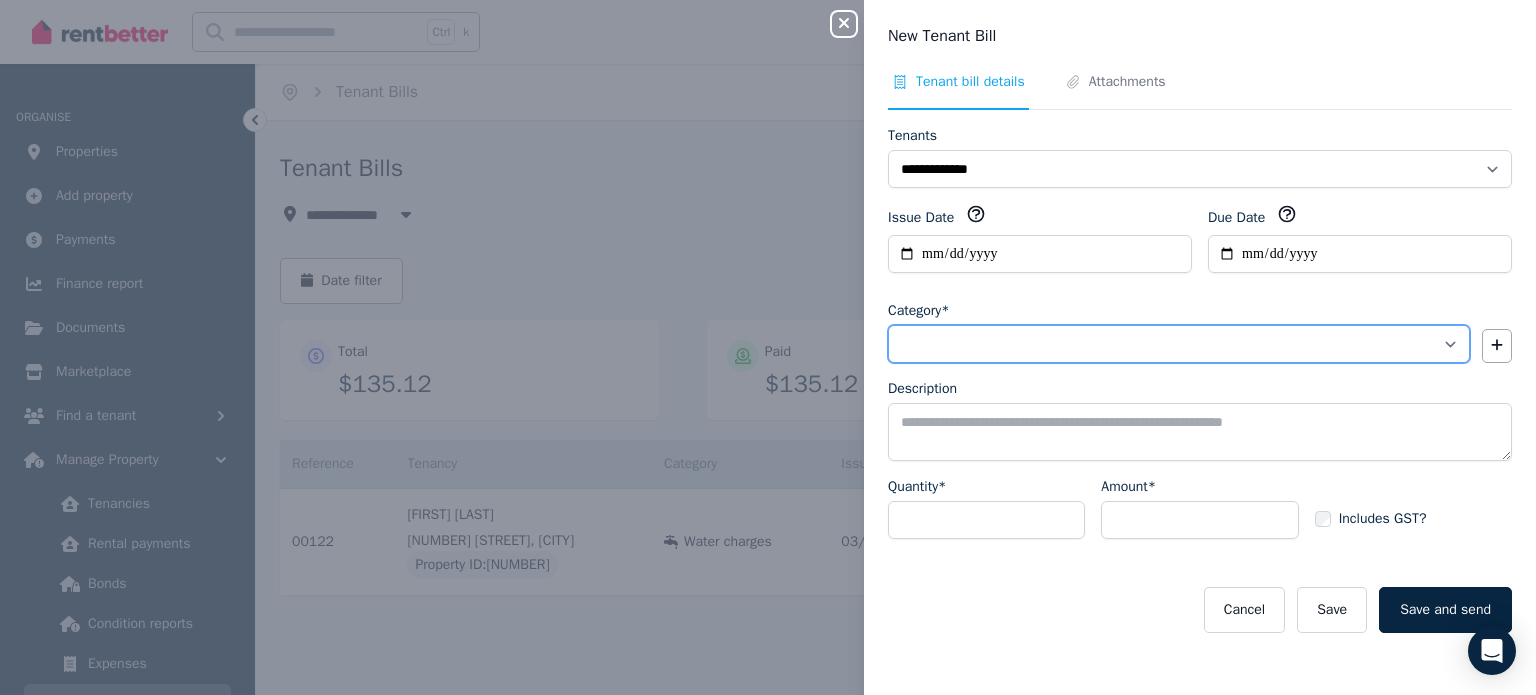 select on "**********" 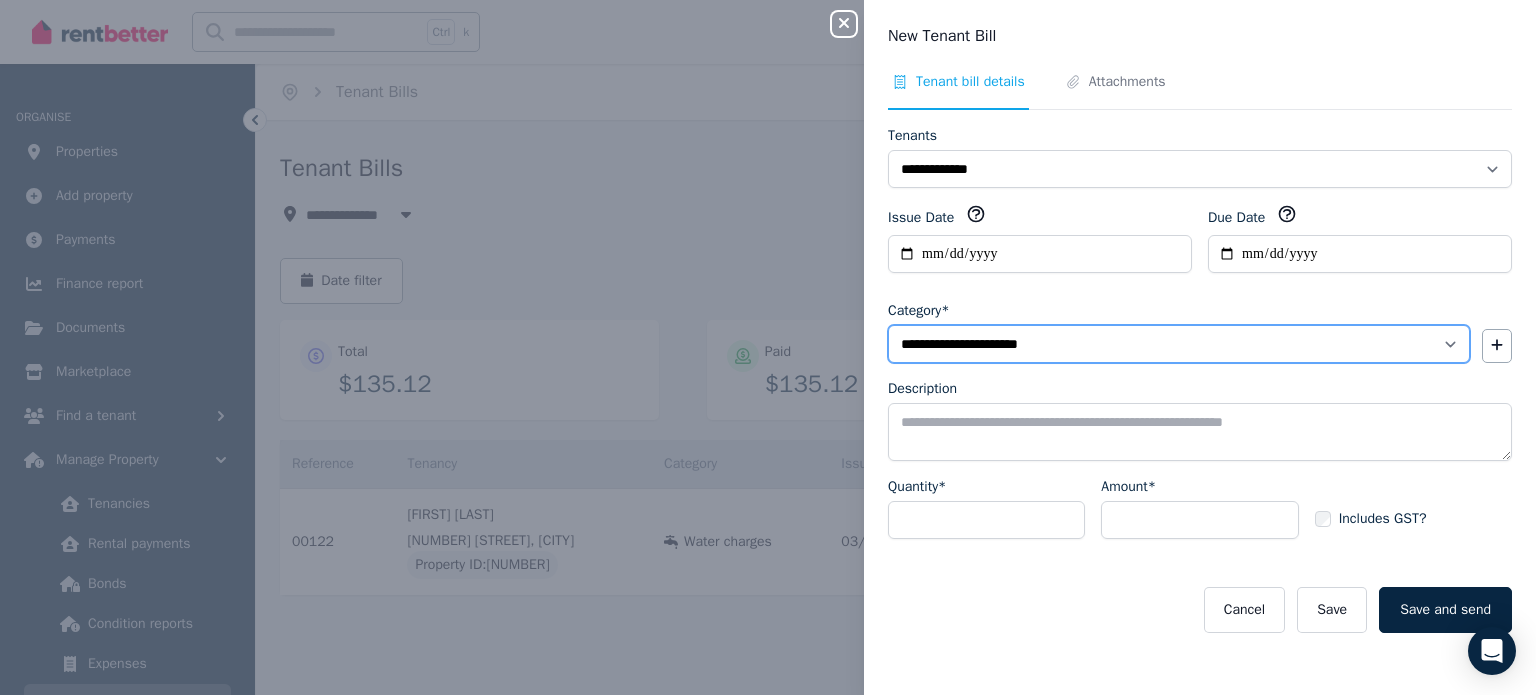 click on "**********" at bounding box center (1179, 344) 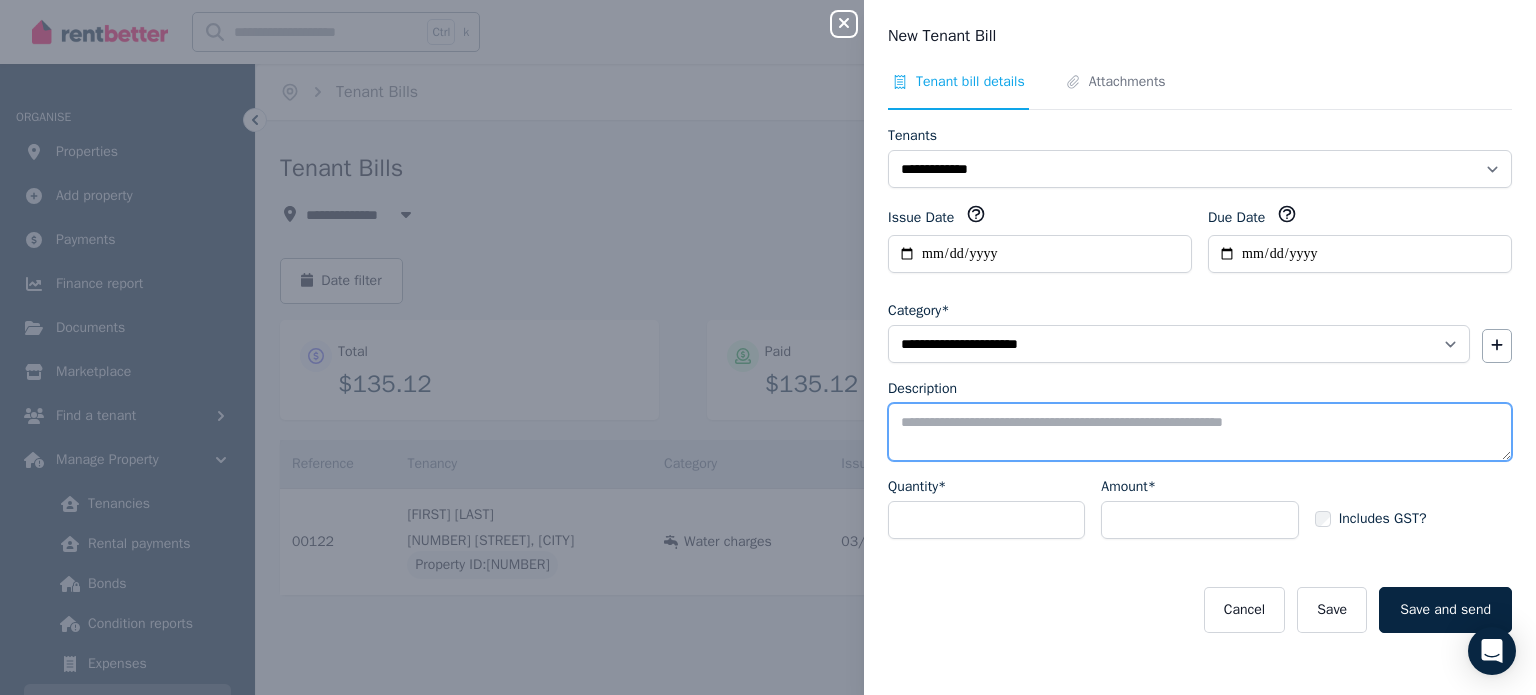 click on "Description" at bounding box center (1200, 432) 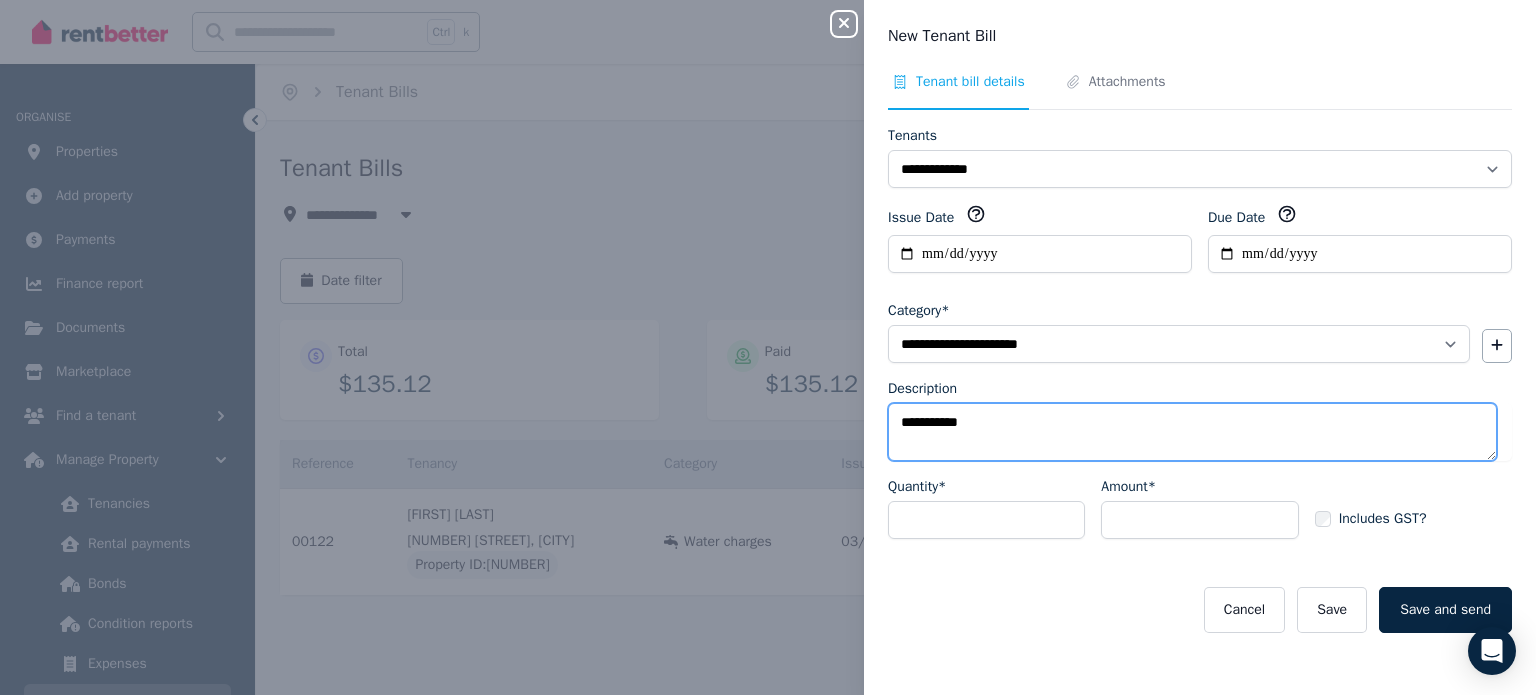 type on "**********" 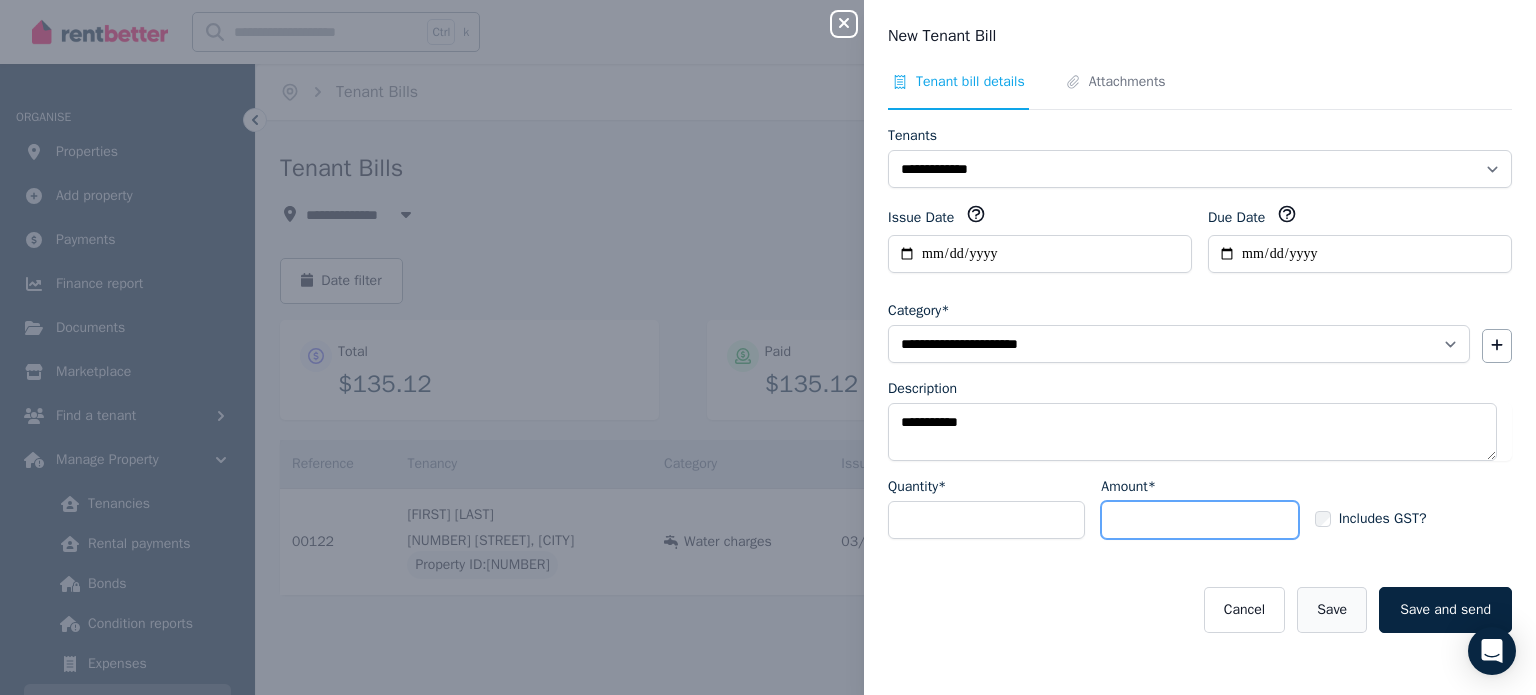 type on "******" 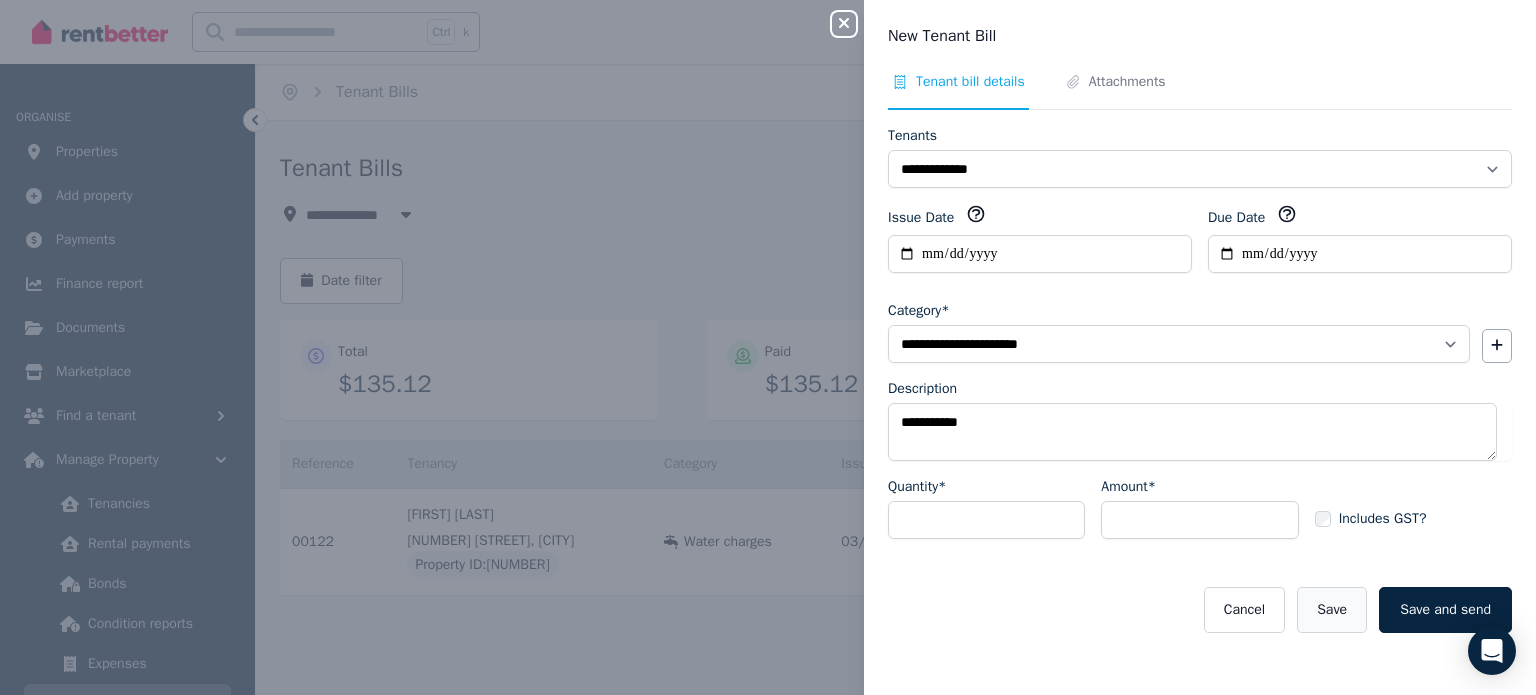 click on "Save" at bounding box center (1332, 610) 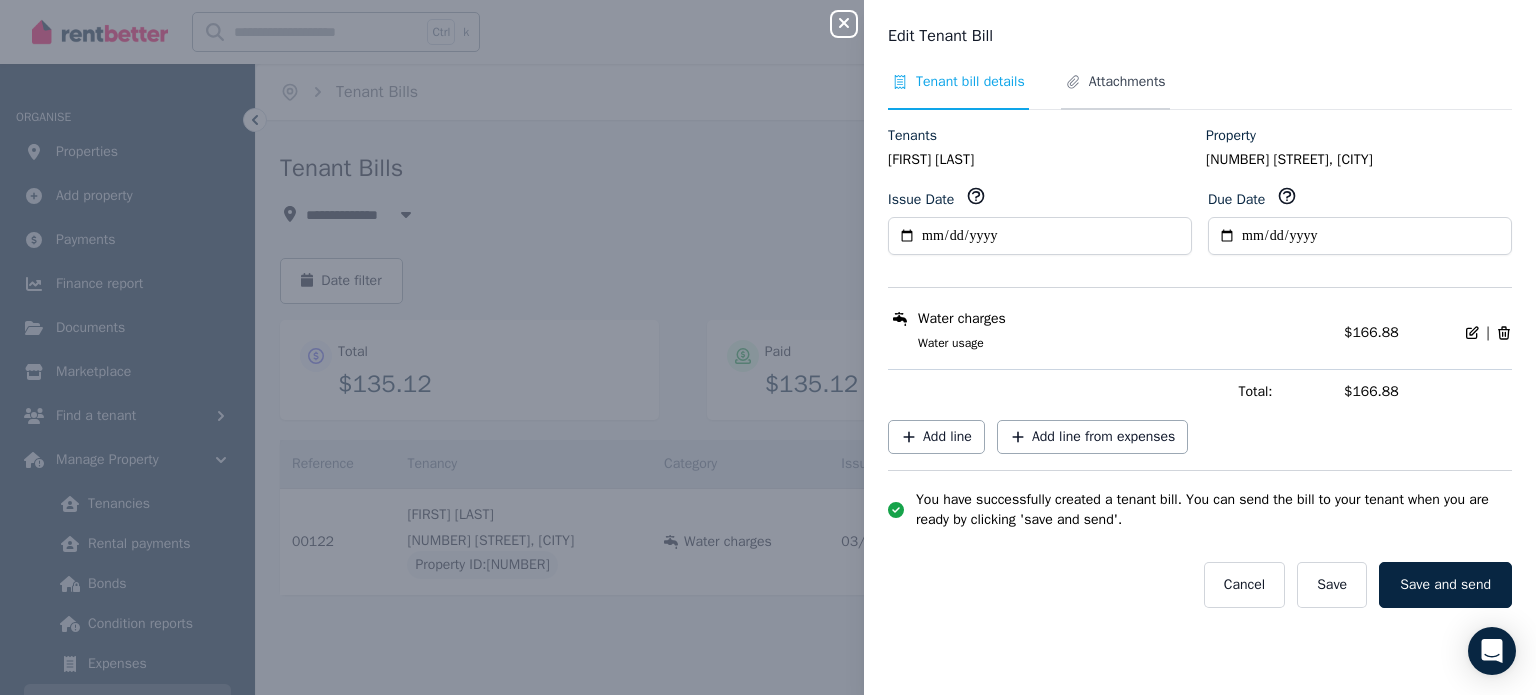 click on "Attachments" at bounding box center [1115, 91] 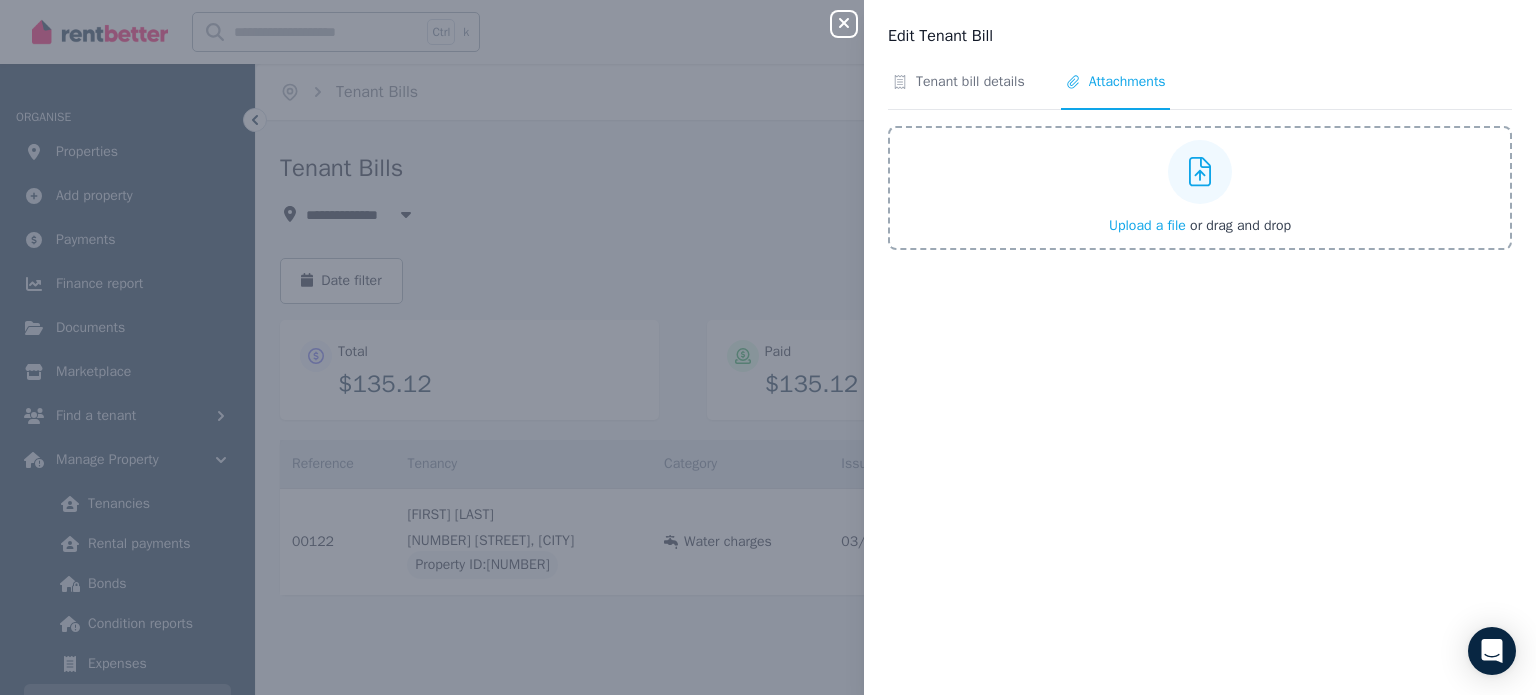 click on "Upload a file" at bounding box center (1147, 225) 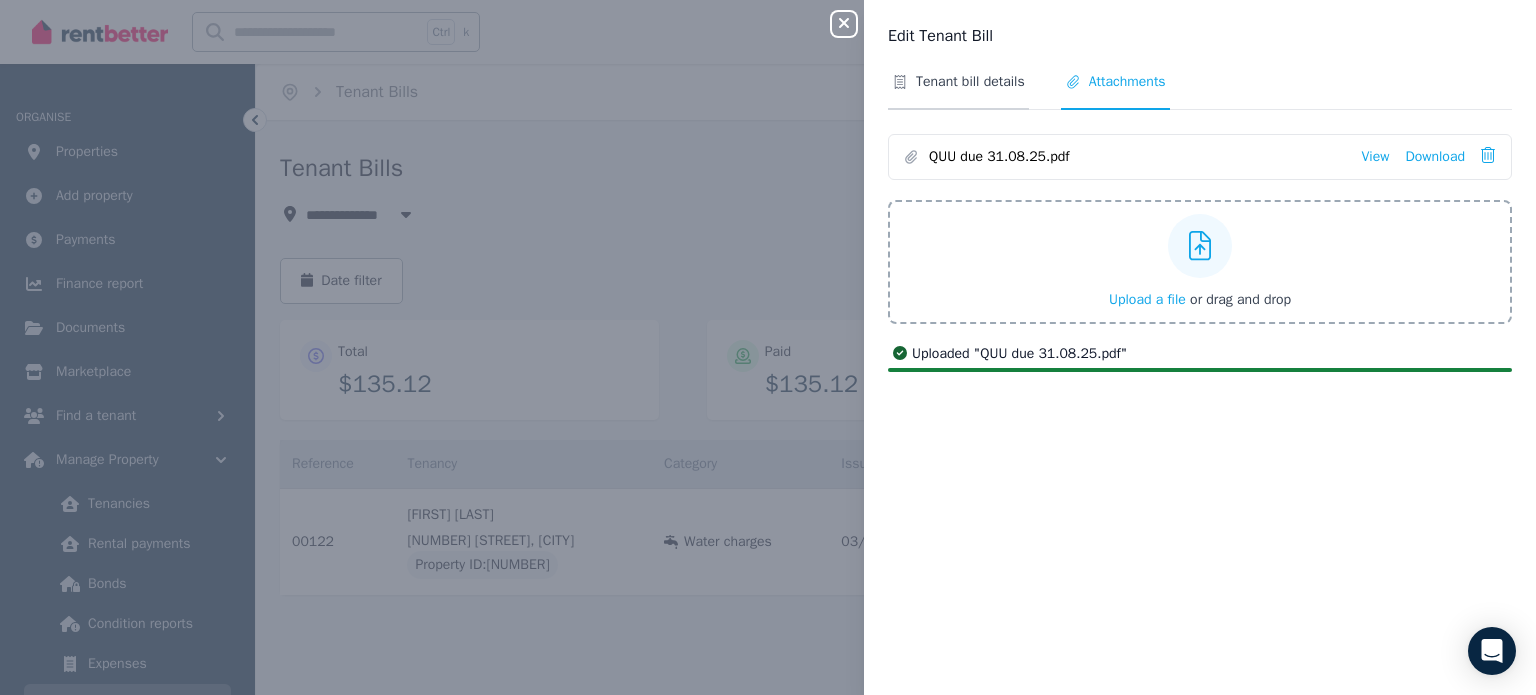 click on "Tenant bill details" at bounding box center (970, 82) 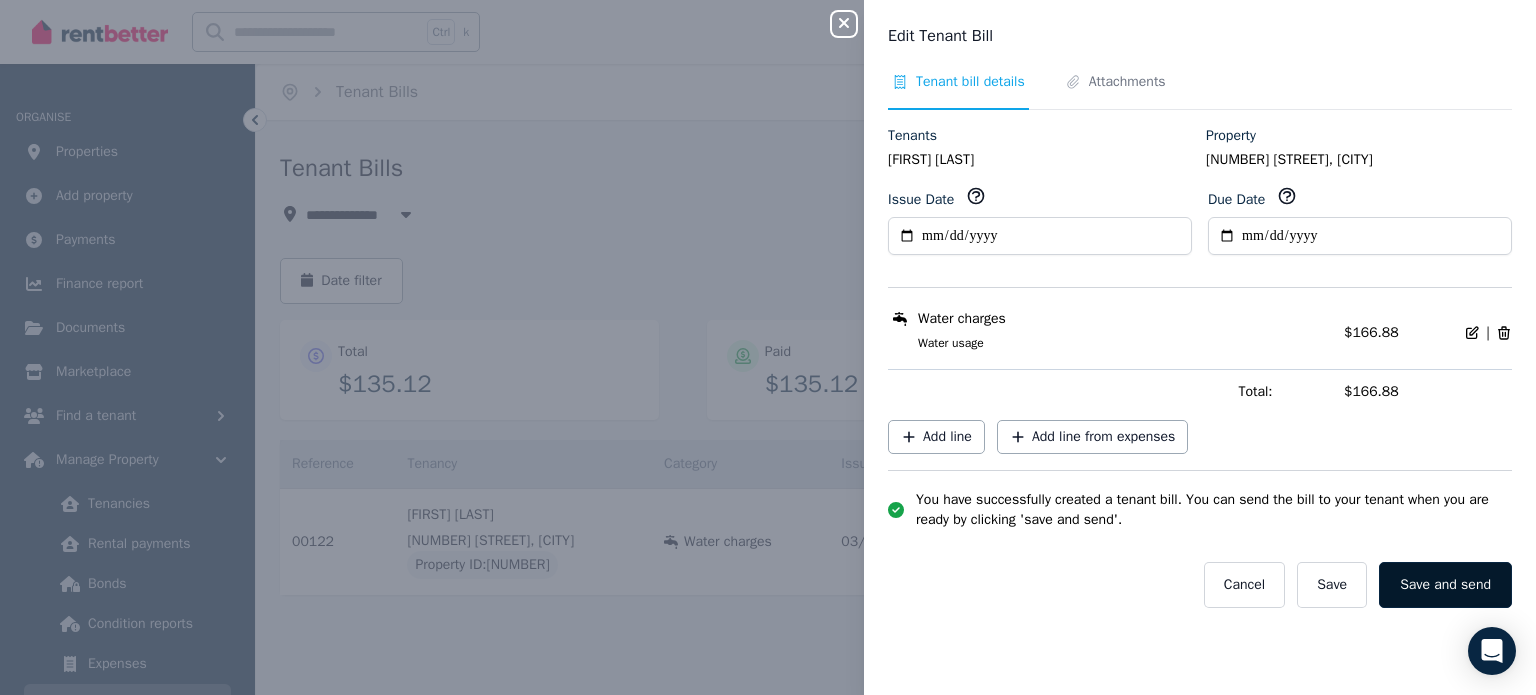 click on "Save and send" at bounding box center [1445, 585] 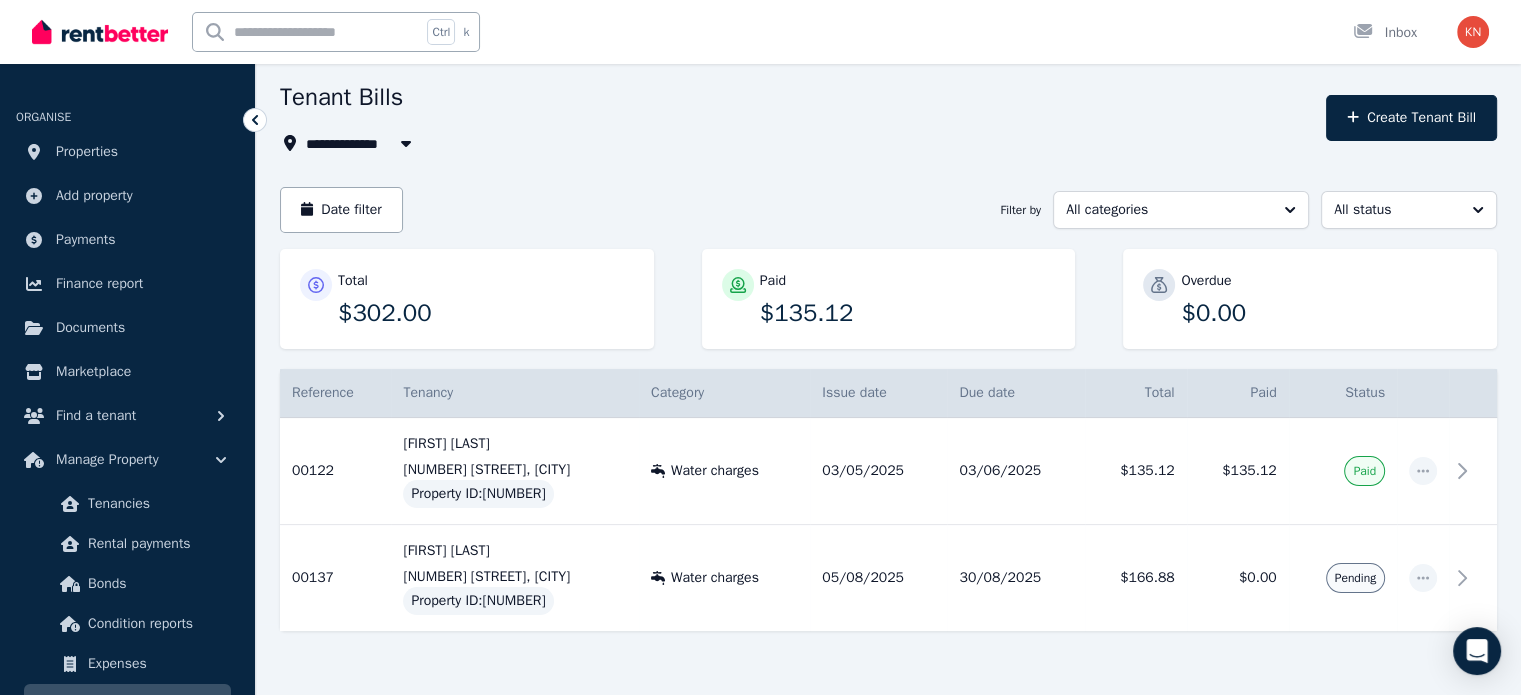 scroll, scrollTop: 100, scrollLeft: 0, axis: vertical 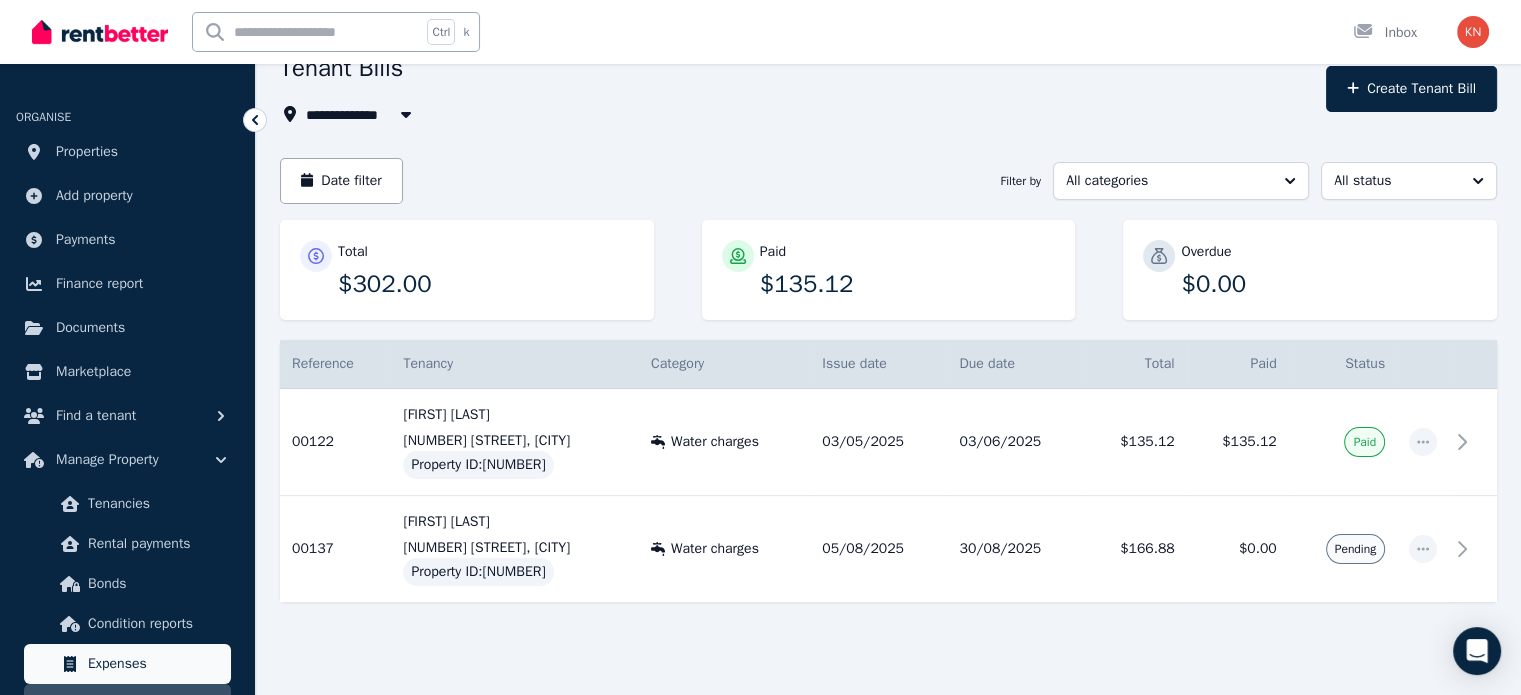 click on "Expenses" at bounding box center [155, 664] 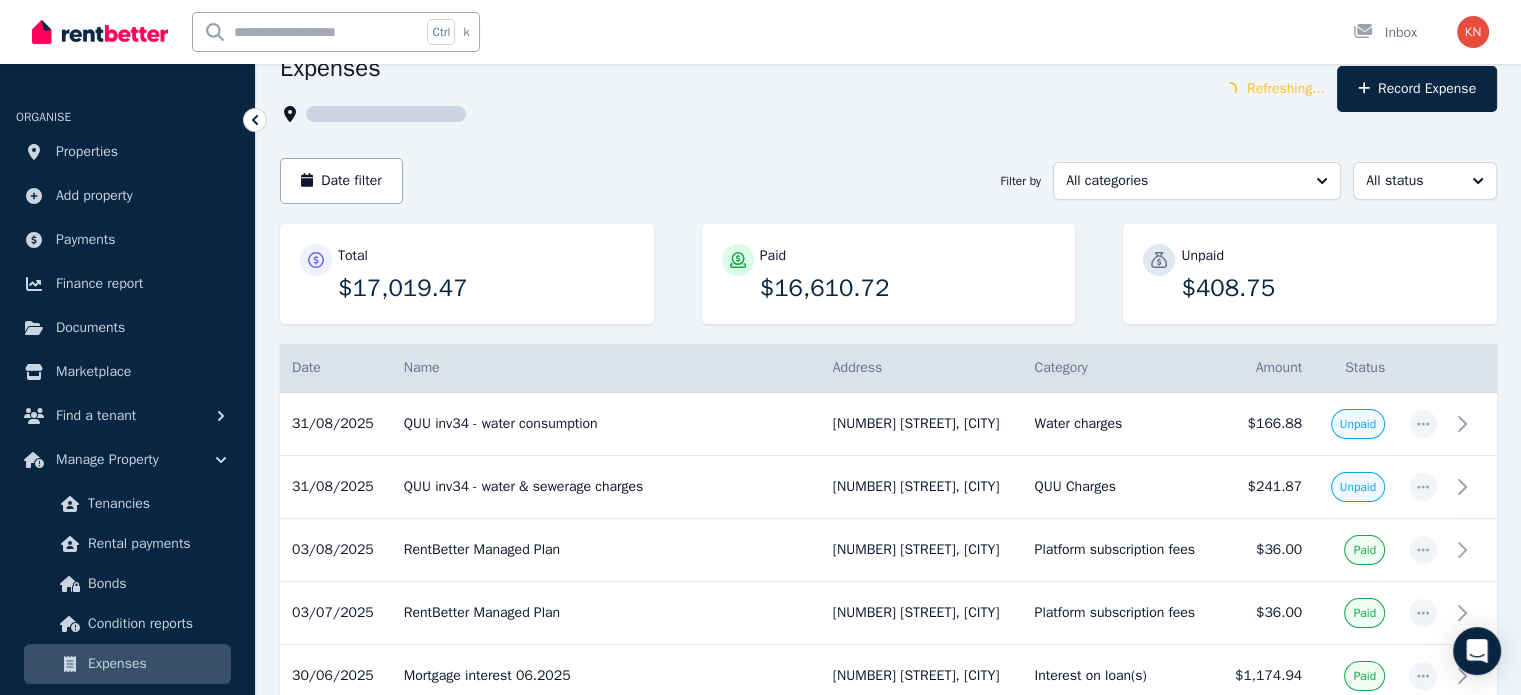 scroll, scrollTop: 0, scrollLeft: 0, axis: both 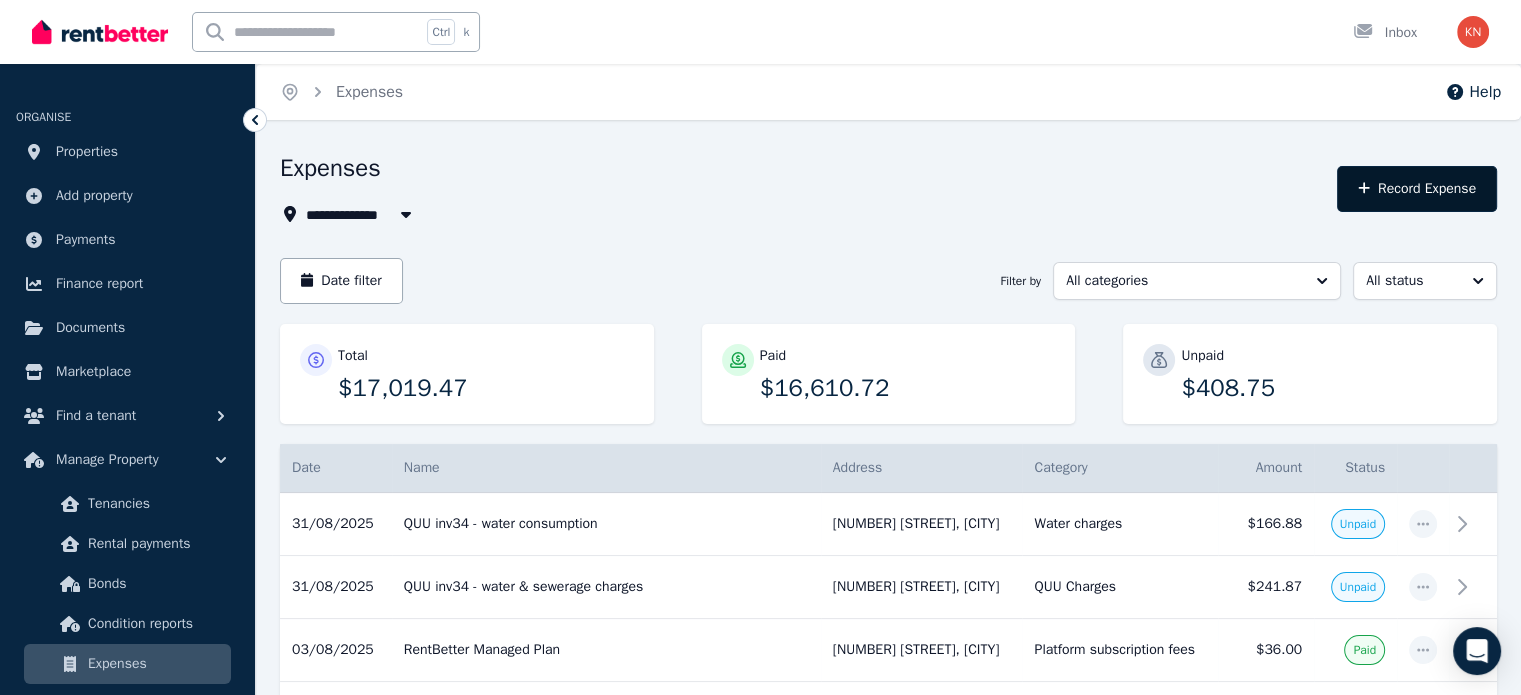 click on "Record Expense" at bounding box center (1417, 189) 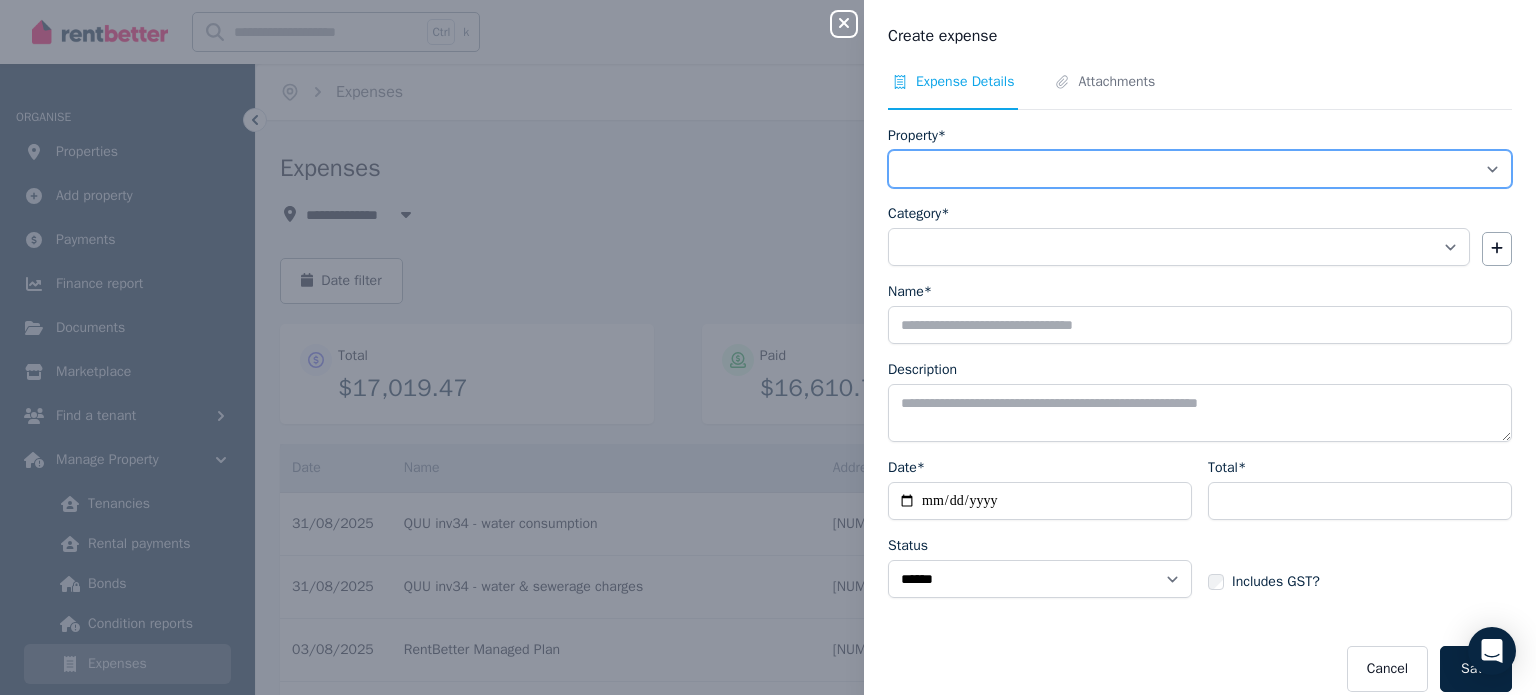 click on "**********" at bounding box center (1200, 169) 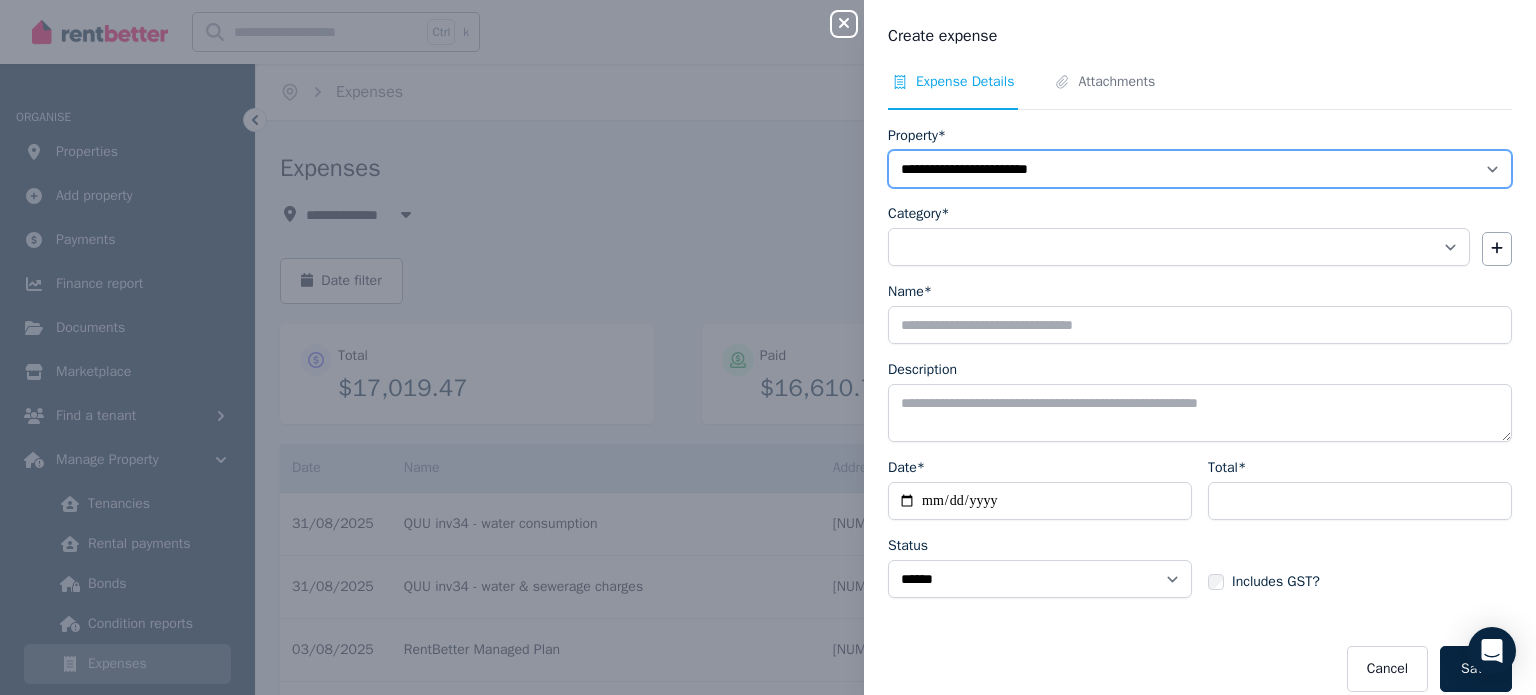 click on "**********" at bounding box center [1200, 169] 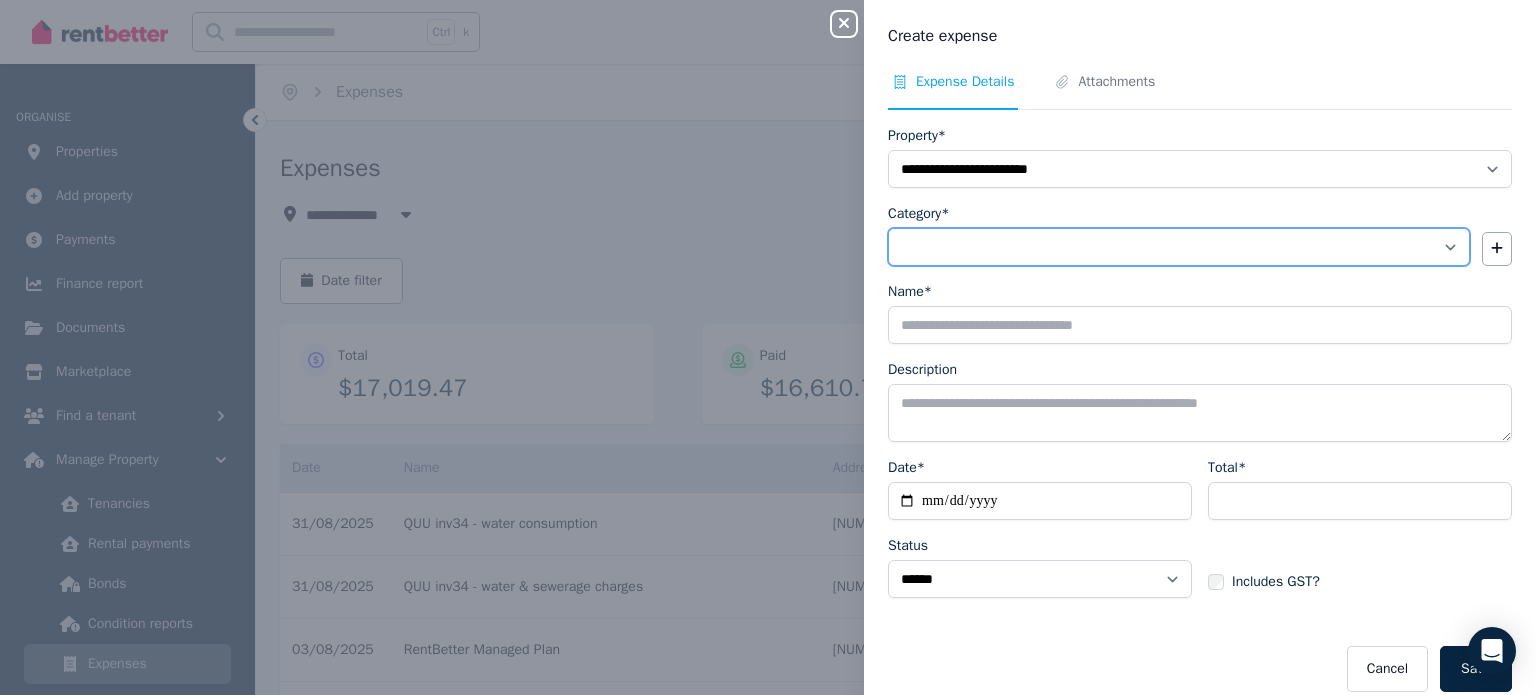 click on "**********" at bounding box center [1179, 247] 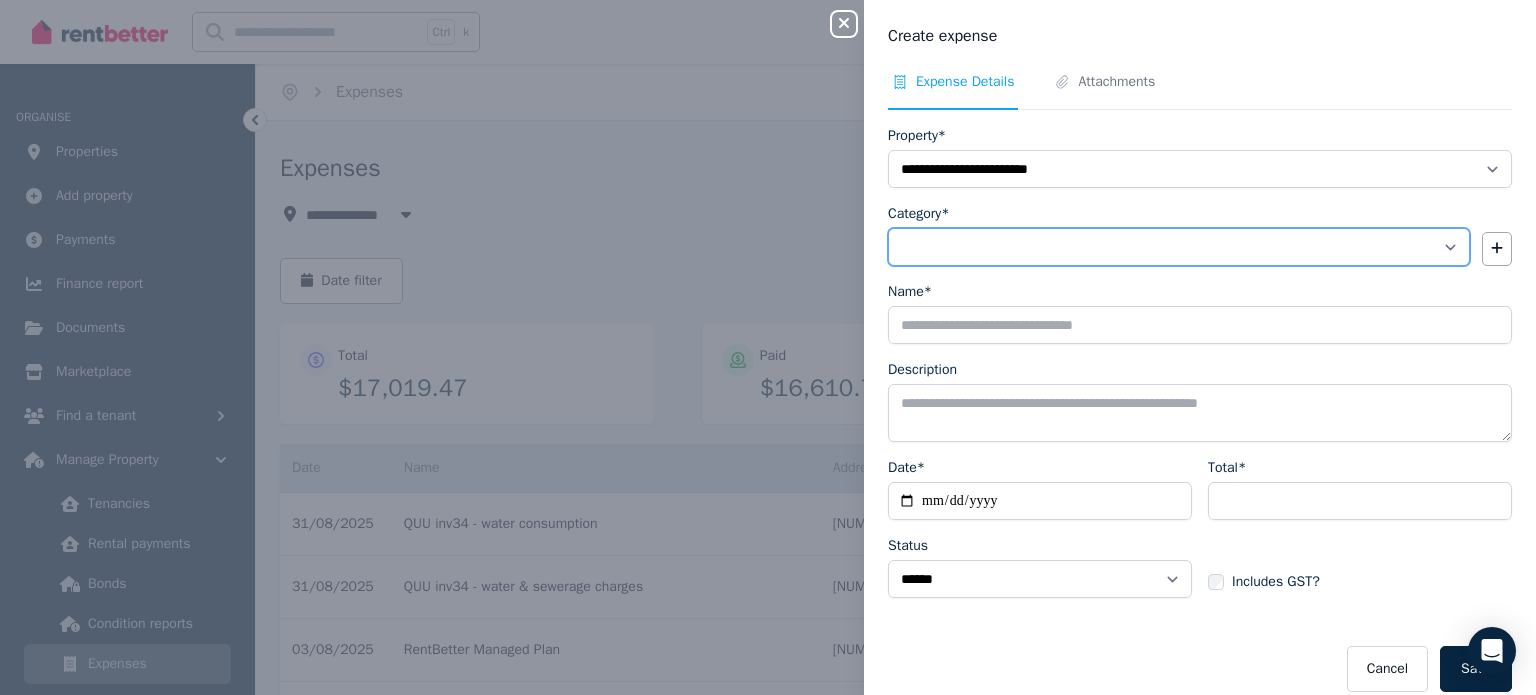 select on "**********" 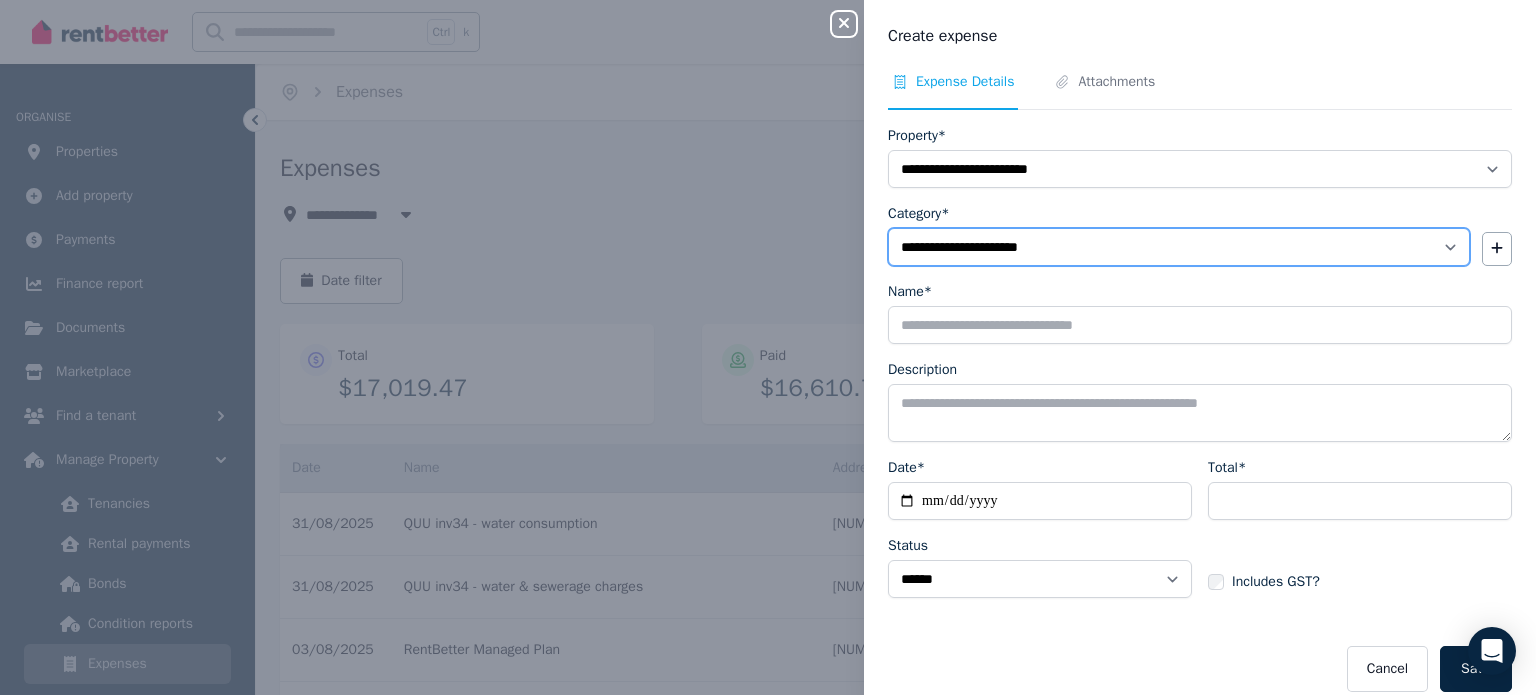 click on "**********" at bounding box center (1179, 247) 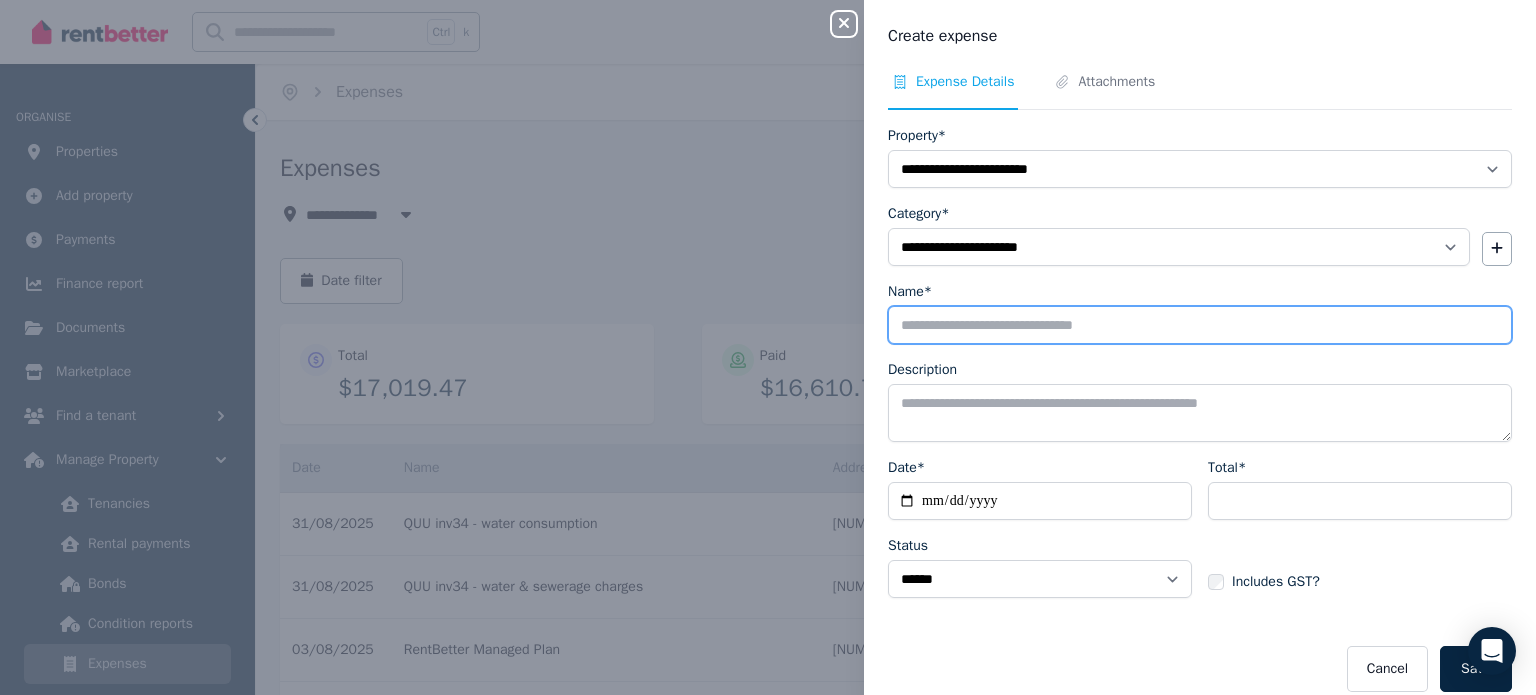 click on "Name*" at bounding box center [1200, 325] 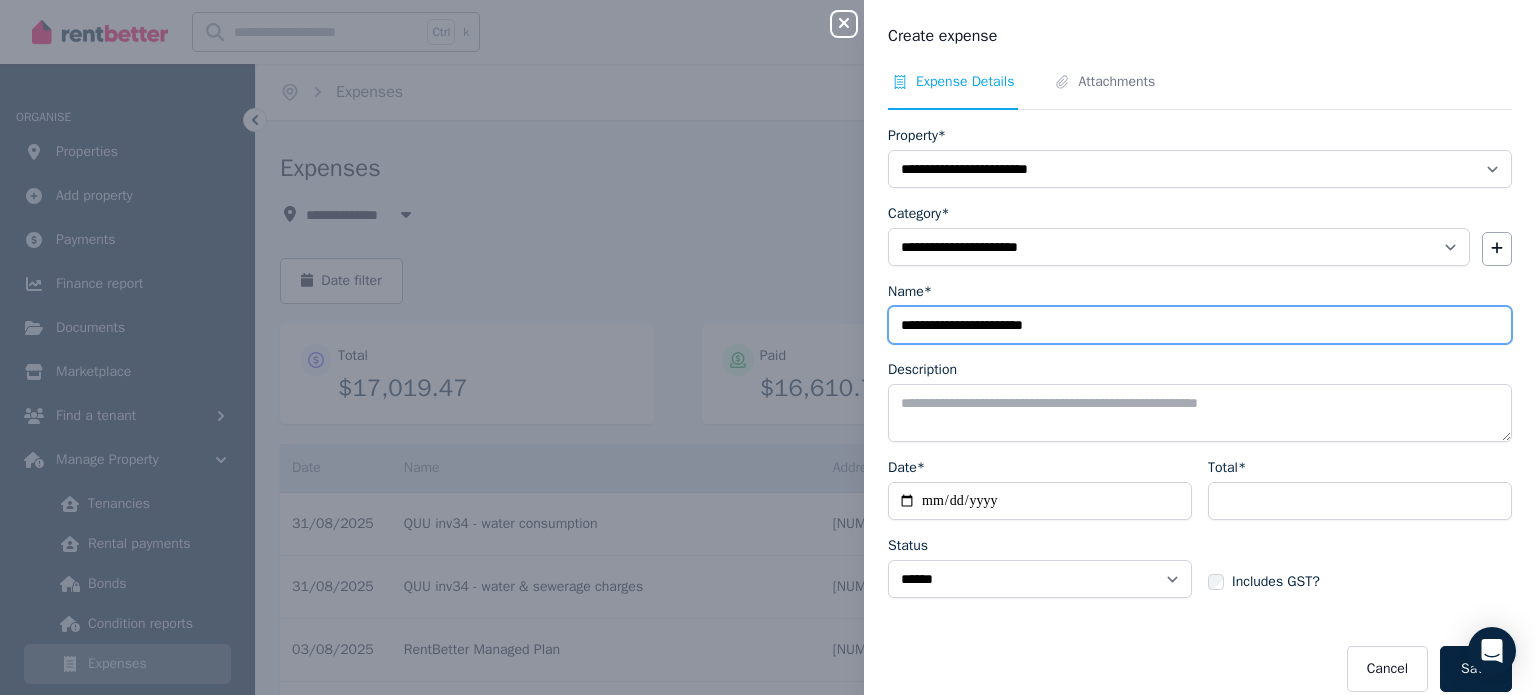 type on "**********" 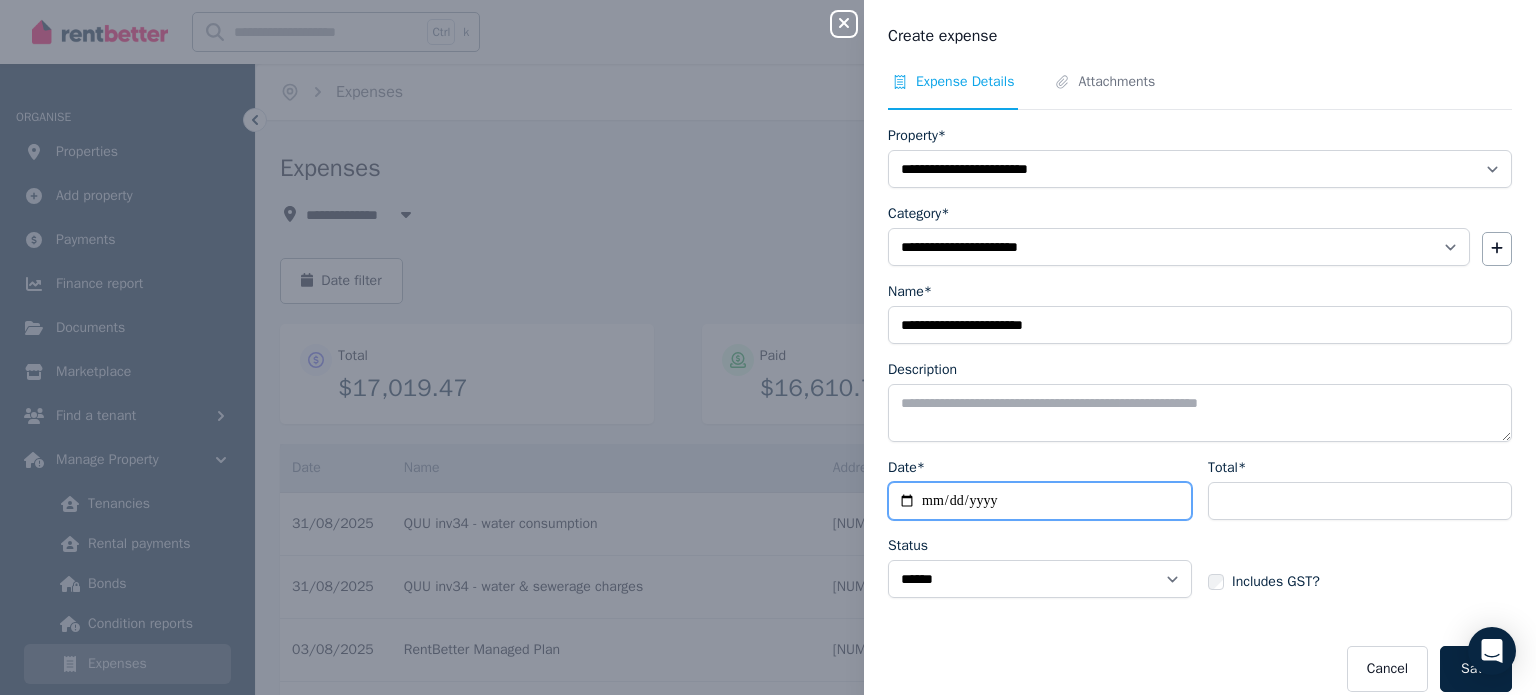 click on "Date*" at bounding box center [1040, 501] 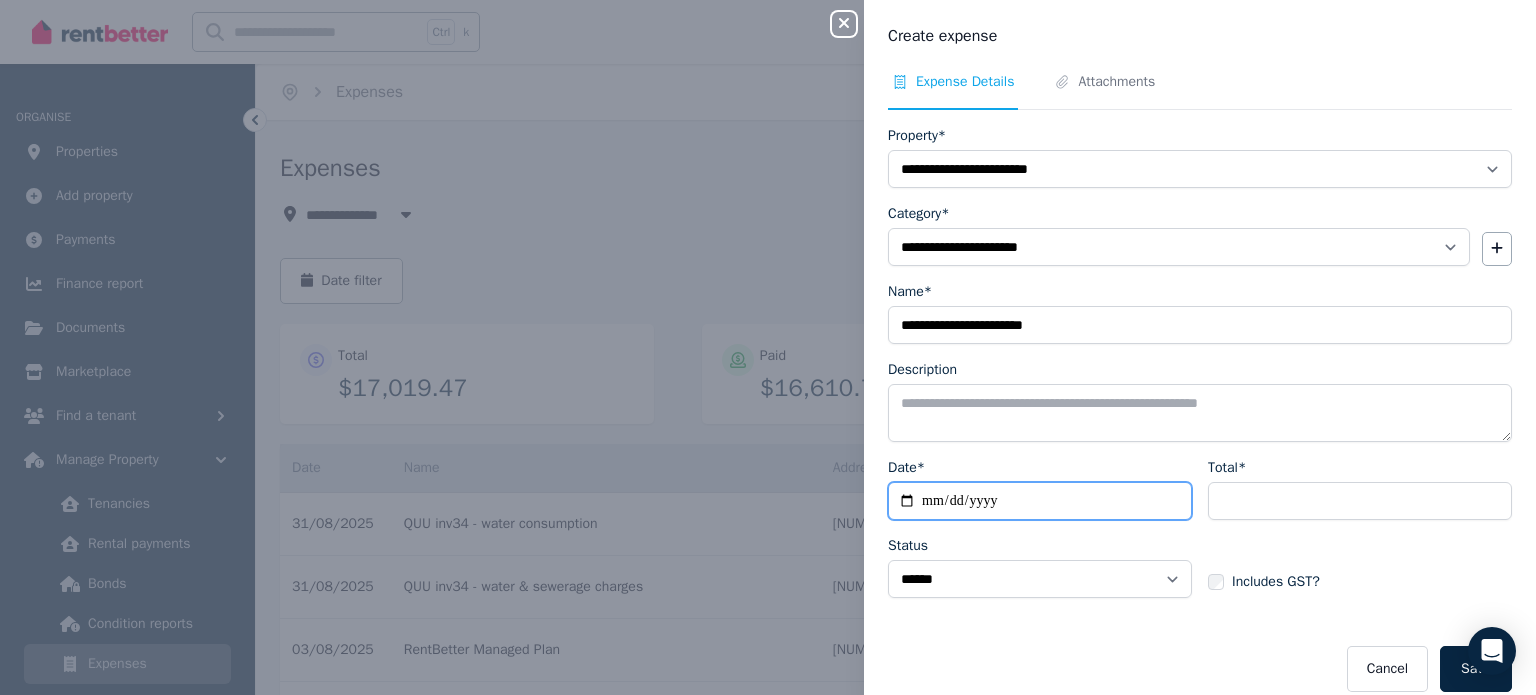 type on "**********" 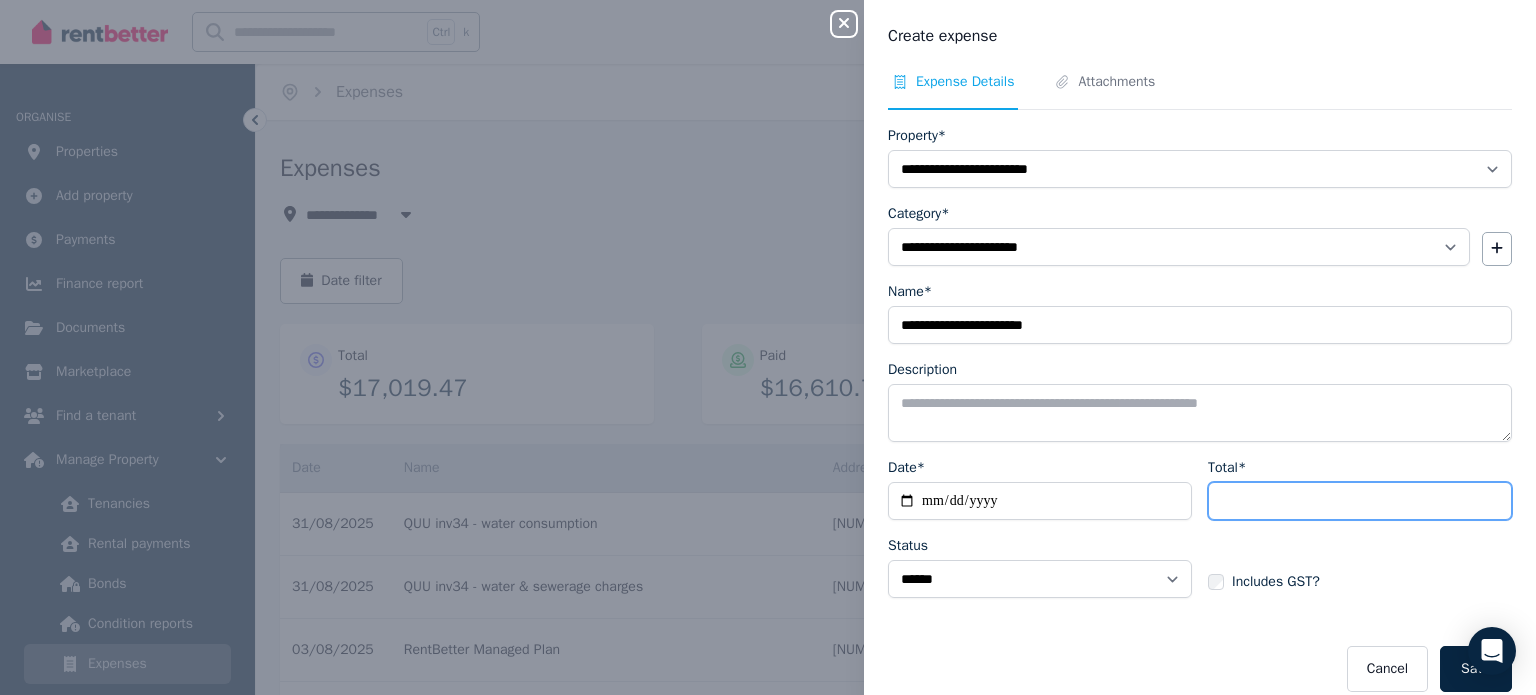 click on "Total*" at bounding box center (1360, 501) 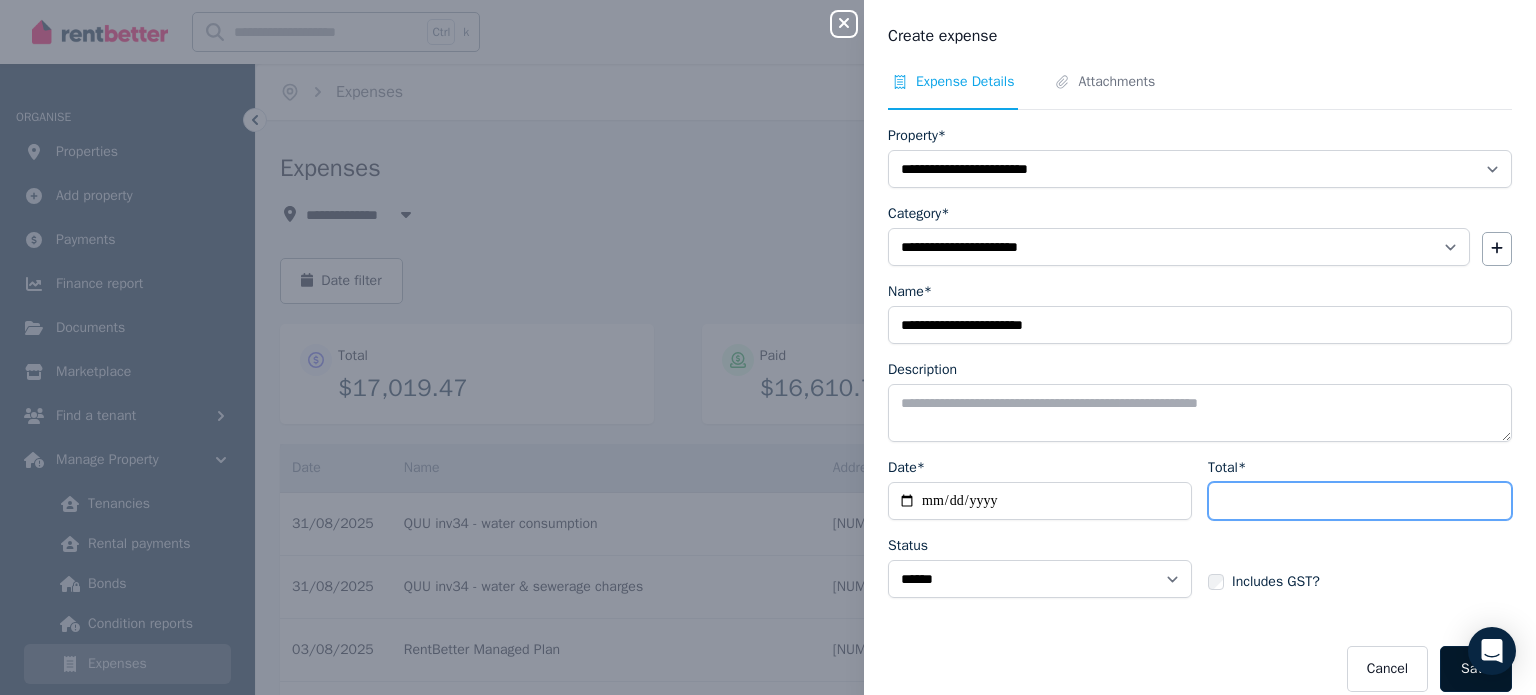 type on "***" 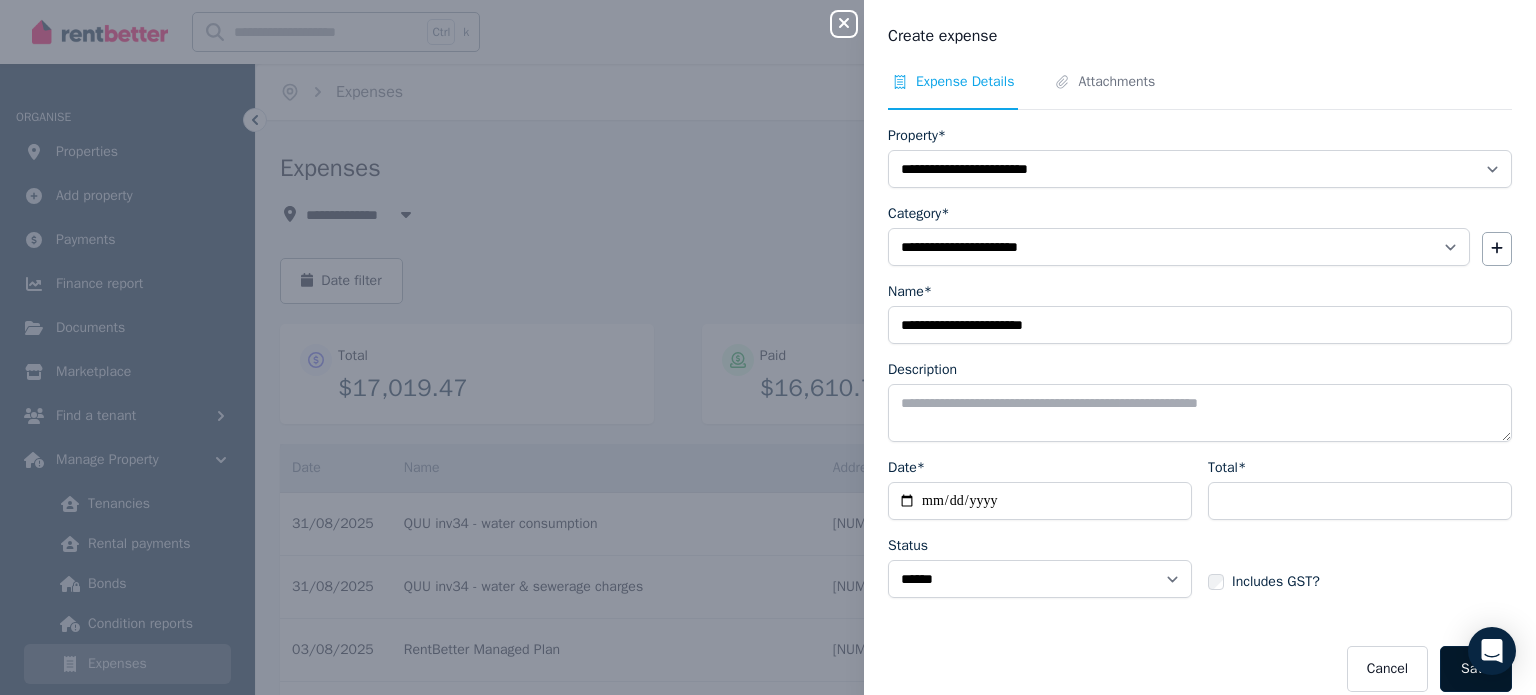 click on "Save" at bounding box center (1476, 669) 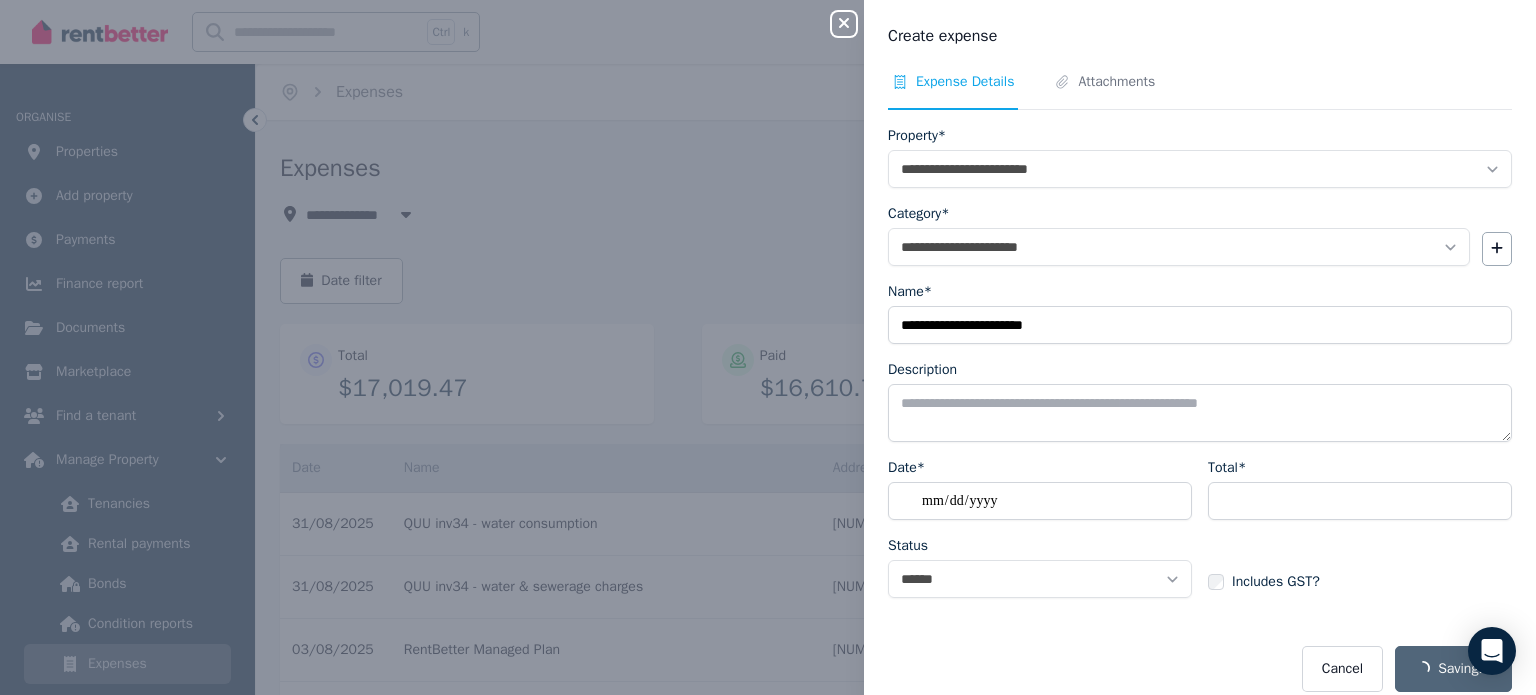 select on "**********" 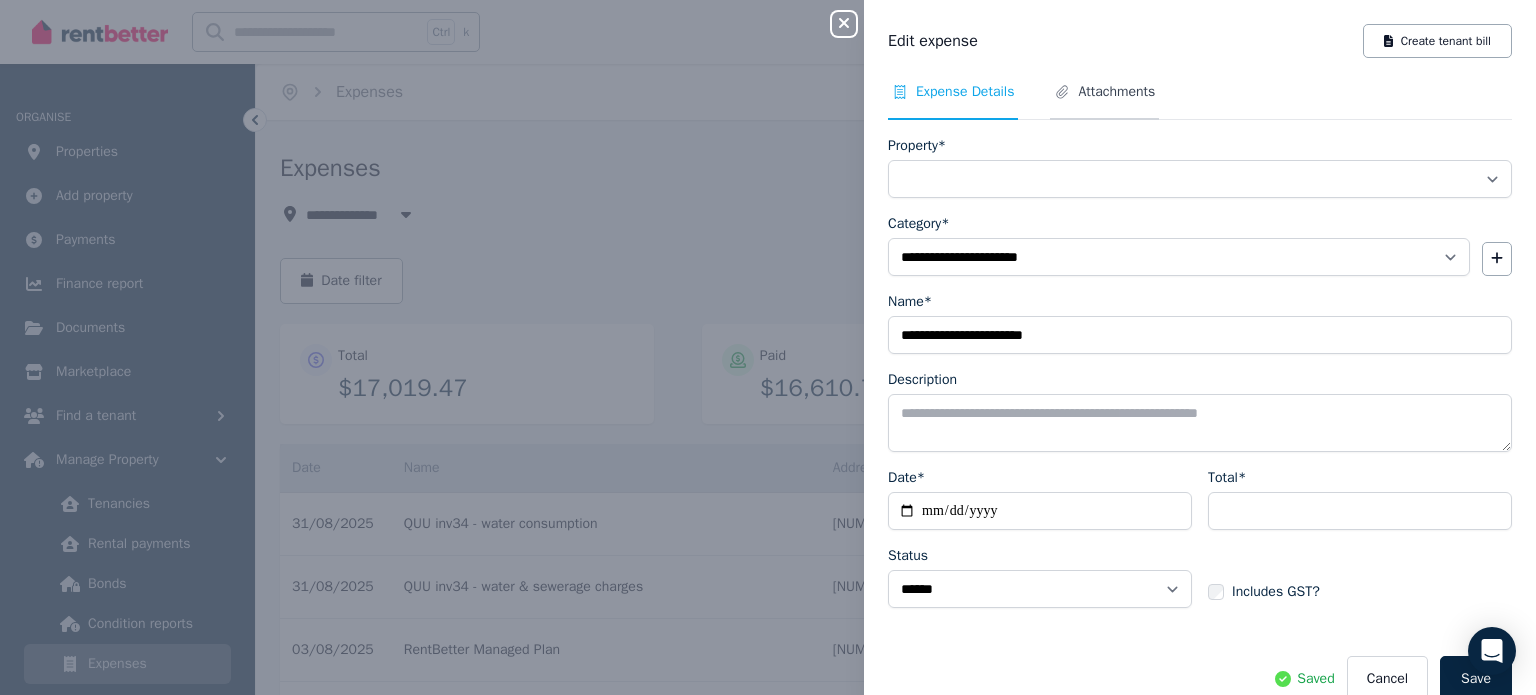 click on "Attachments" at bounding box center (1116, 92) 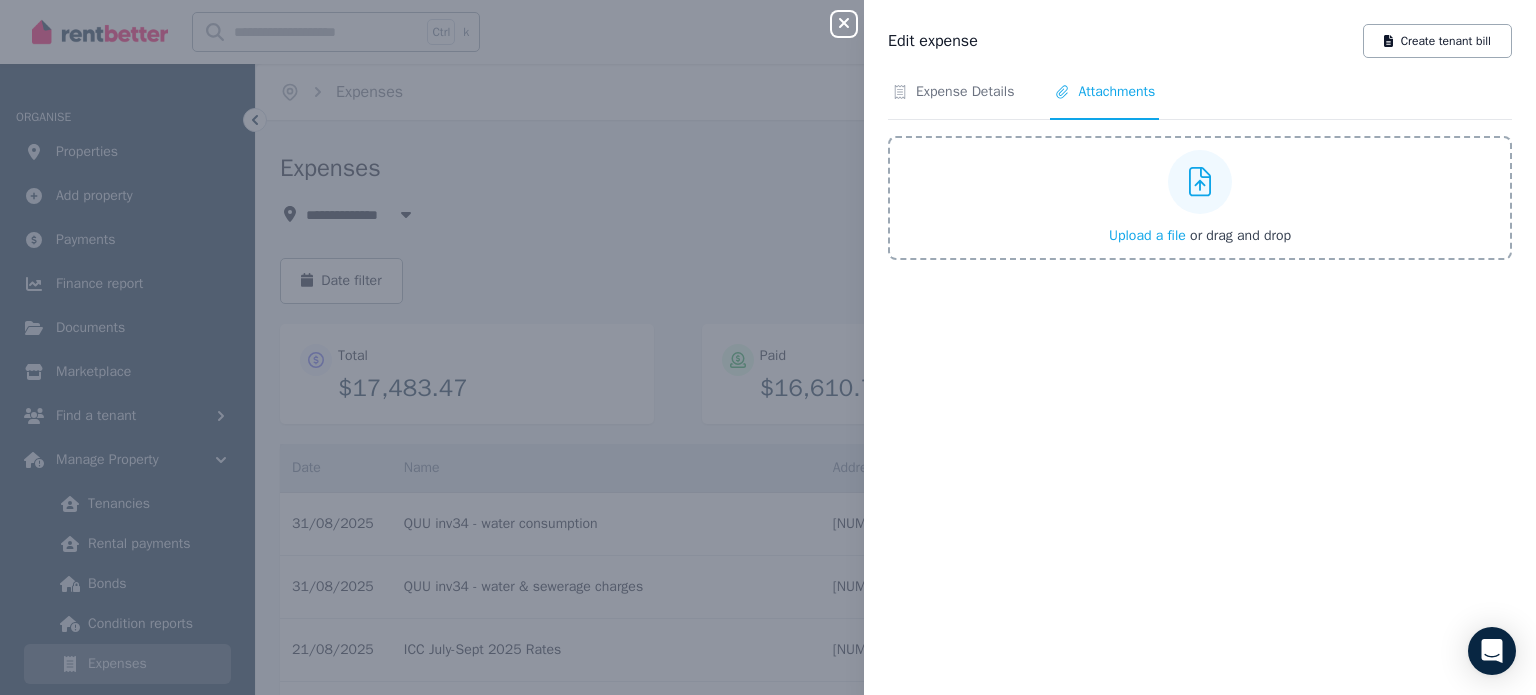 click on "Upload a file" at bounding box center [1147, 235] 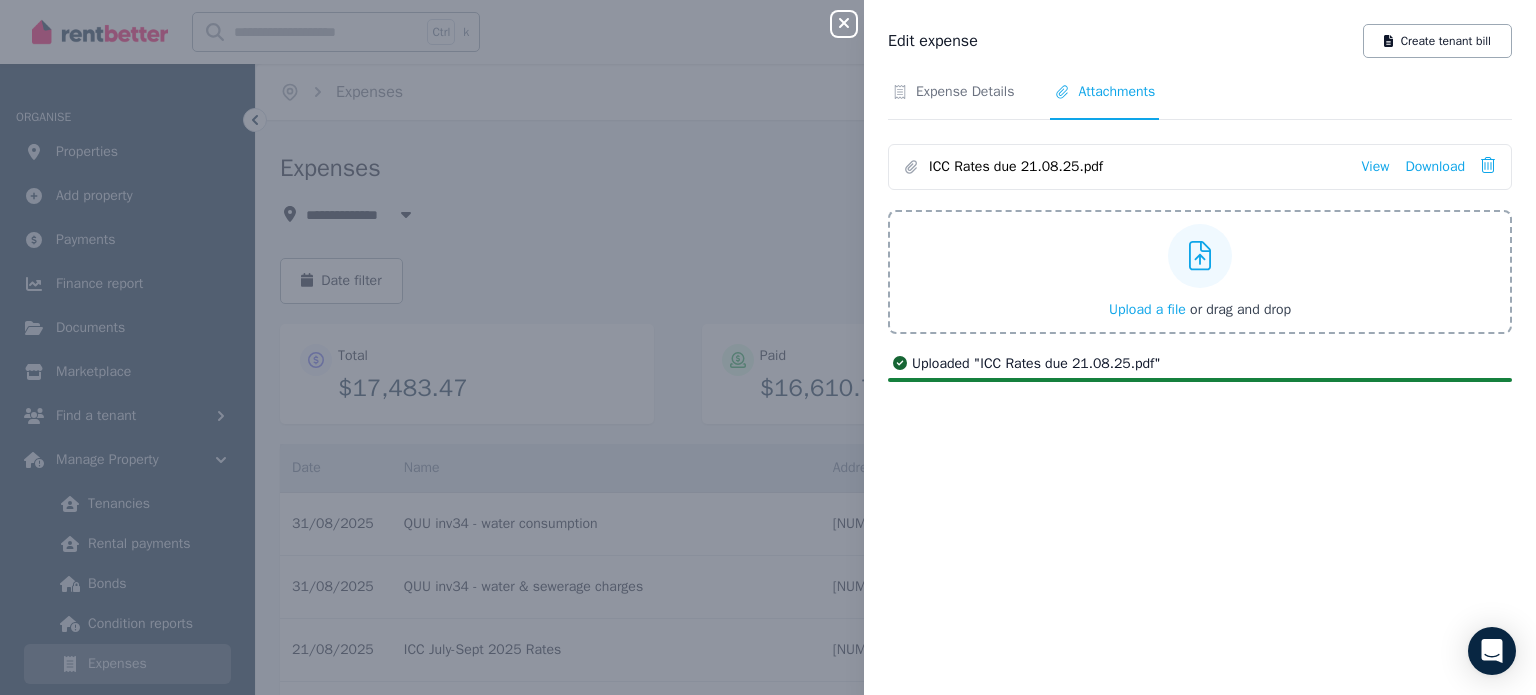 click 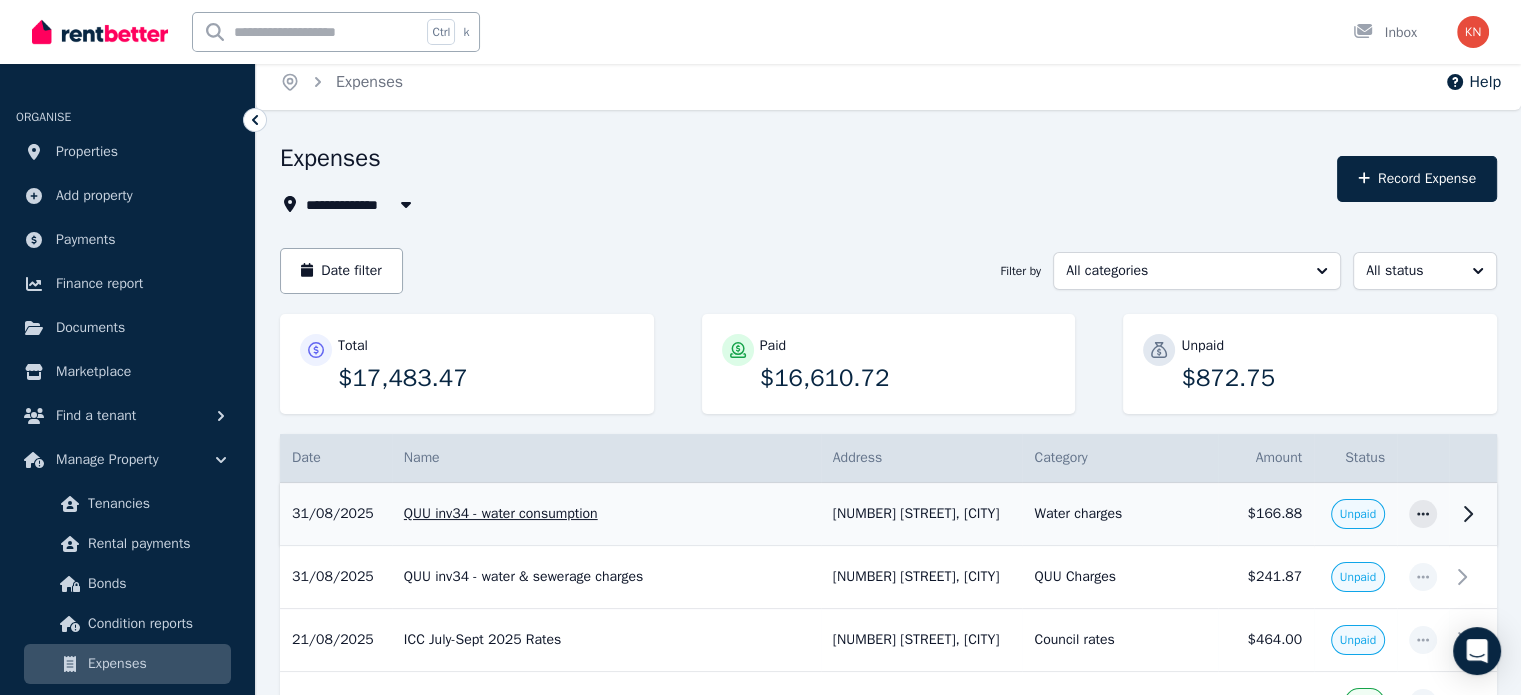 scroll, scrollTop: 0, scrollLeft: 0, axis: both 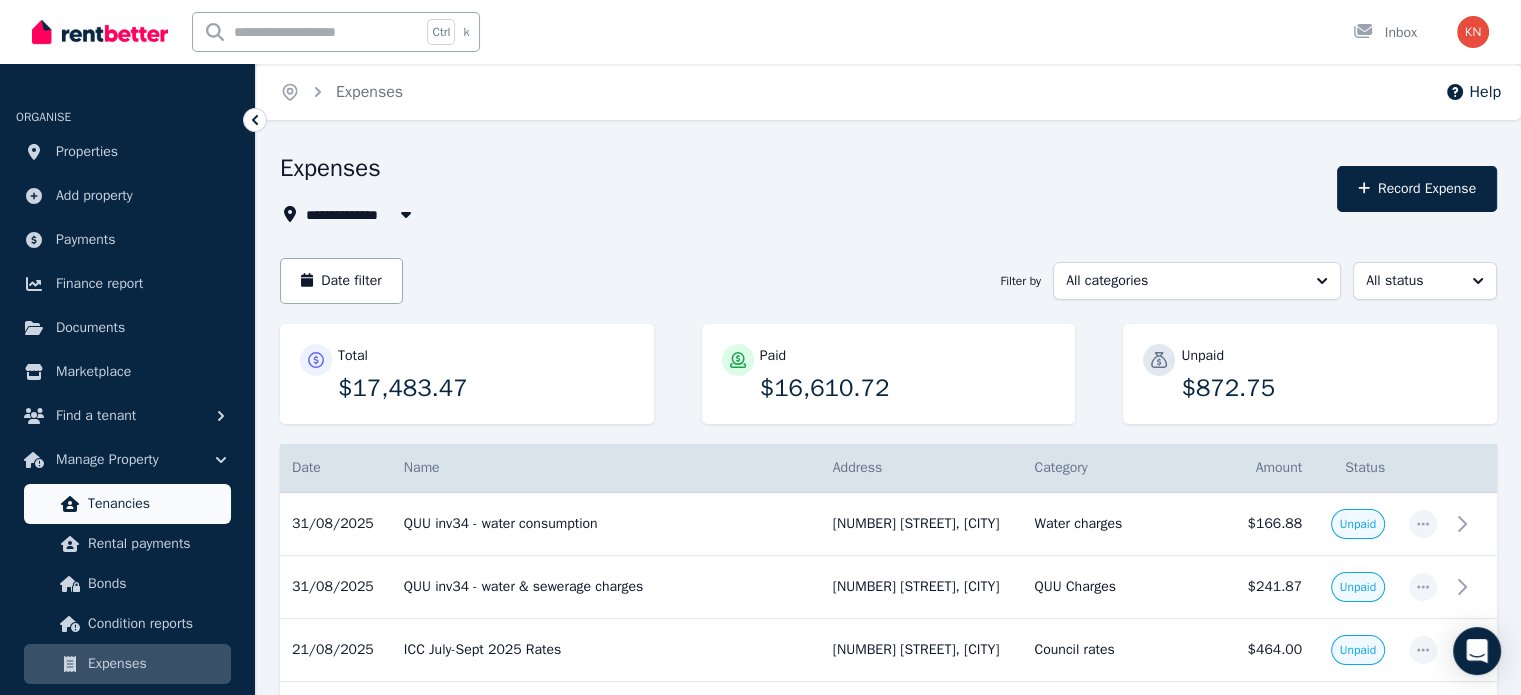 click on "Tenancies" at bounding box center [155, 504] 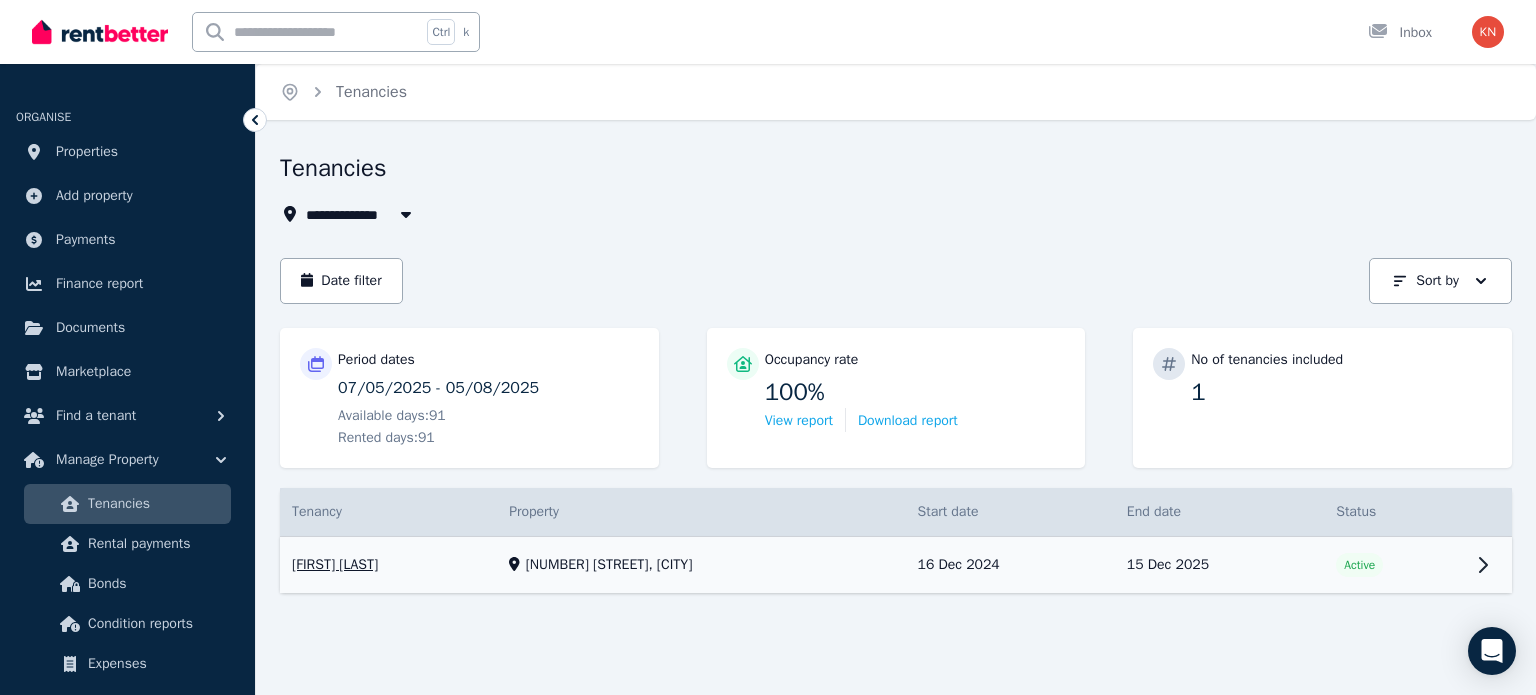 click on "View property details" at bounding box center (896, 565) 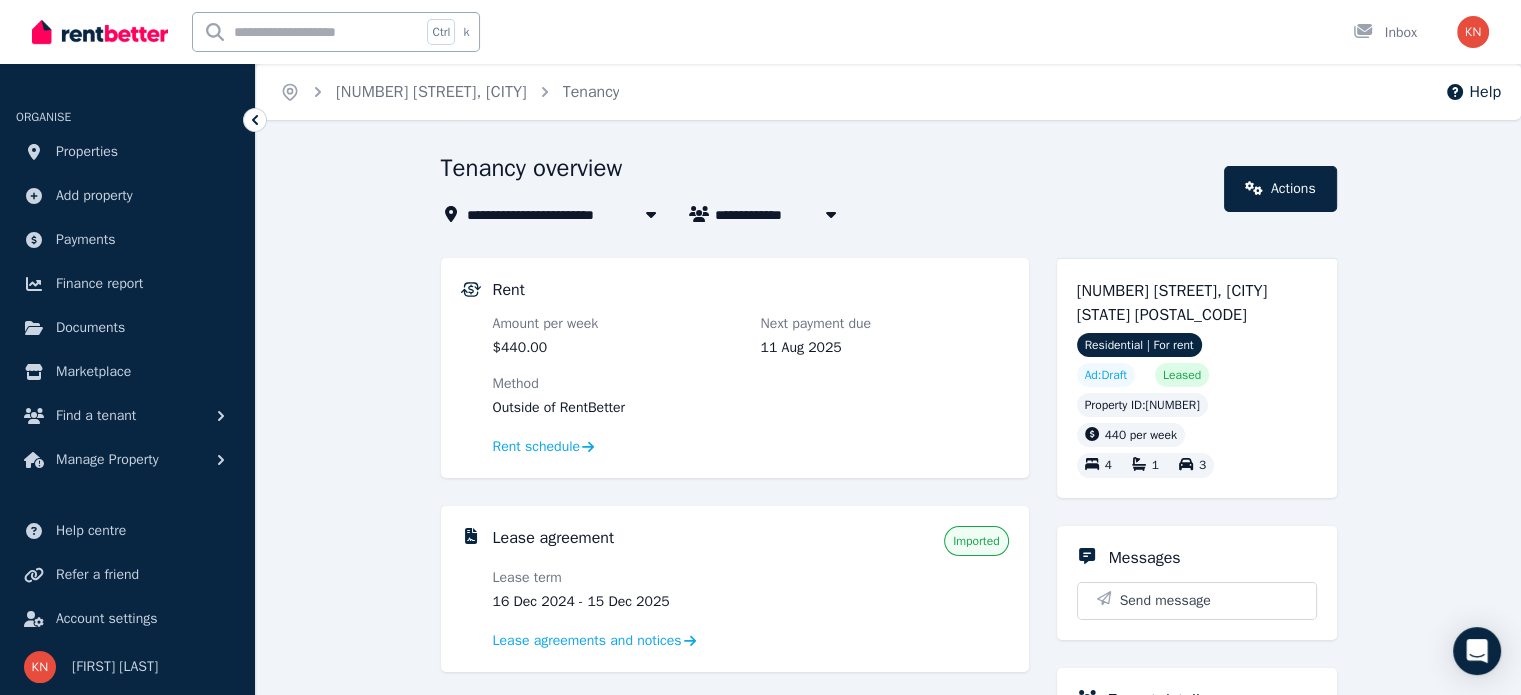 scroll, scrollTop: 100, scrollLeft: 0, axis: vertical 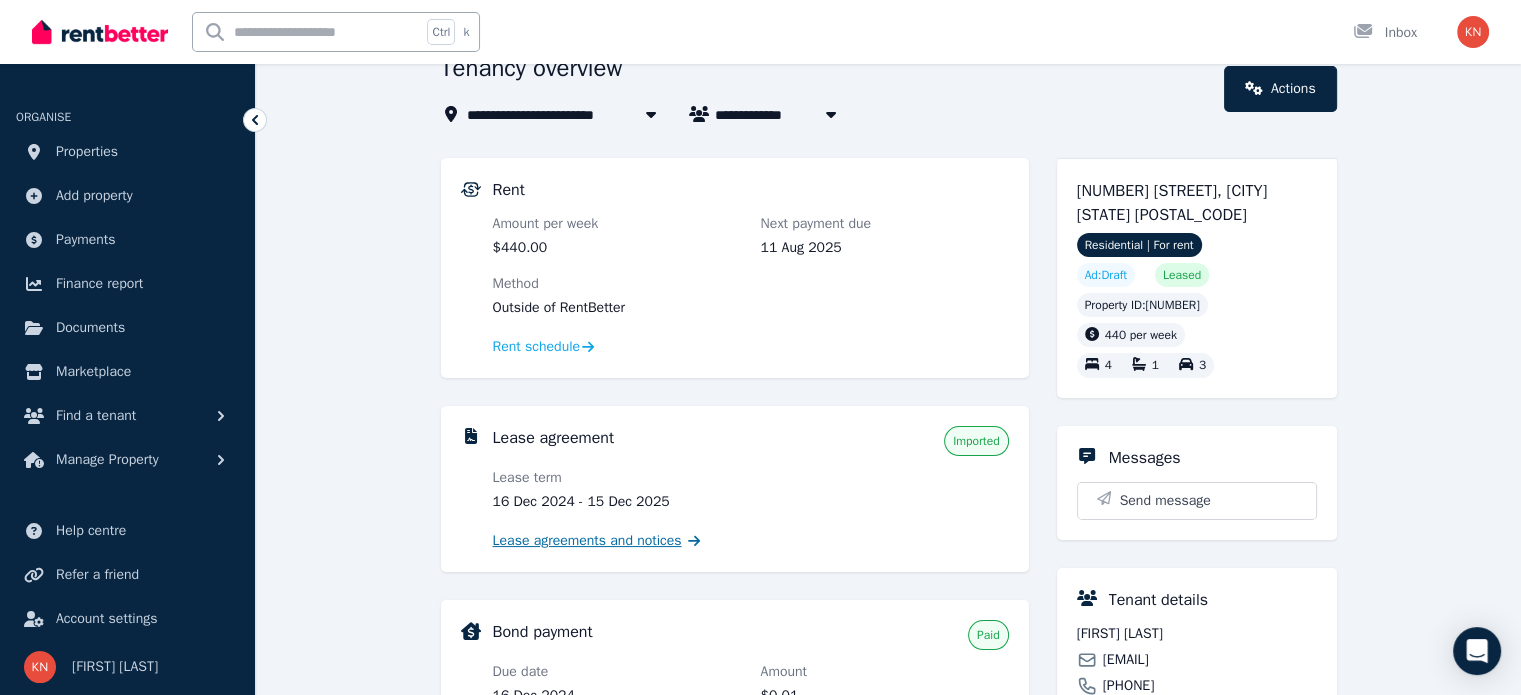 click on "Lease agreements and notices" at bounding box center (587, 541) 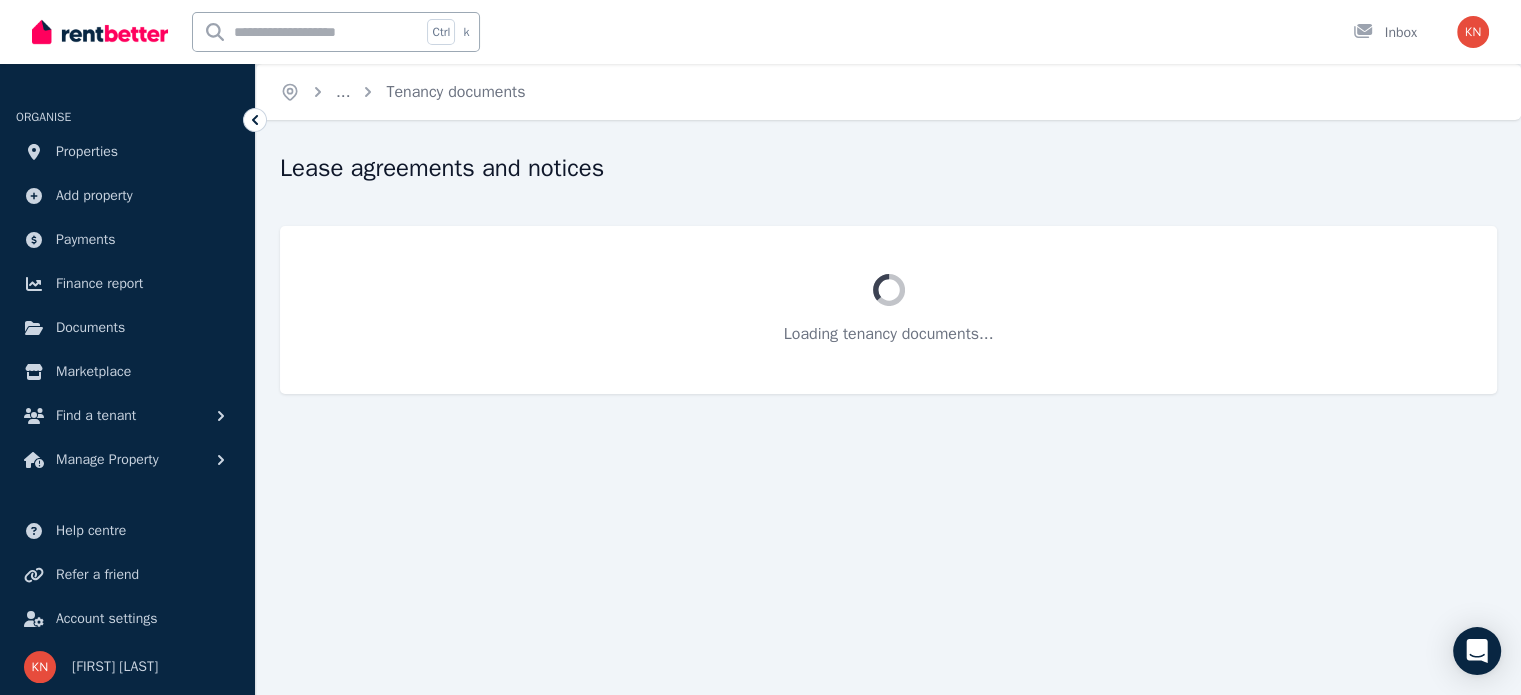scroll, scrollTop: 0, scrollLeft: 0, axis: both 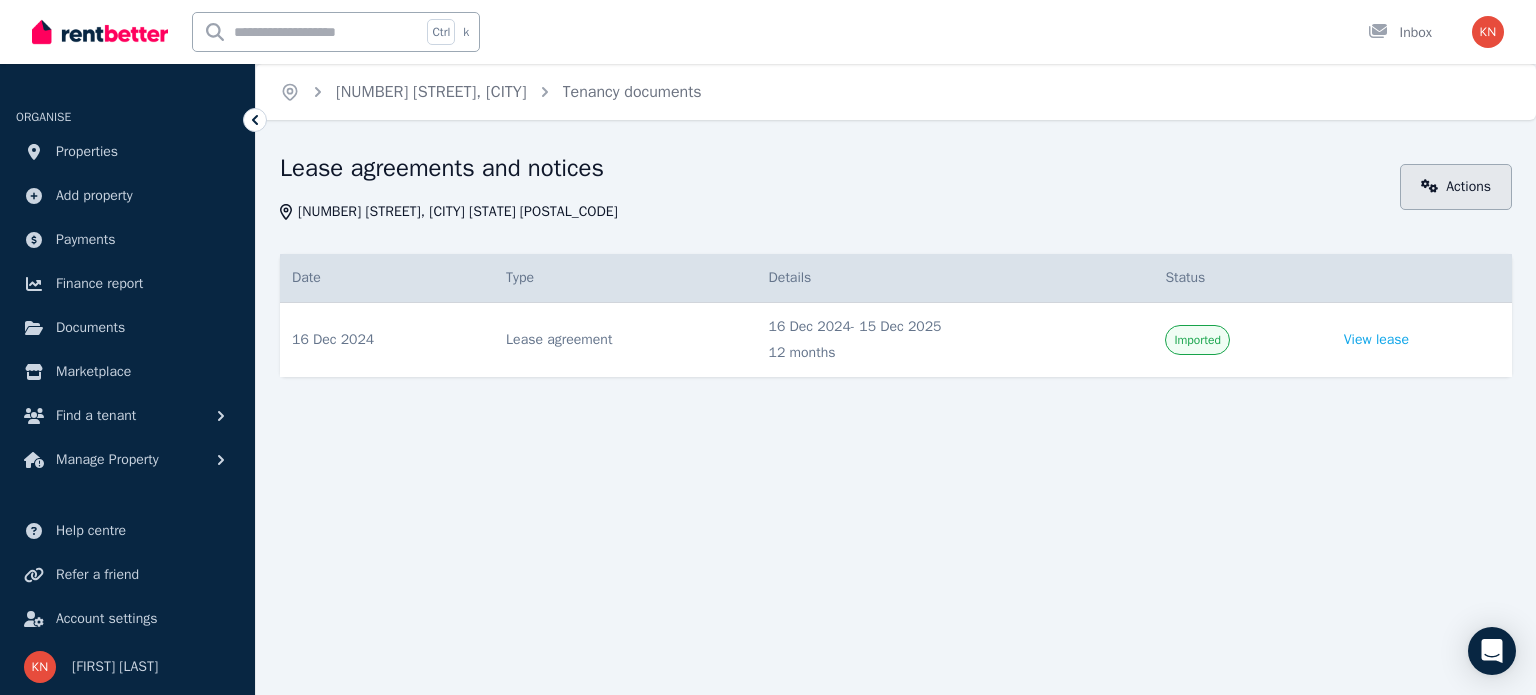 click on "Actions" at bounding box center (1456, 187) 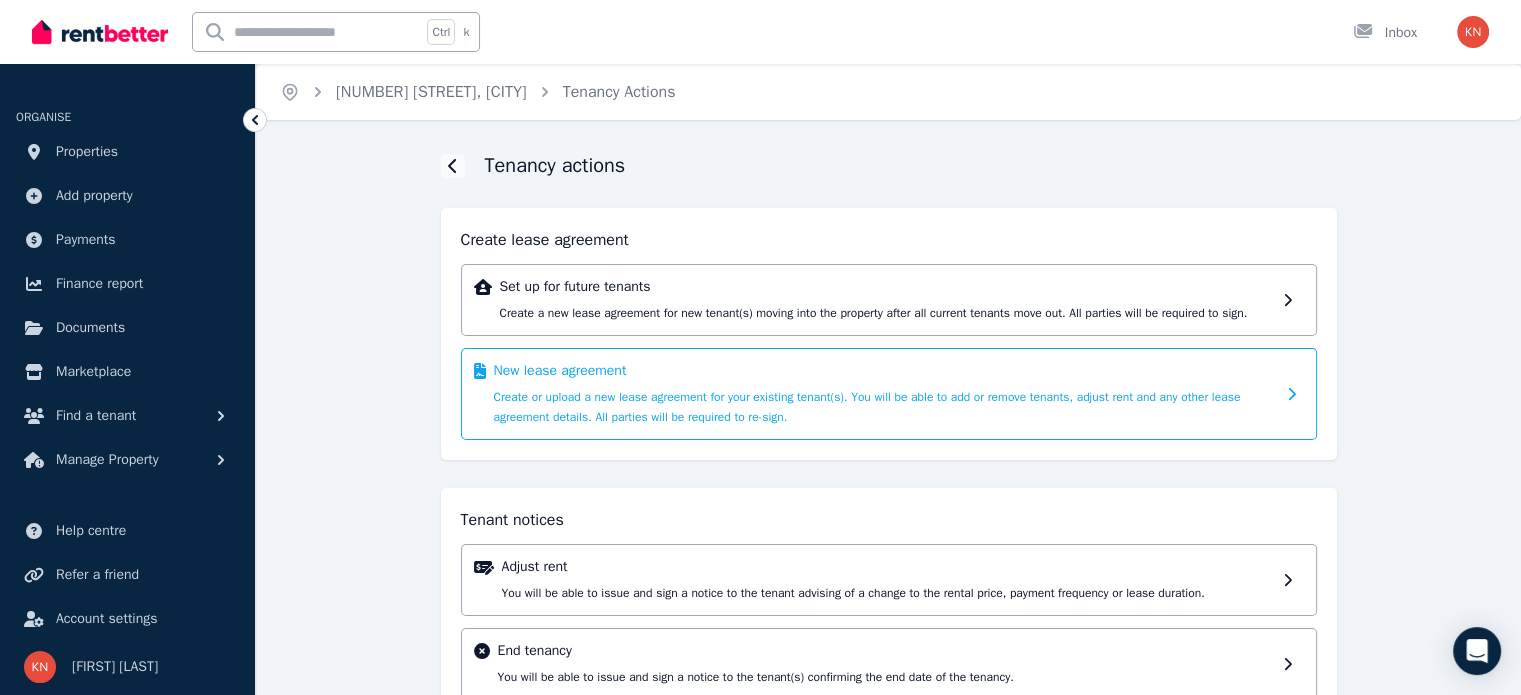 click on "New lease agreement Create or upload a new lease agreement for your existing tenant(s). You will be able to add or remove tenants, adjust rent and any other lease agreement details. All parties will be required to re-sign." at bounding box center [889, 394] 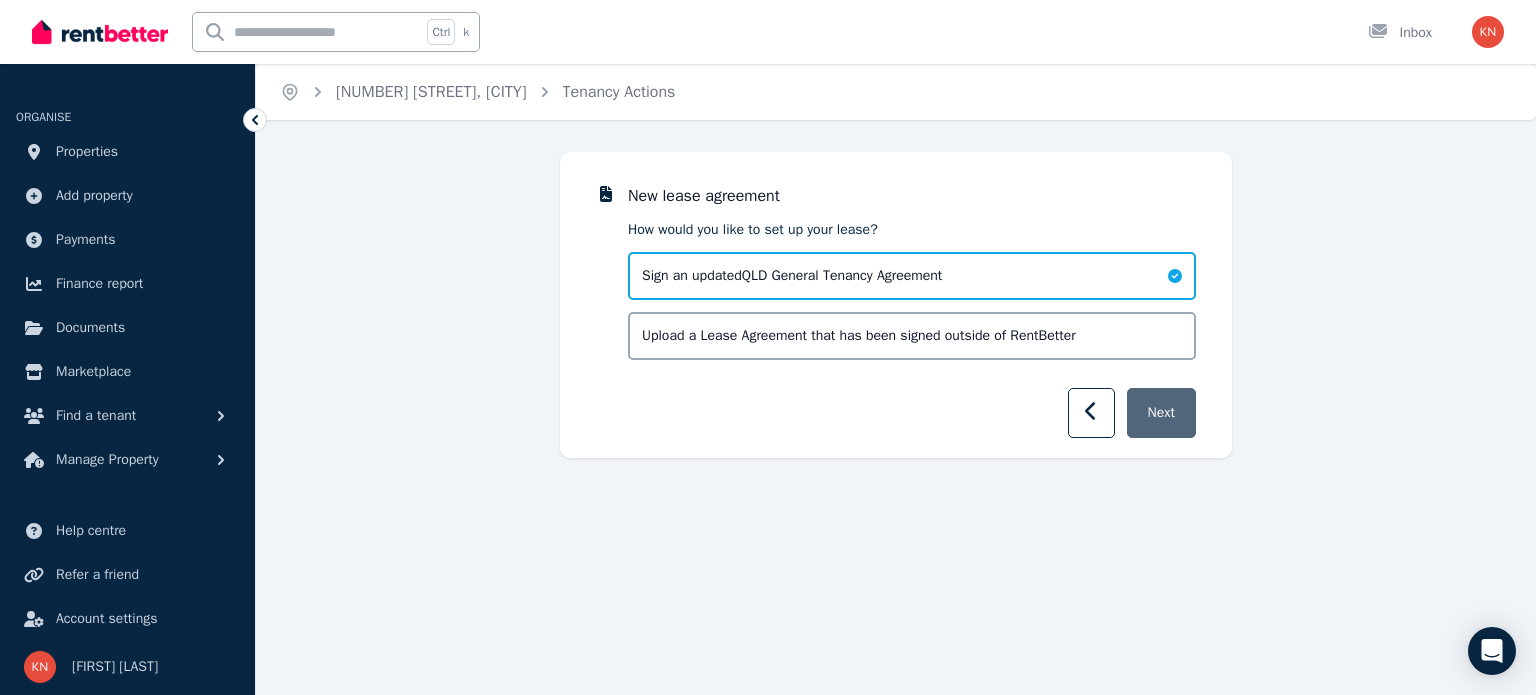 click on "Next" at bounding box center (1161, 413) 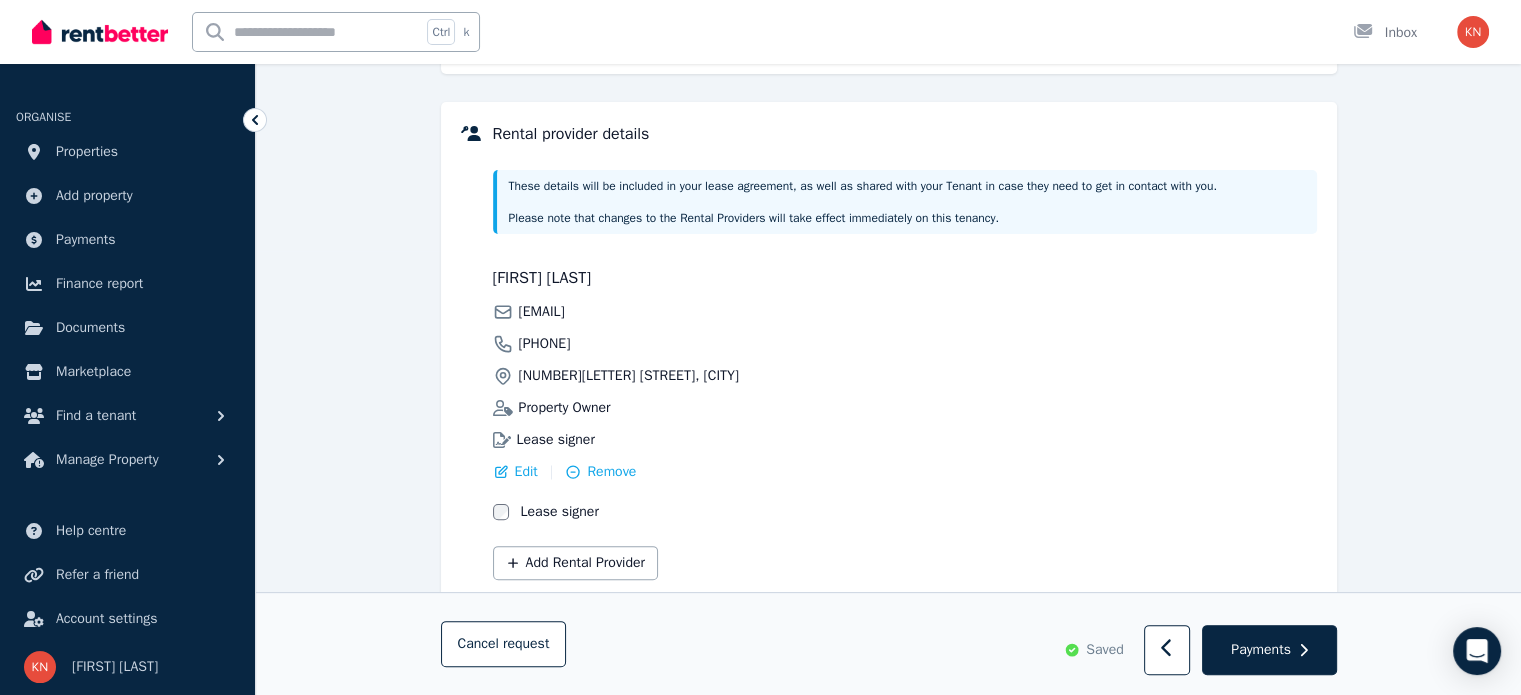 scroll, scrollTop: 484, scrollLeft: 0, axis: vertical 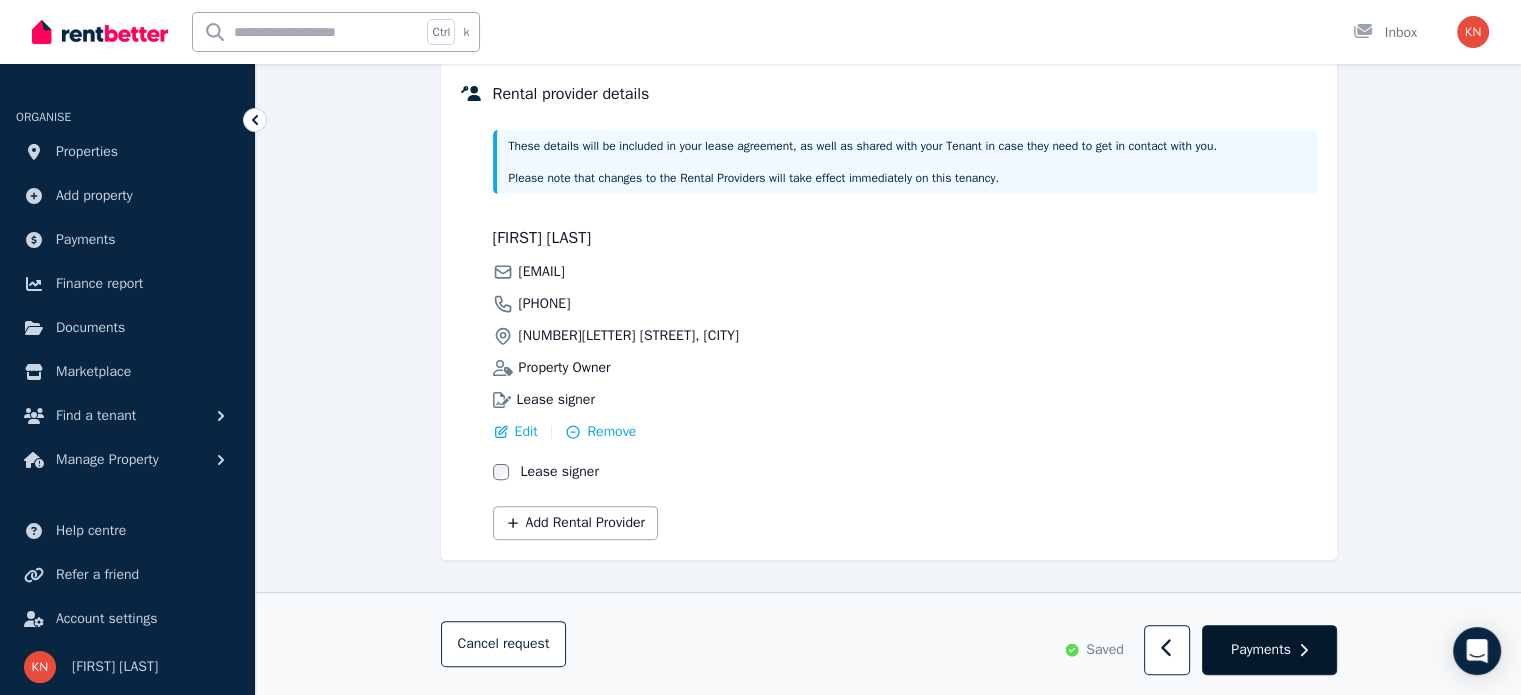 click on "Payments" at bounding box center [1261, 650] 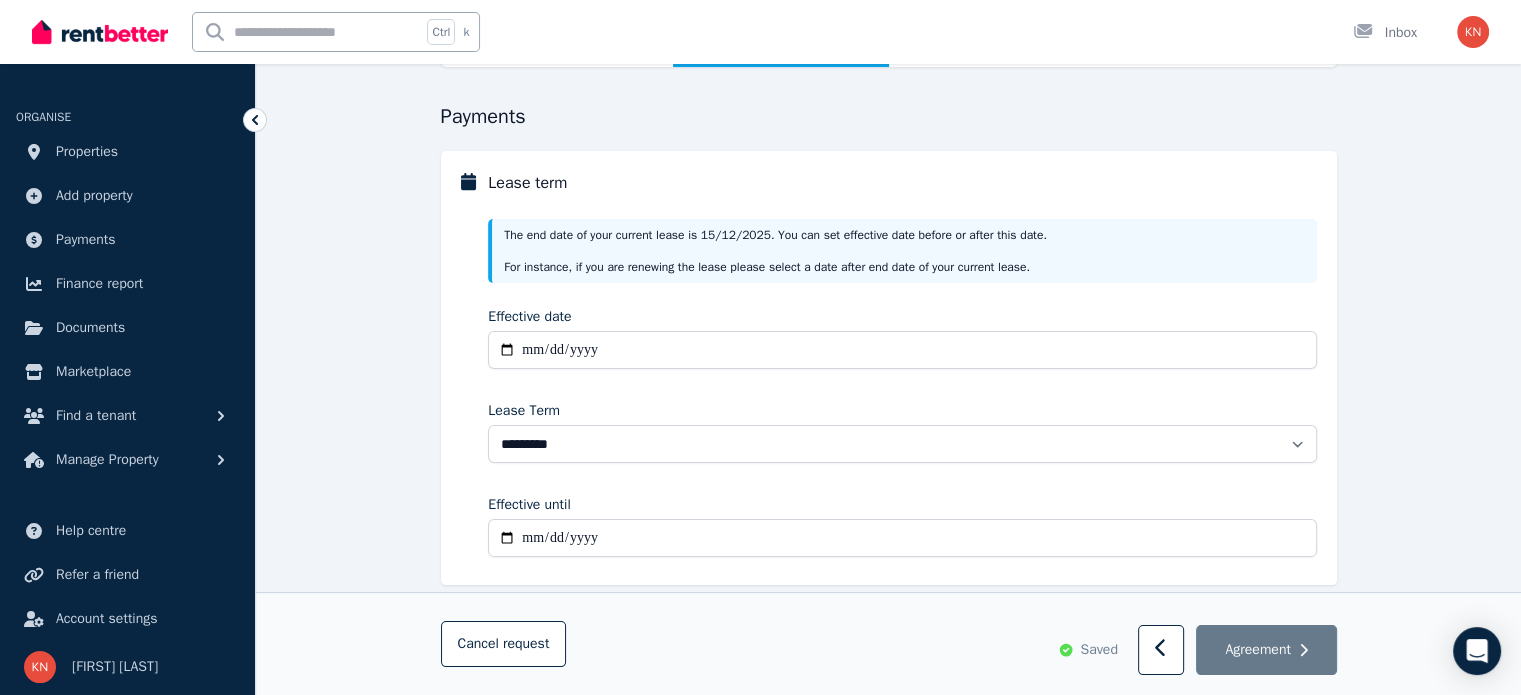 scroll, scrollTop: 200, scrollLeft: 0, axis: vertical 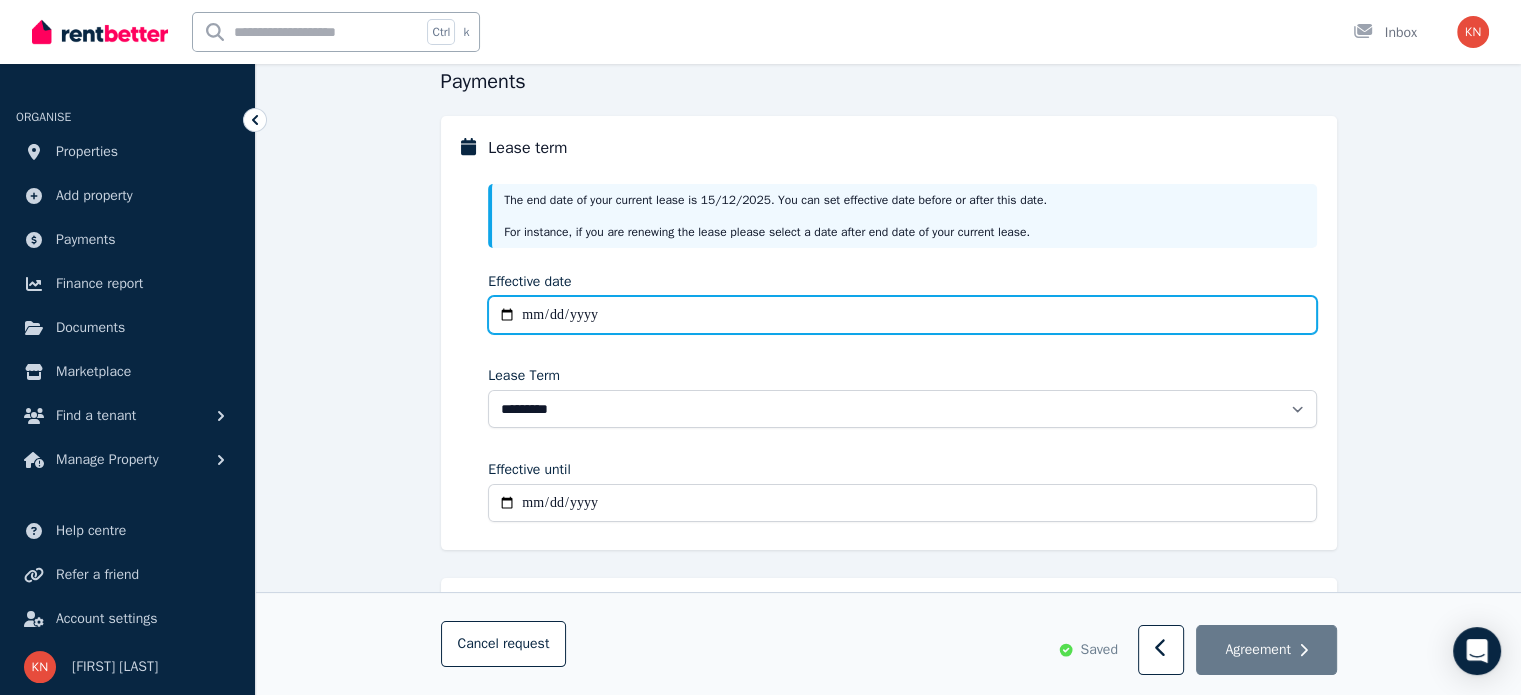click on "Effective date" at bounding box center [902, 315] 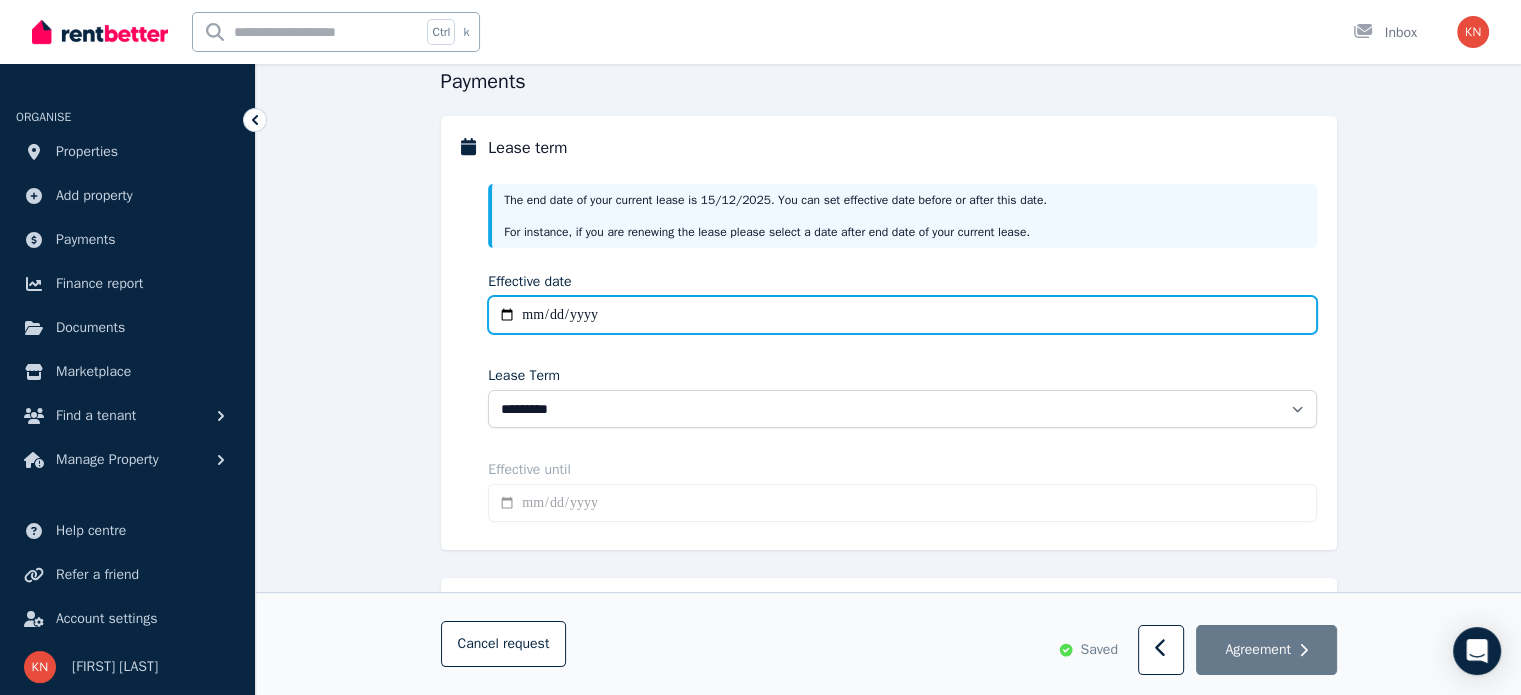 type on "**********" 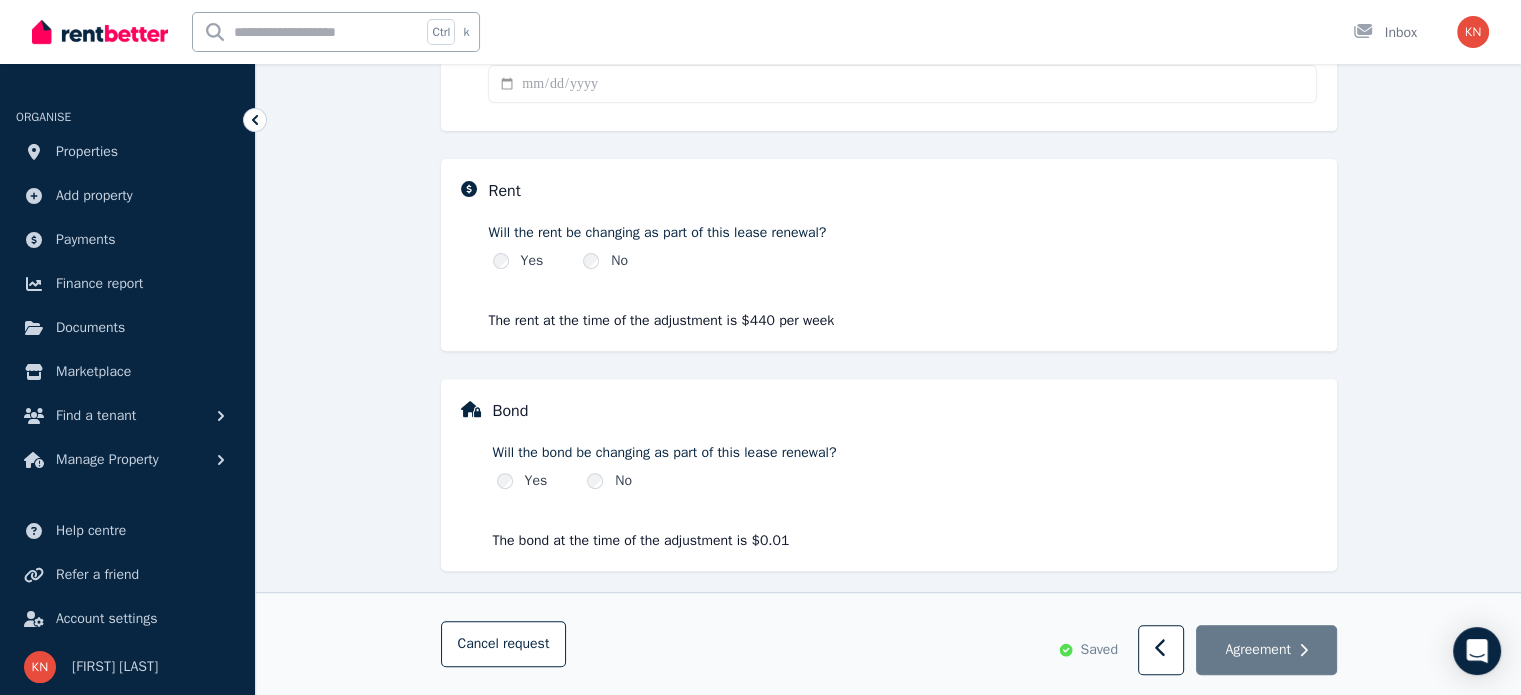 scroll, scrollTop: 629, scrollLeft: 0, axis: vertical 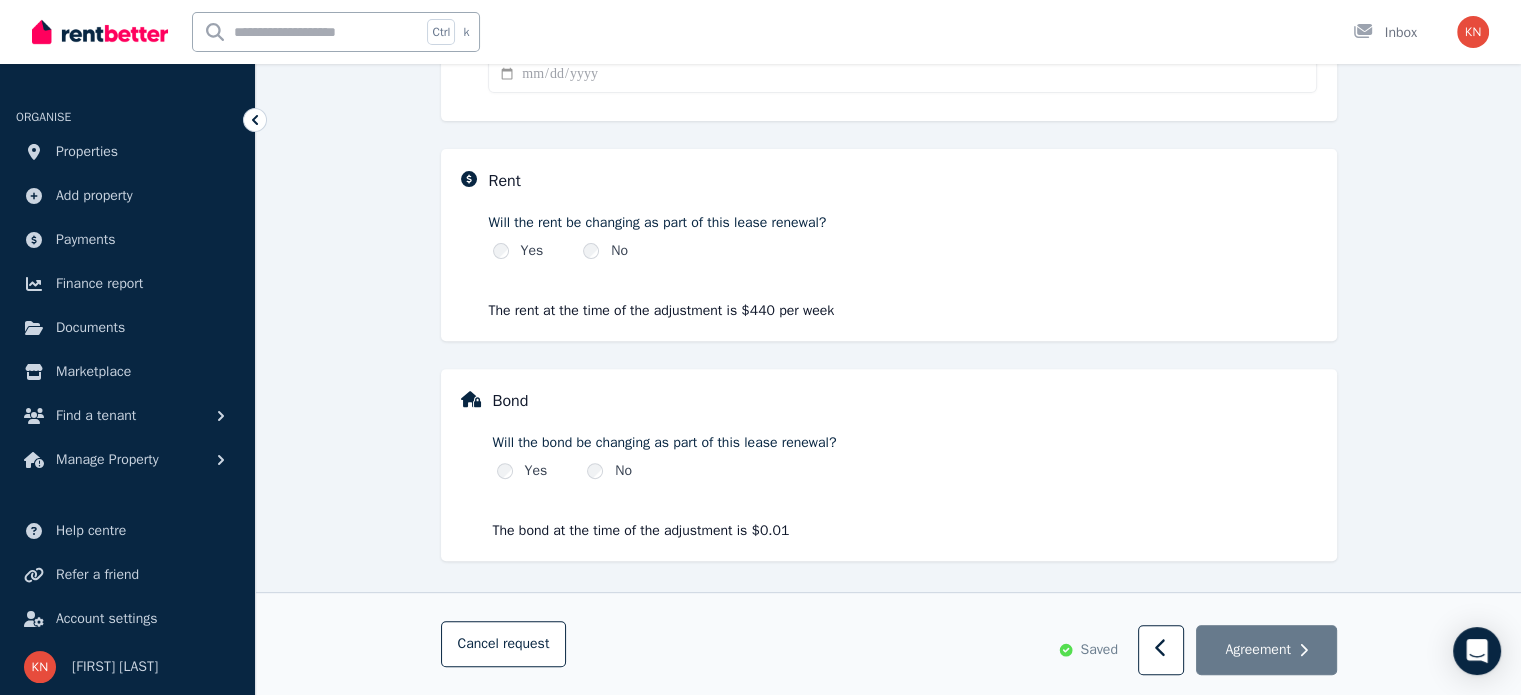 click on "Will the bond be changing as part of this lease renewal? Yes No The bond at the time of the adjustment is   $0.01" at bounding box center (905, 483) 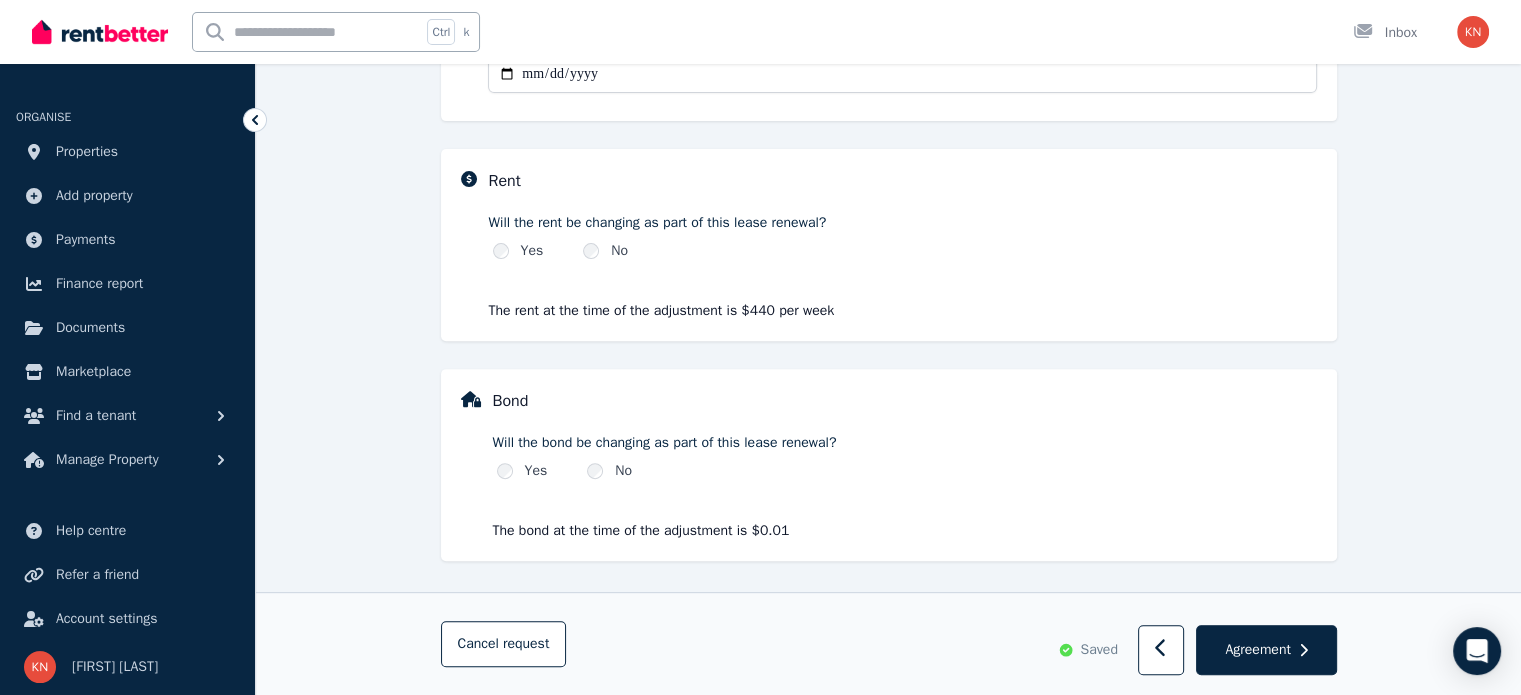 type on "**********" 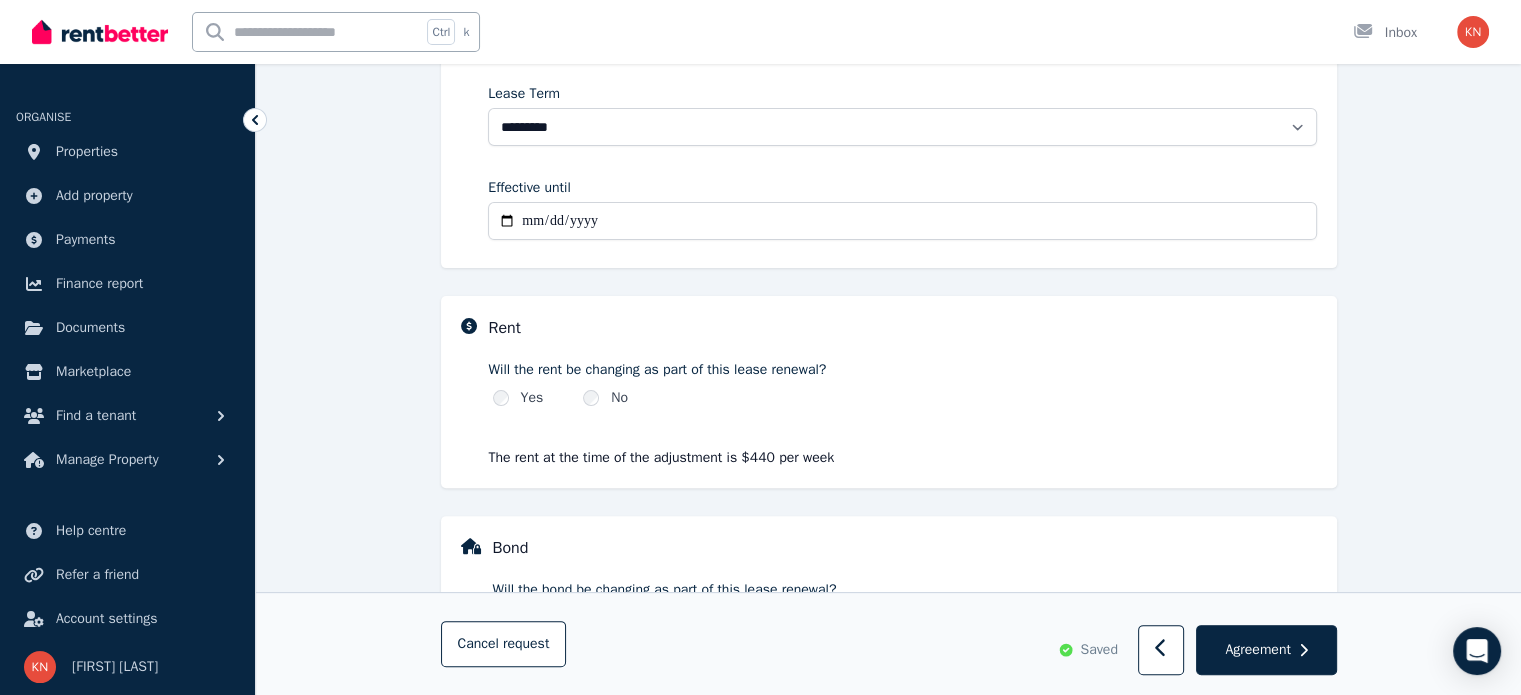scroll, scrollTop: 629, scrollLeft: 0, axis: vertical 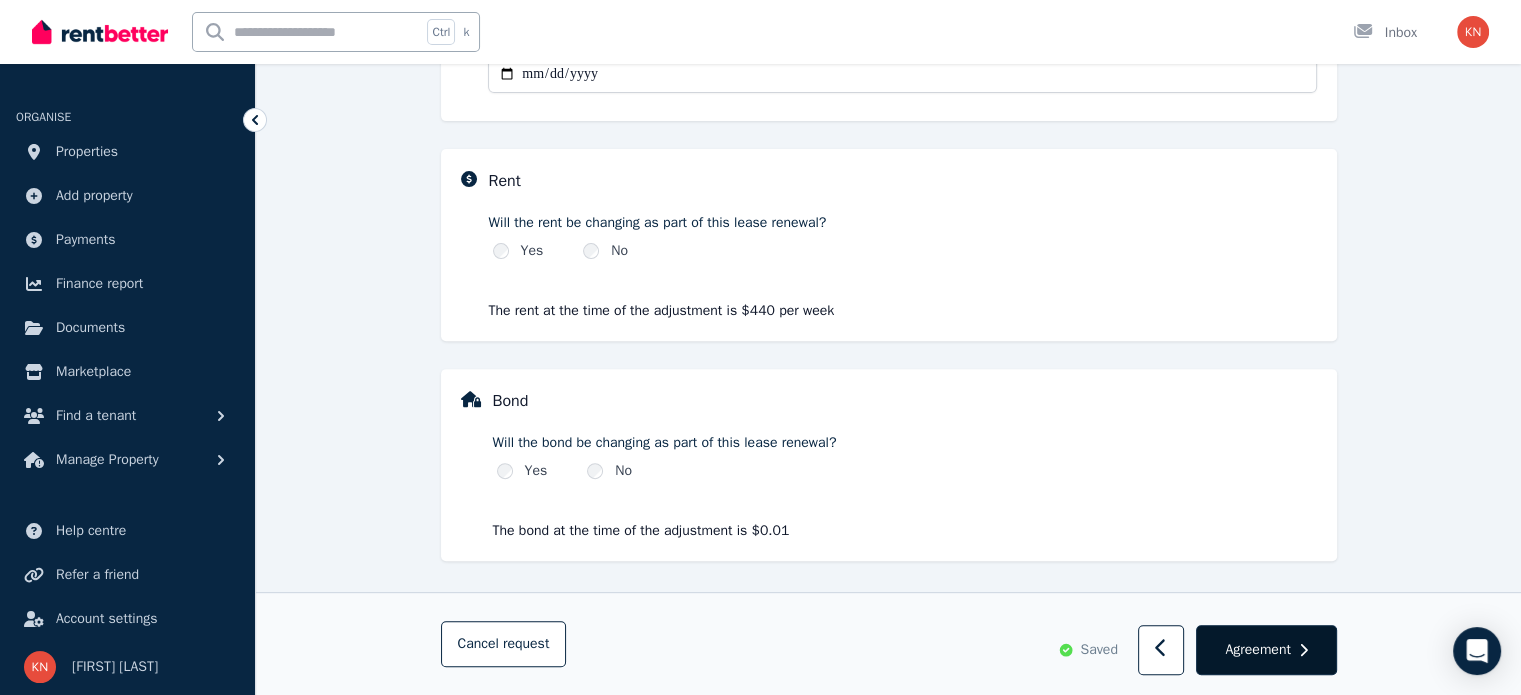 click on "Agreement" at bounding box center (1266, 651) 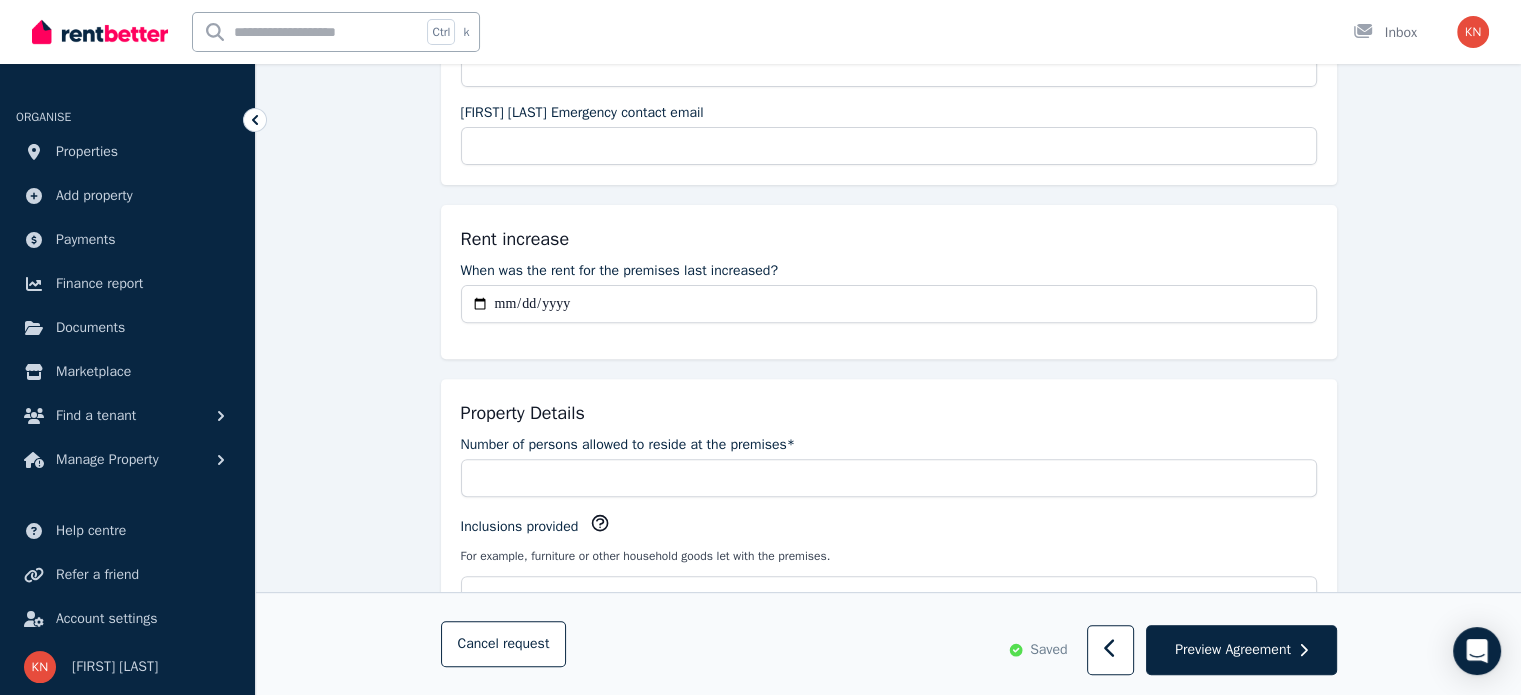scroll, scrollTop: 0, scrollLeft: 0, axis: both 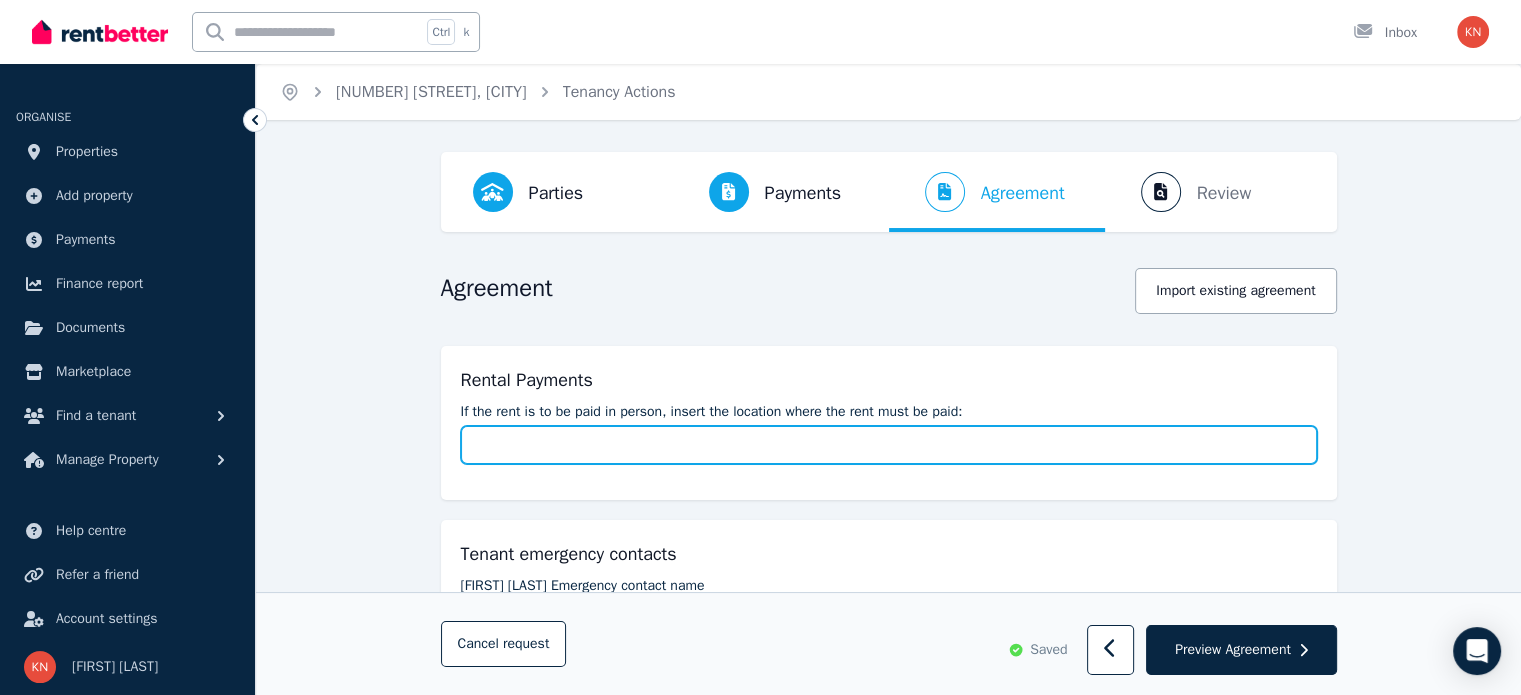 click on "If the rent is to be paid in person, insert the location where the rent must be paid:" at bounding box center [889, 445] 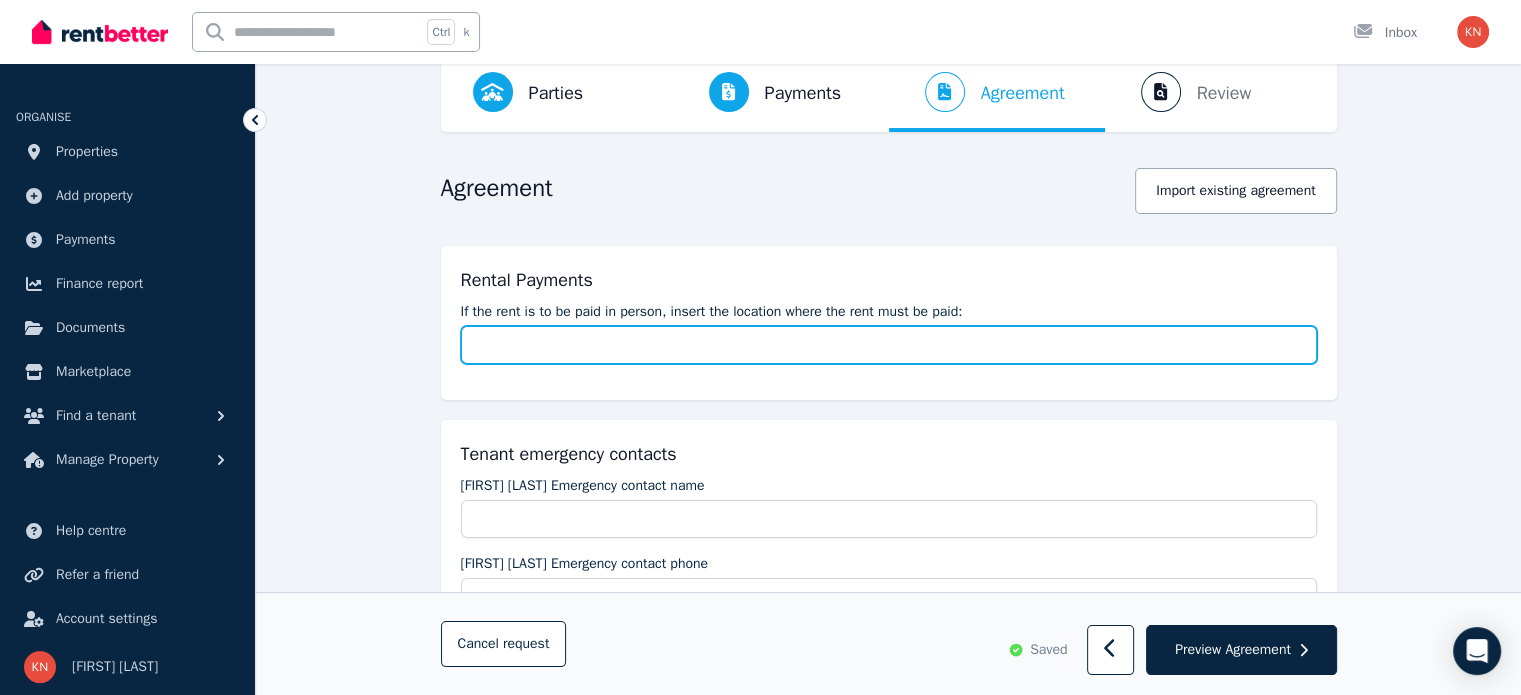 scroll, scrollTop: 200, scrollLeft: 0, axis: vertical 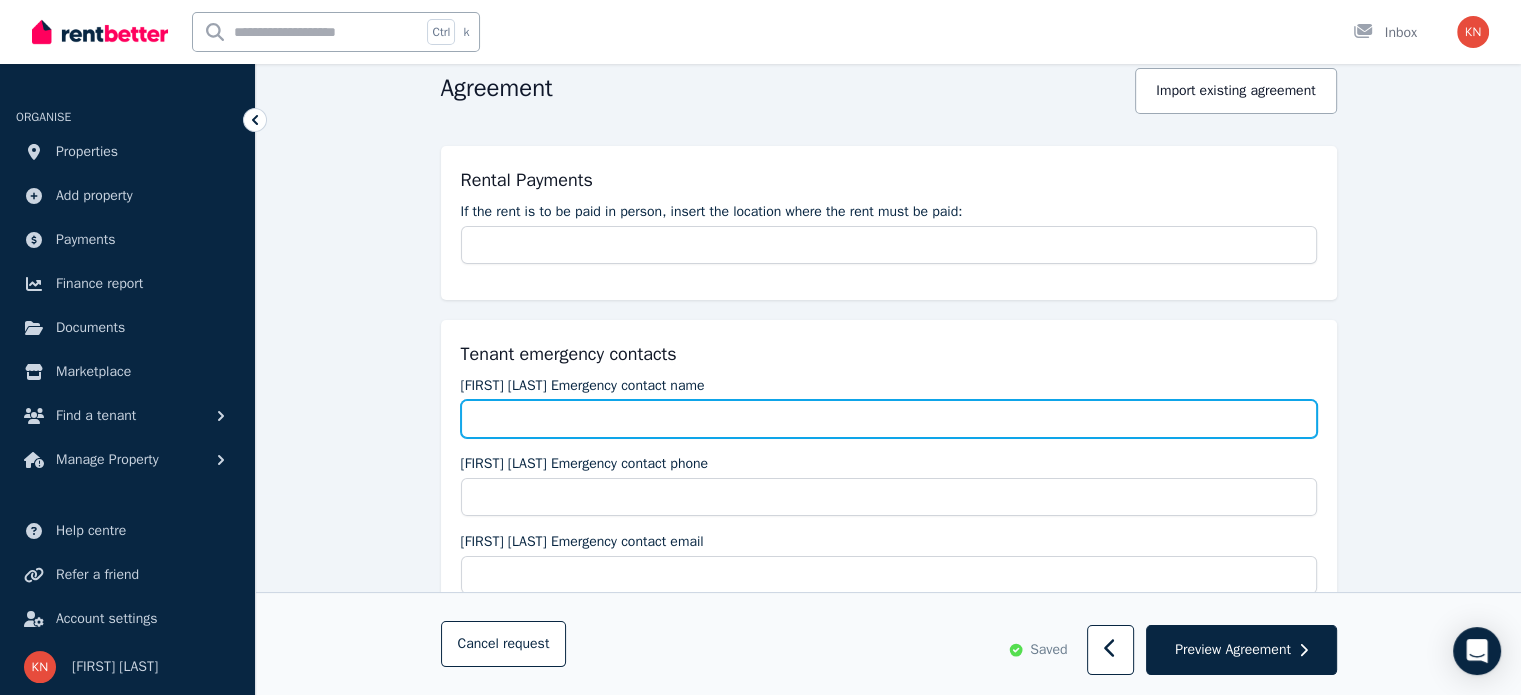click on "[FIRST] [LAST] Emergency contact name" at bounding box center [889, 419] 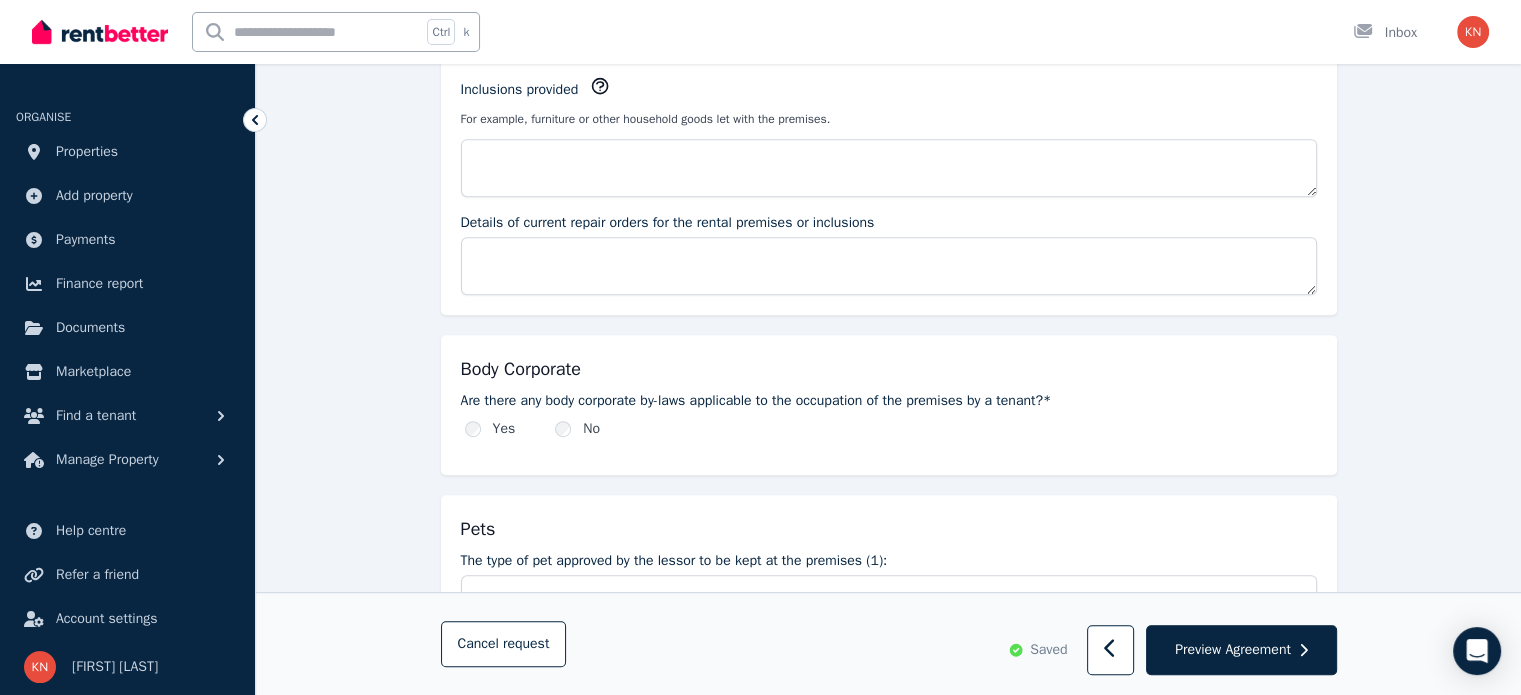 scroll, scrollTop: 1100, scrollLeft: 0, axis: vertical 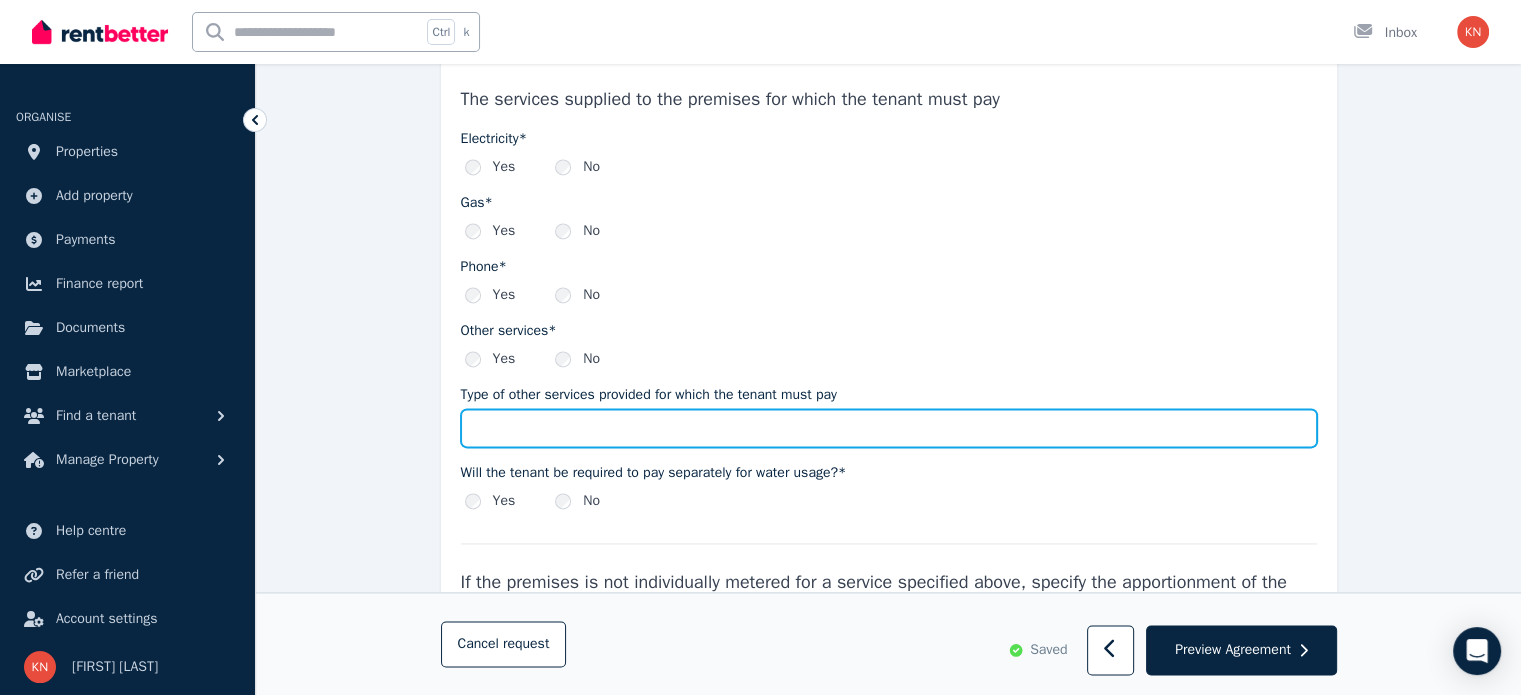 click on "Type of other services provided for which the tenant must pay" at bounding box center [889, 428] 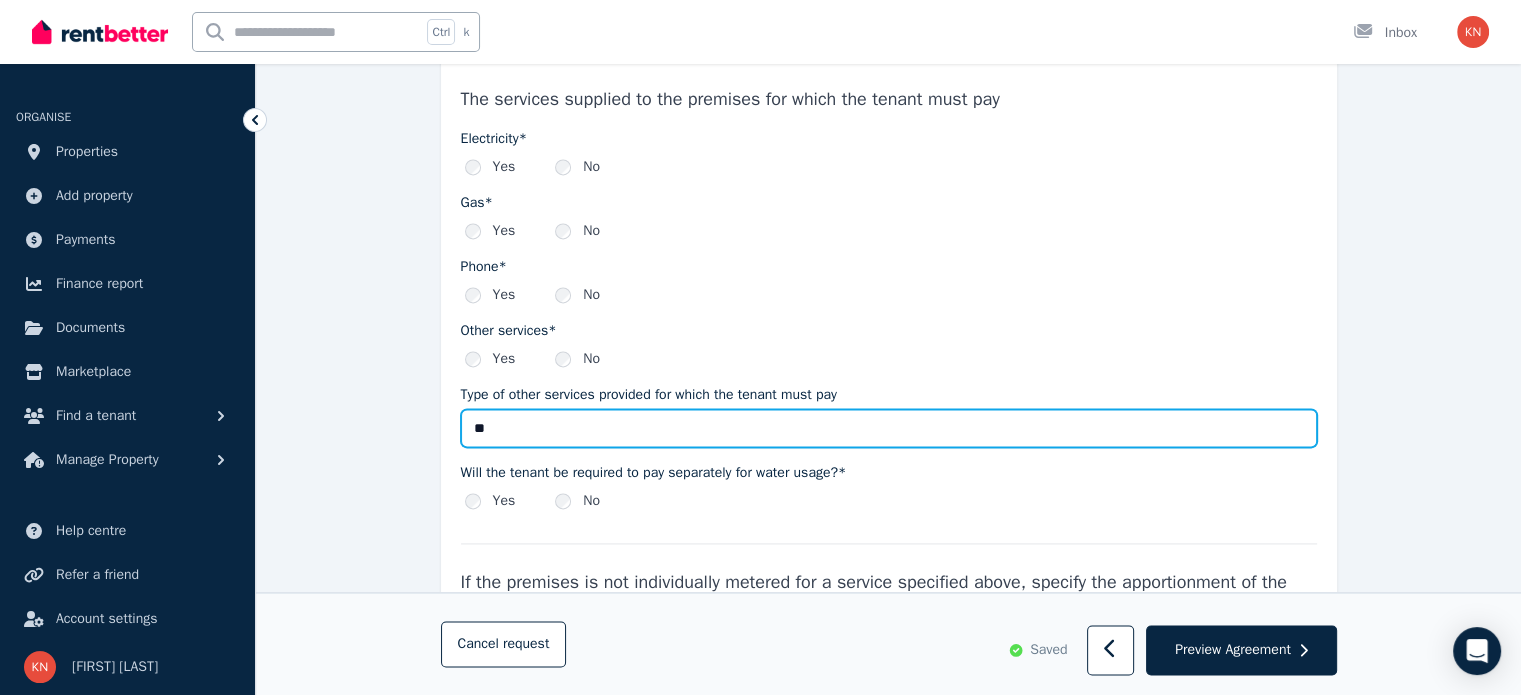 type on "*" 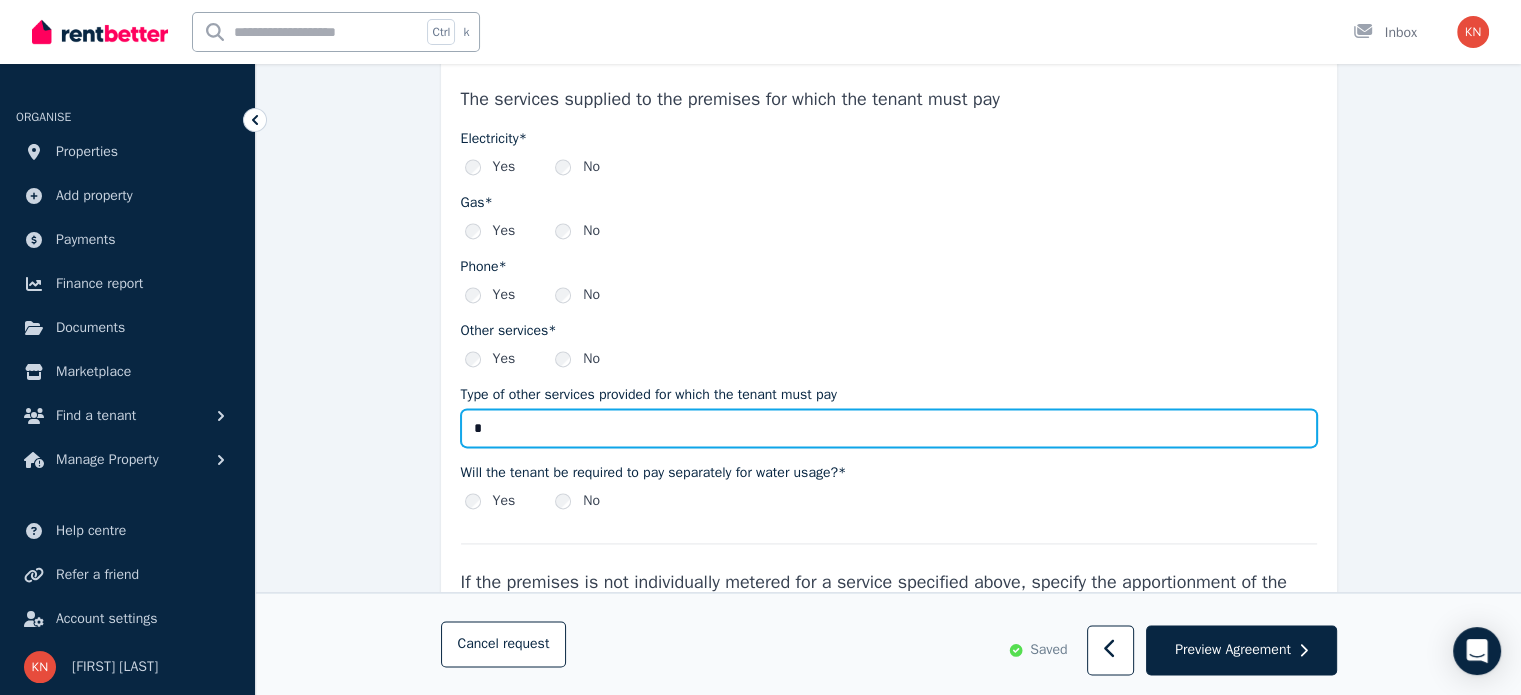 type 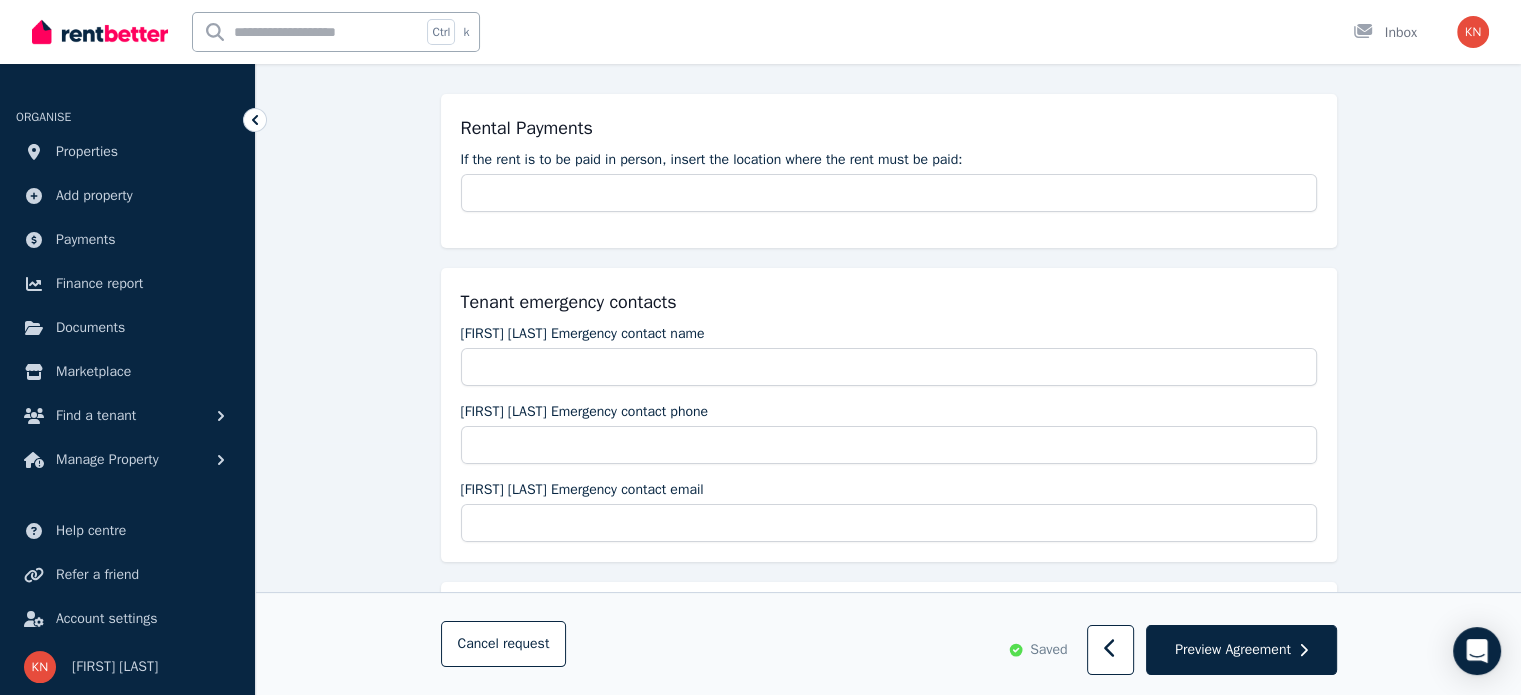 scroll, scrollTop: 300, scrollLeft: 0, axis: vertical 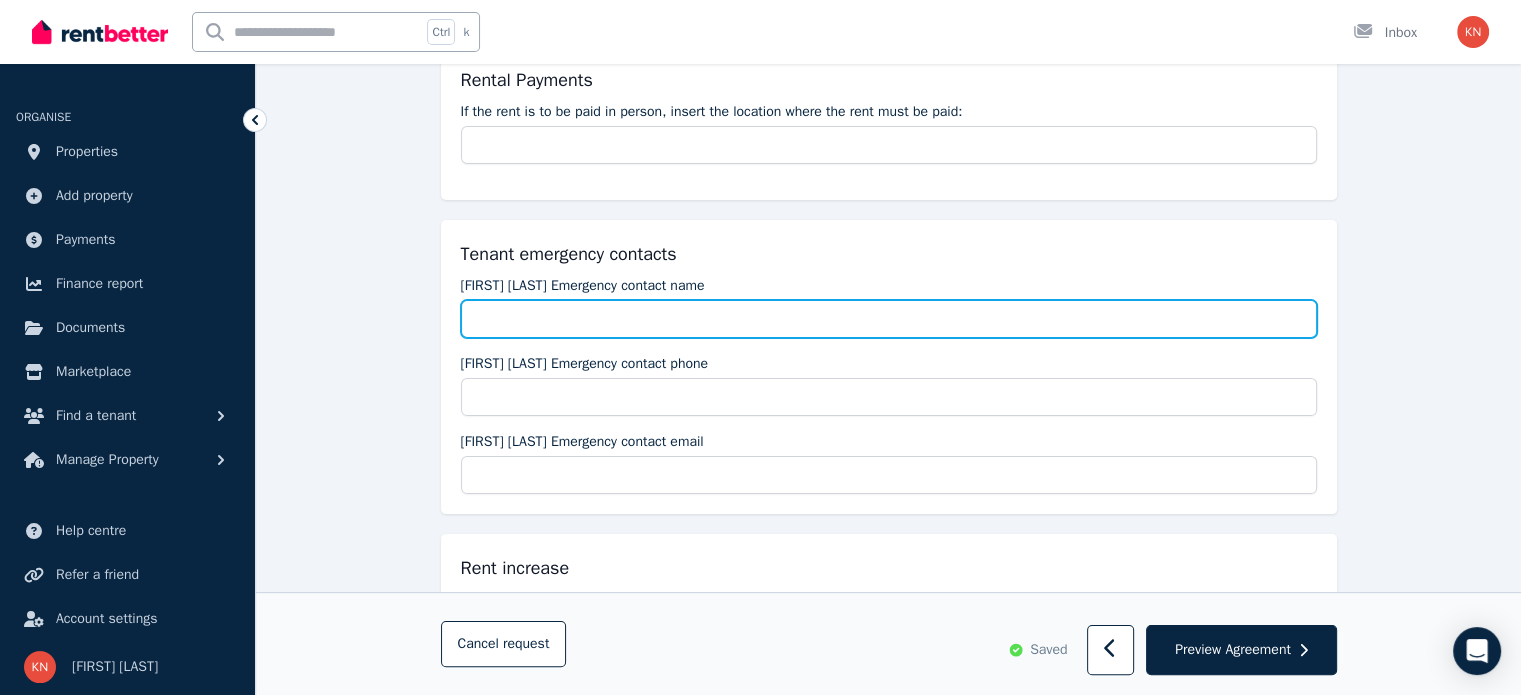 click on "[FIRST] [LAST] Emergency contact name" at bounding box center [889, 319] 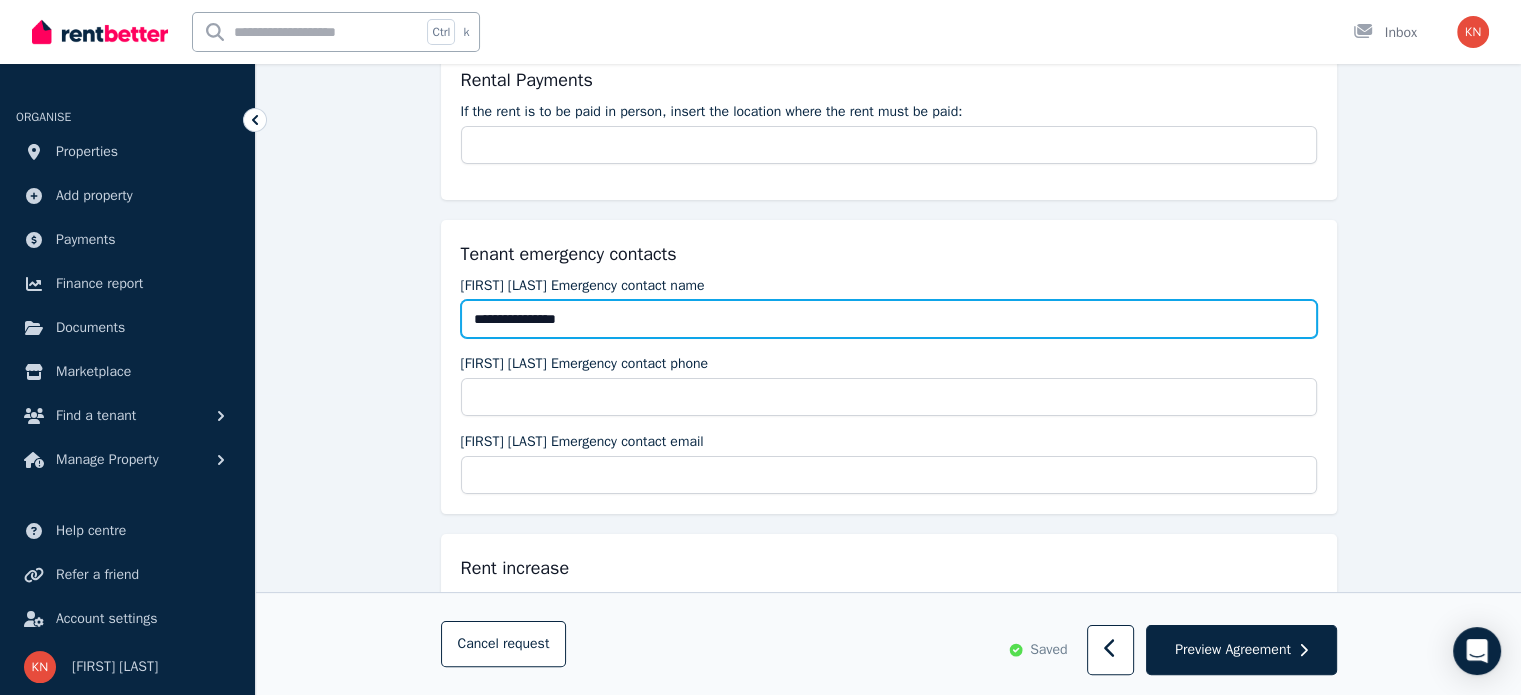 type on "**********" 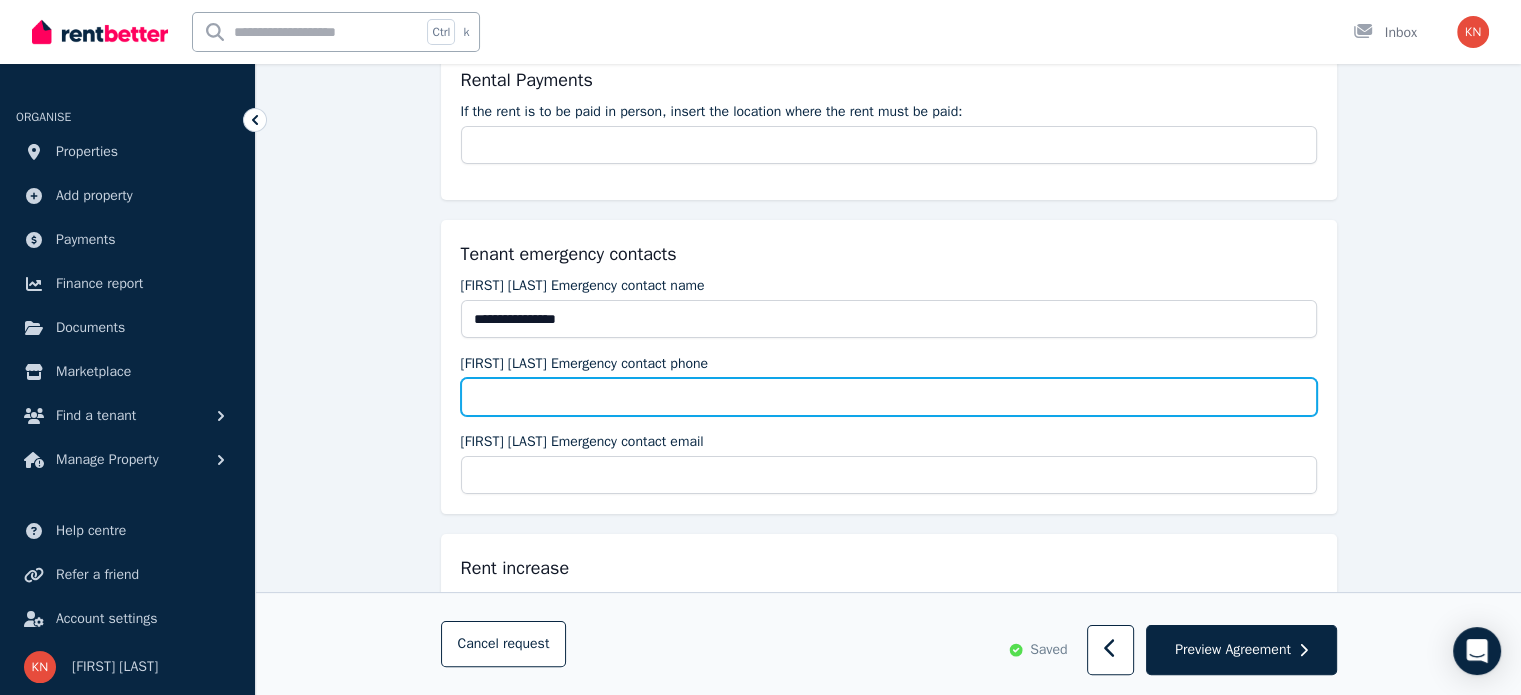 click on "[FIRST] [LAST] Emergency contact phone" at bounding box center [889, 397] 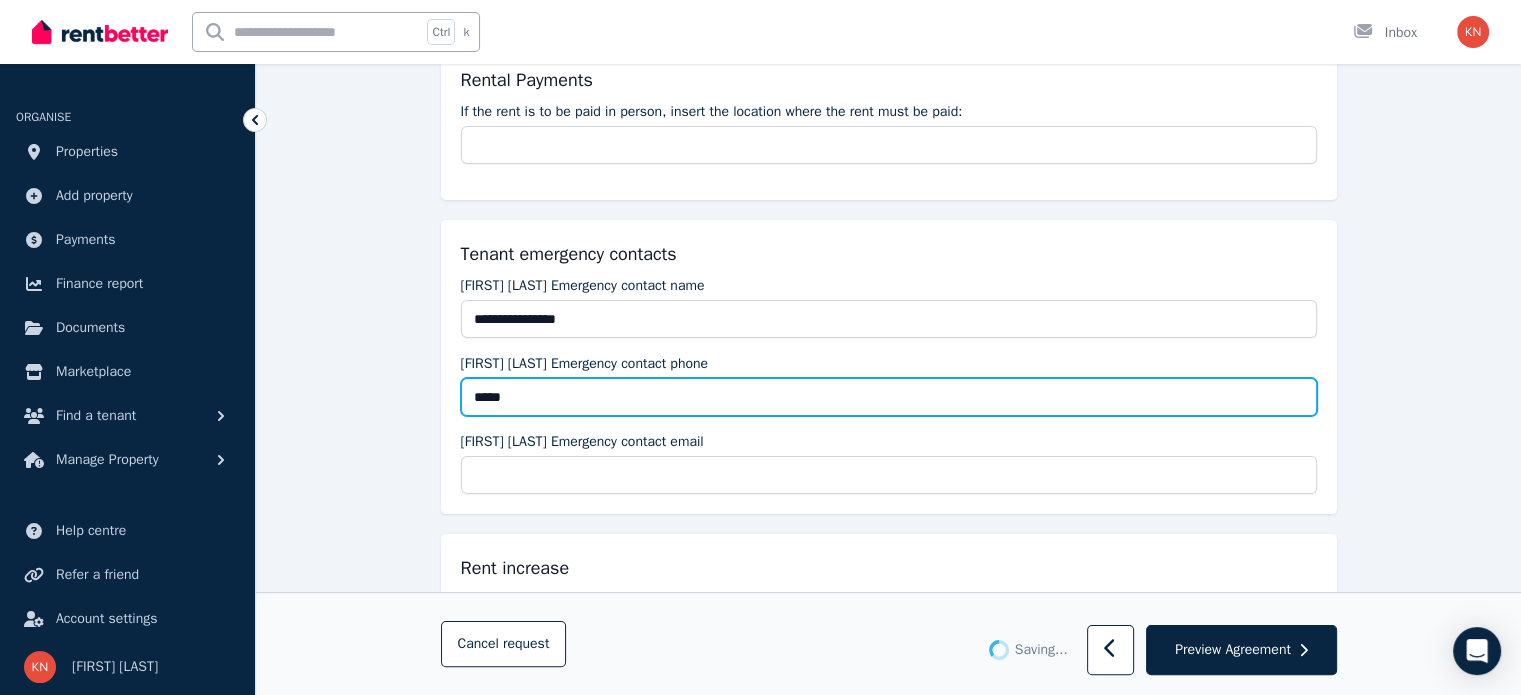 click on "*****" at bounding box center [889, 397] 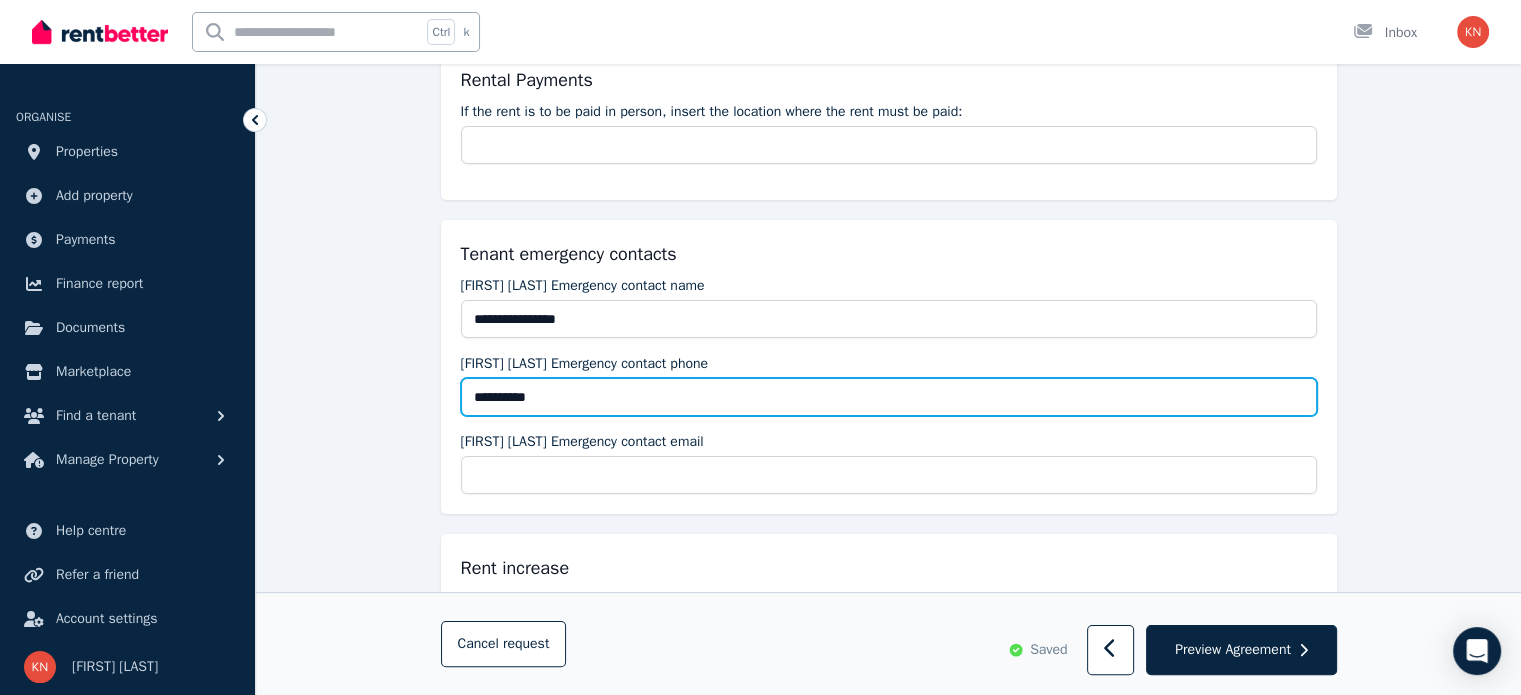 type on "**********" 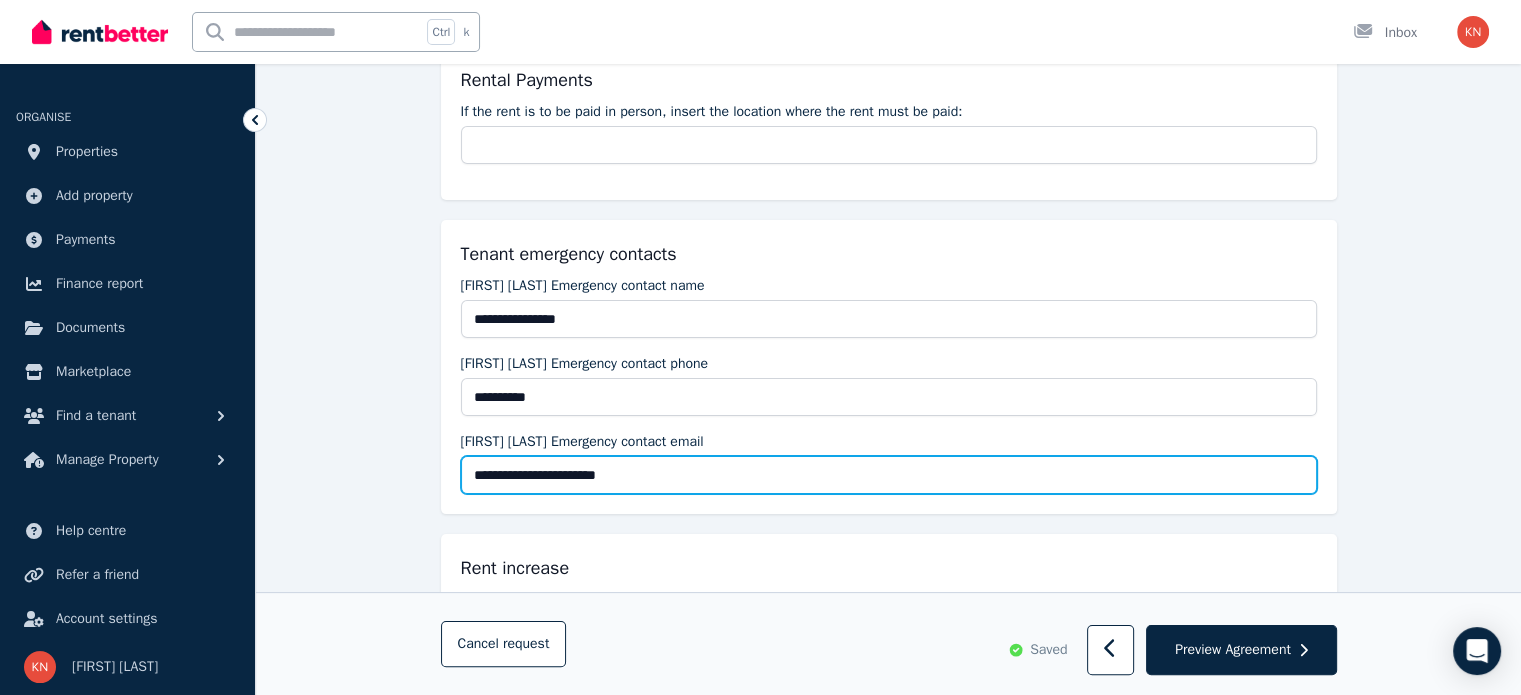 type on "**********" 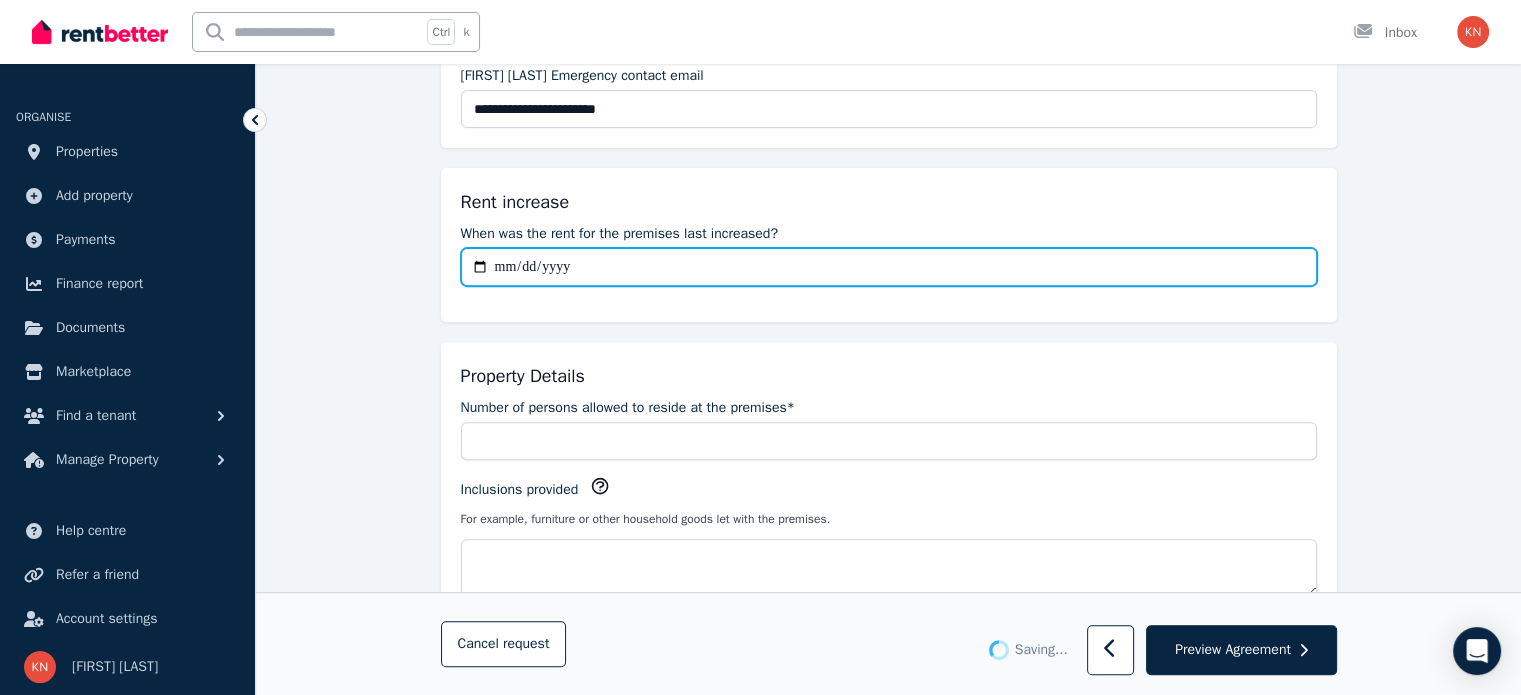 scroll, scrollTop: 700, scrollLeft: 0, axis: vertical 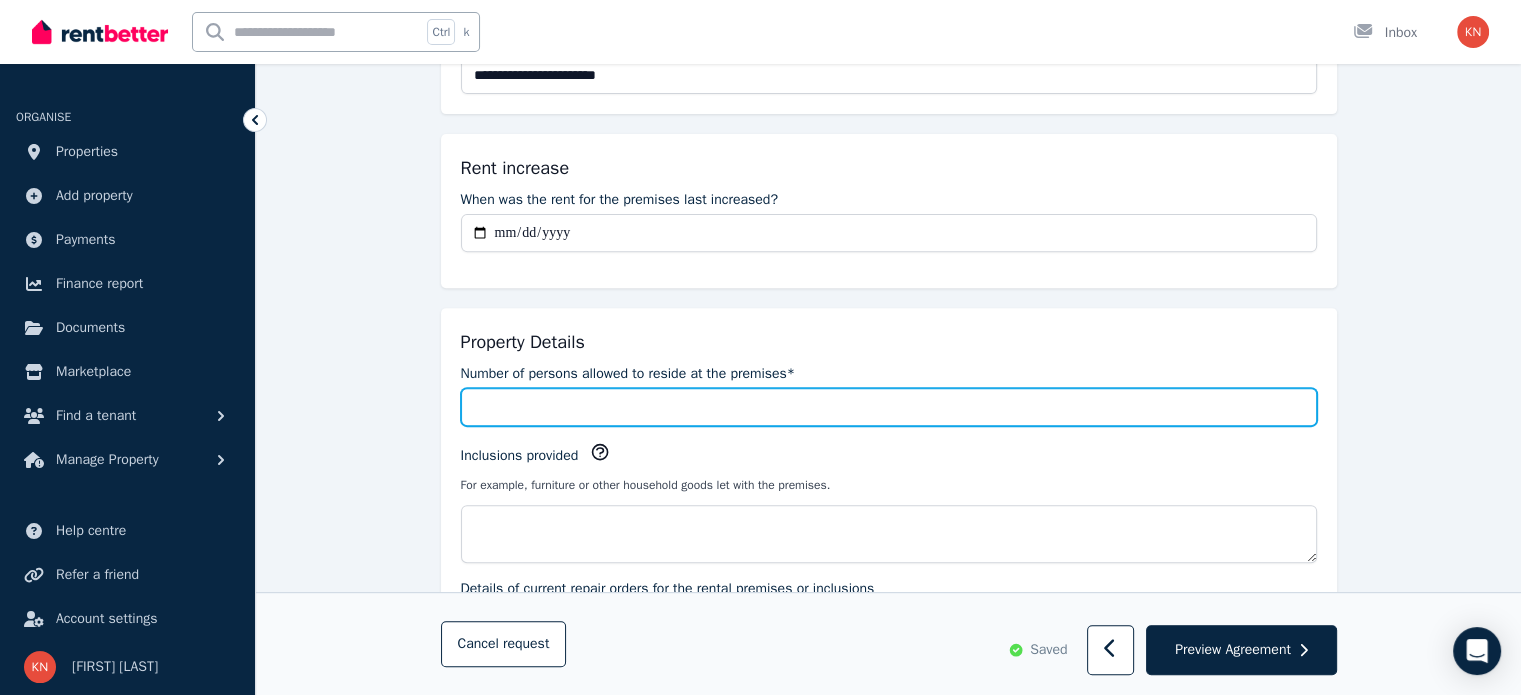 click on "Number of persons allowed to reside at the premises*" at bounding box center (889, 407) 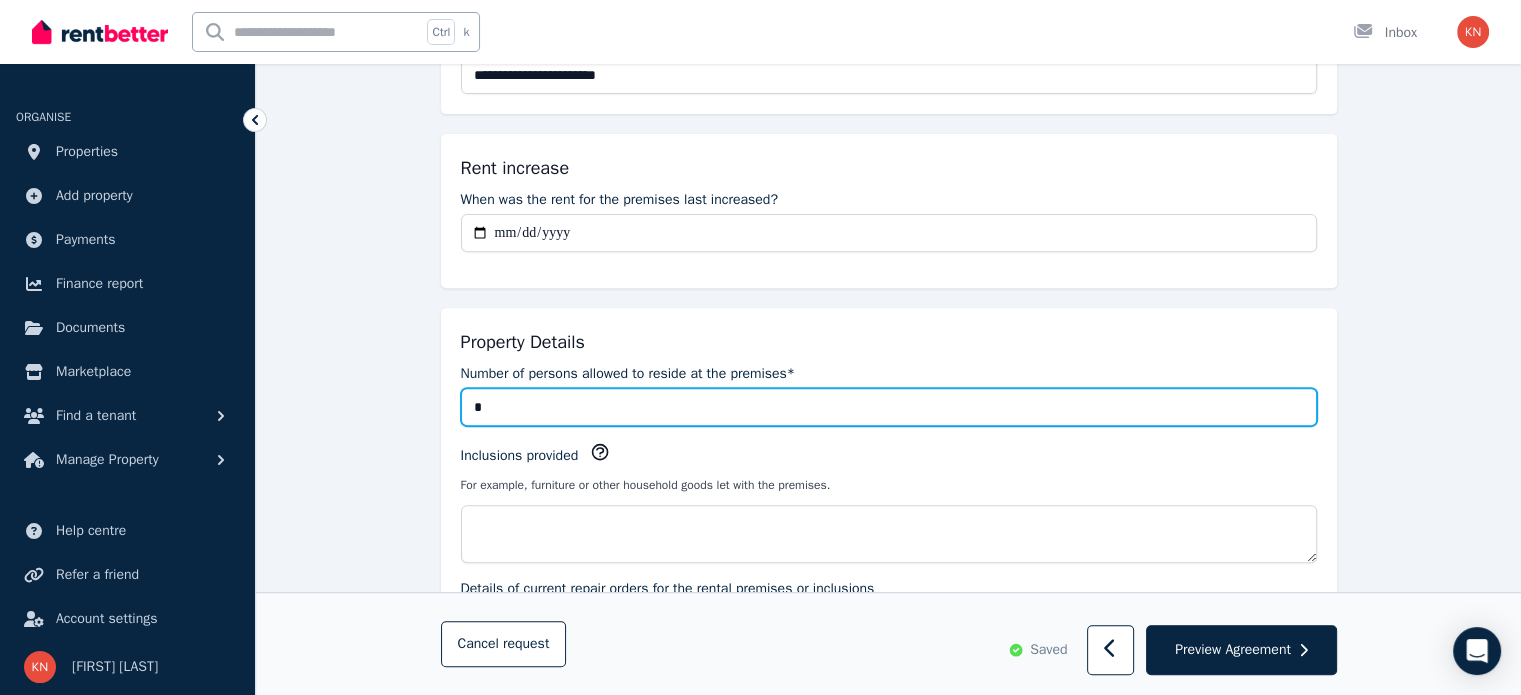 type on "*" 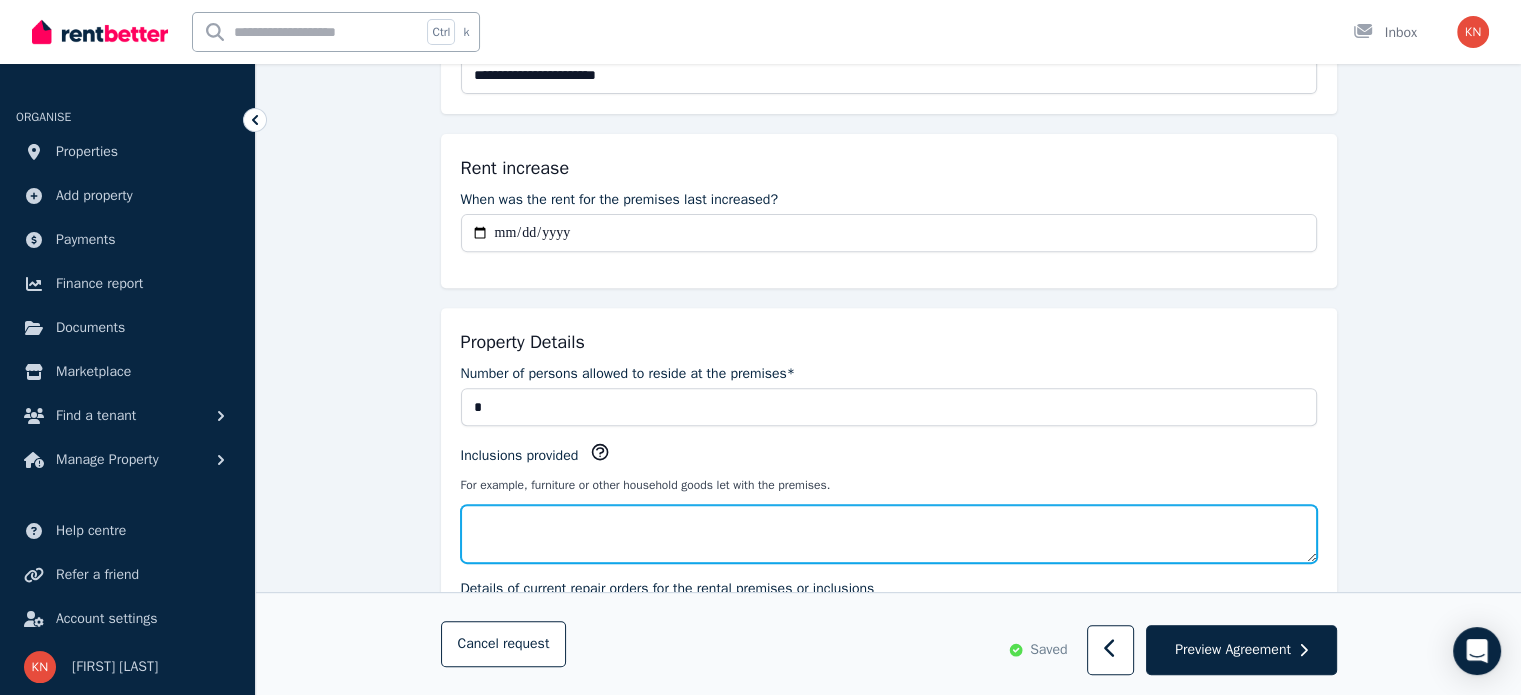 click on "Inclusions provided" at bounding box center (889, 534) 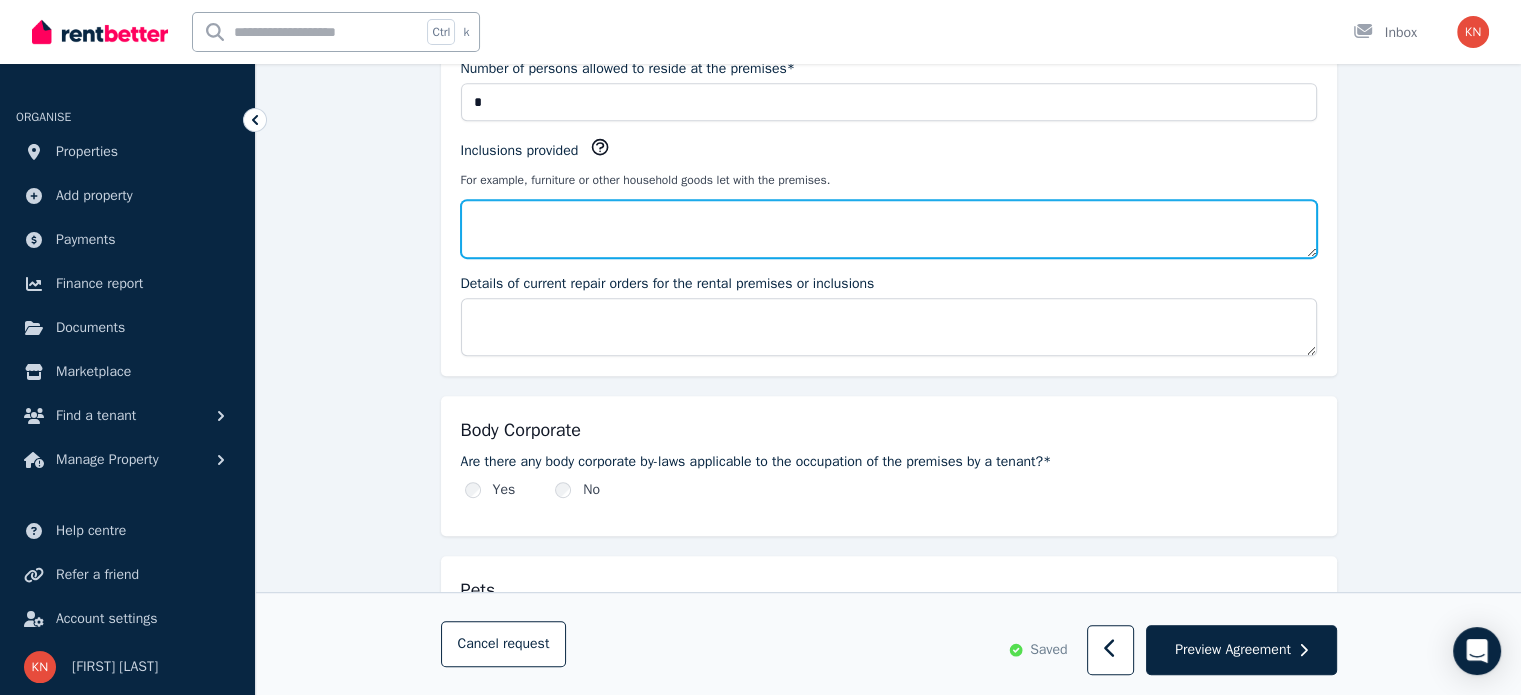 scroll, scrollTop: 705, scrollLeft: 0, axis: vertical 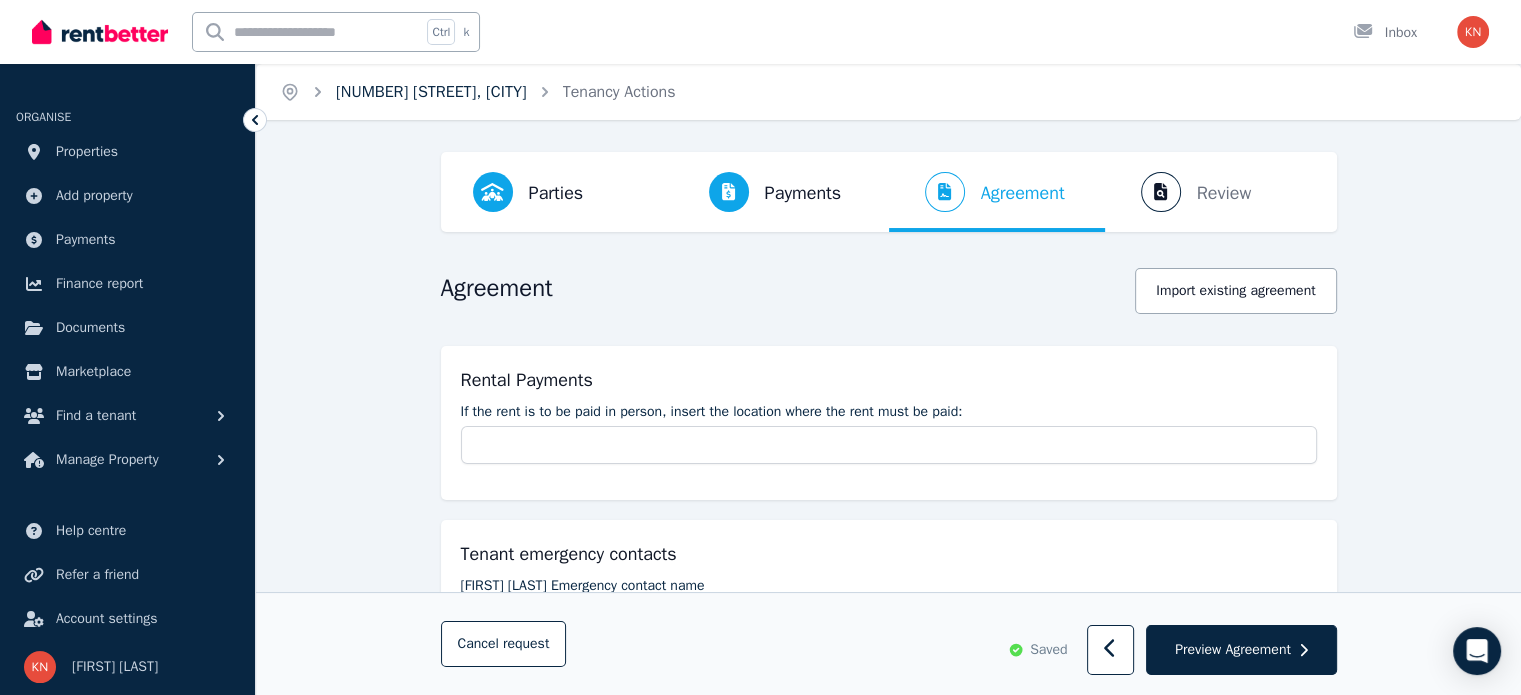 click on "[NUMBER] [STREET], [CITY]" at bounding box center [431, 92] 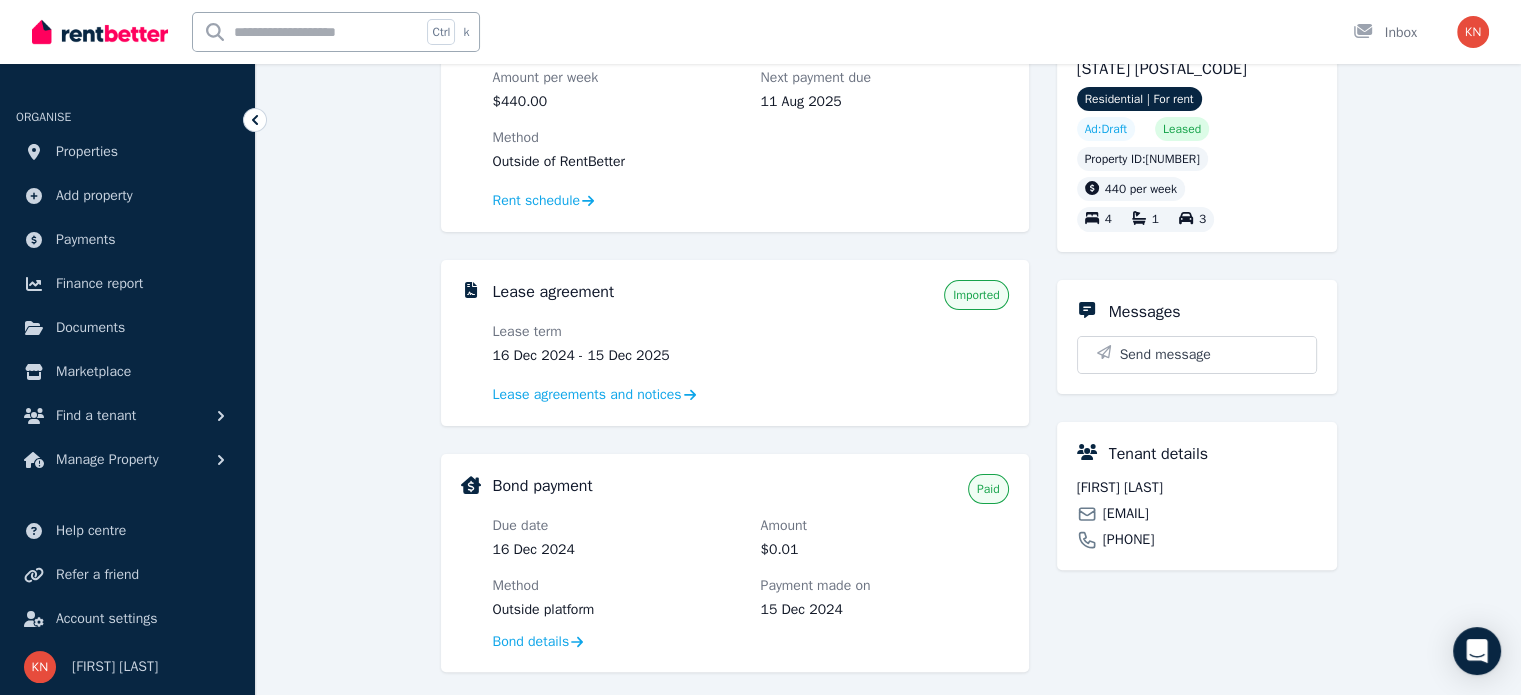 scroll, scrollTop: 0, scrollLeft: 0, axis: both 